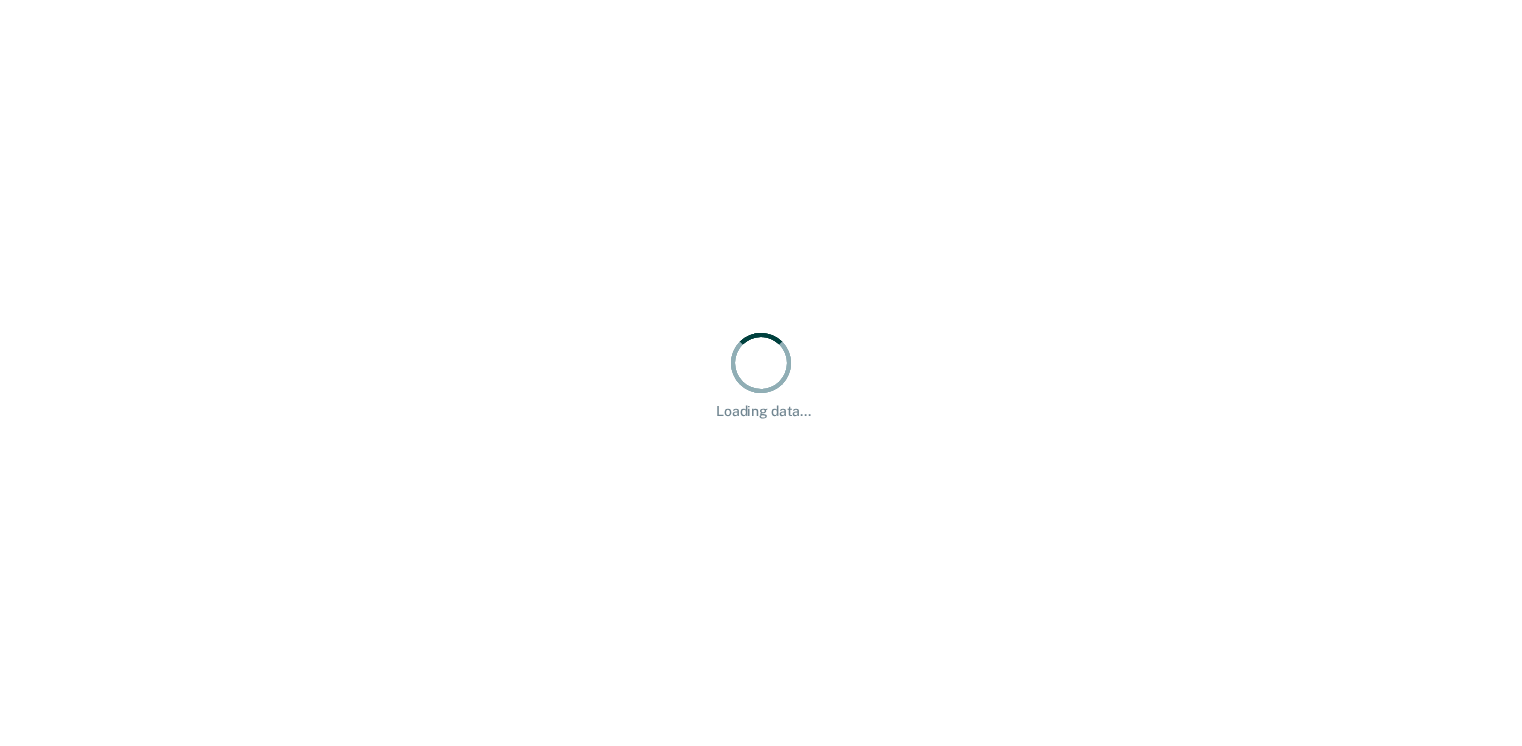 scroll, scrollTop: 0, scrollLeft: 0, axis: both 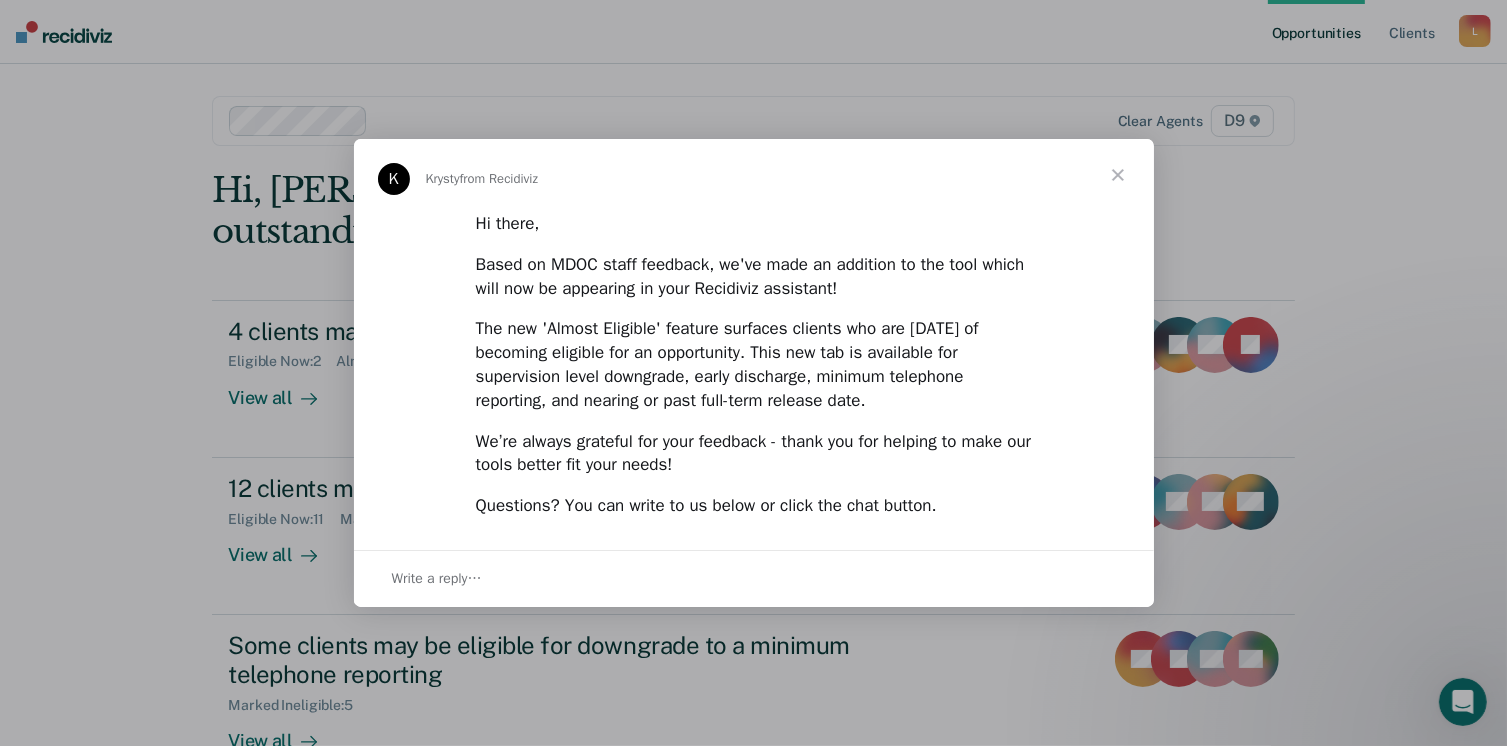 click at bounding box center [1118, 175] 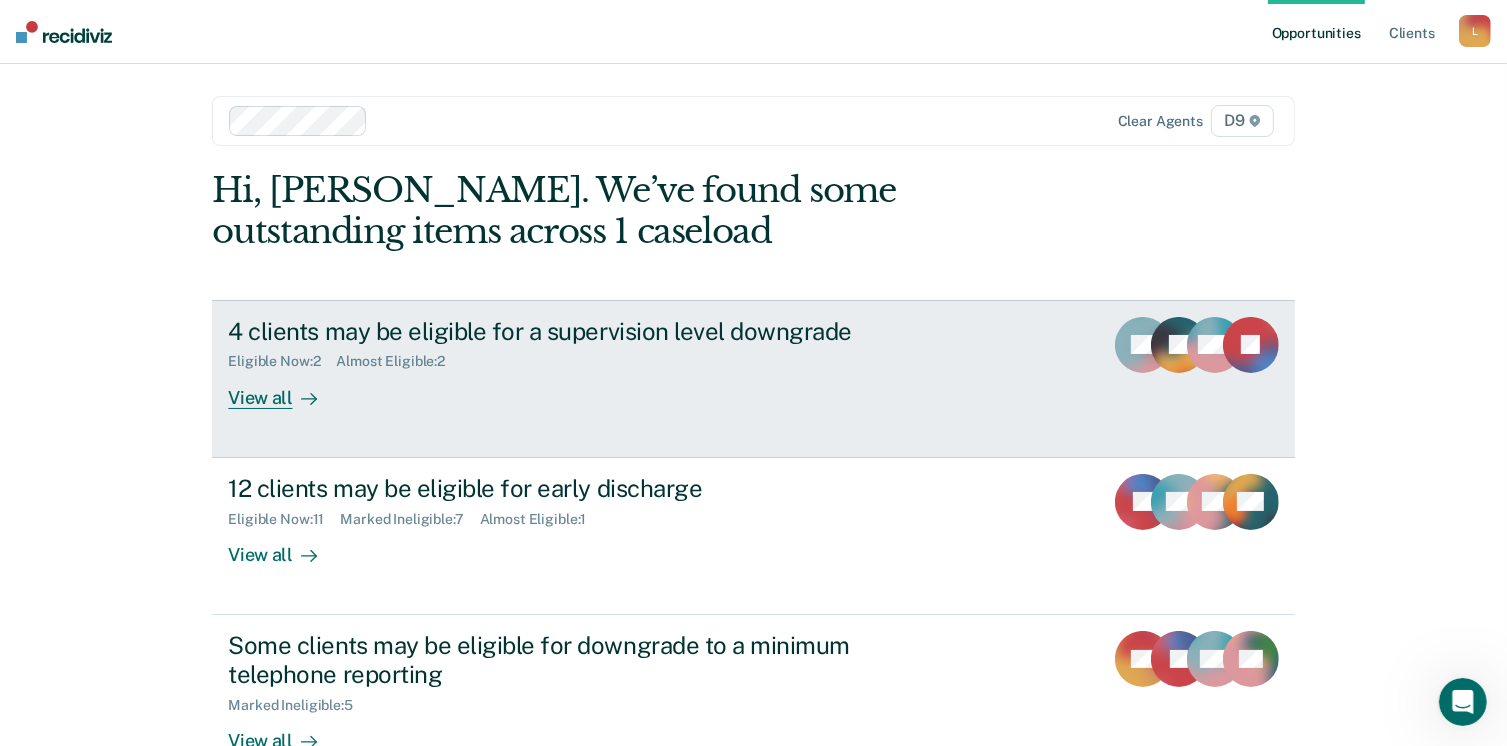 click on "View all" at bounding box center [284, 389] 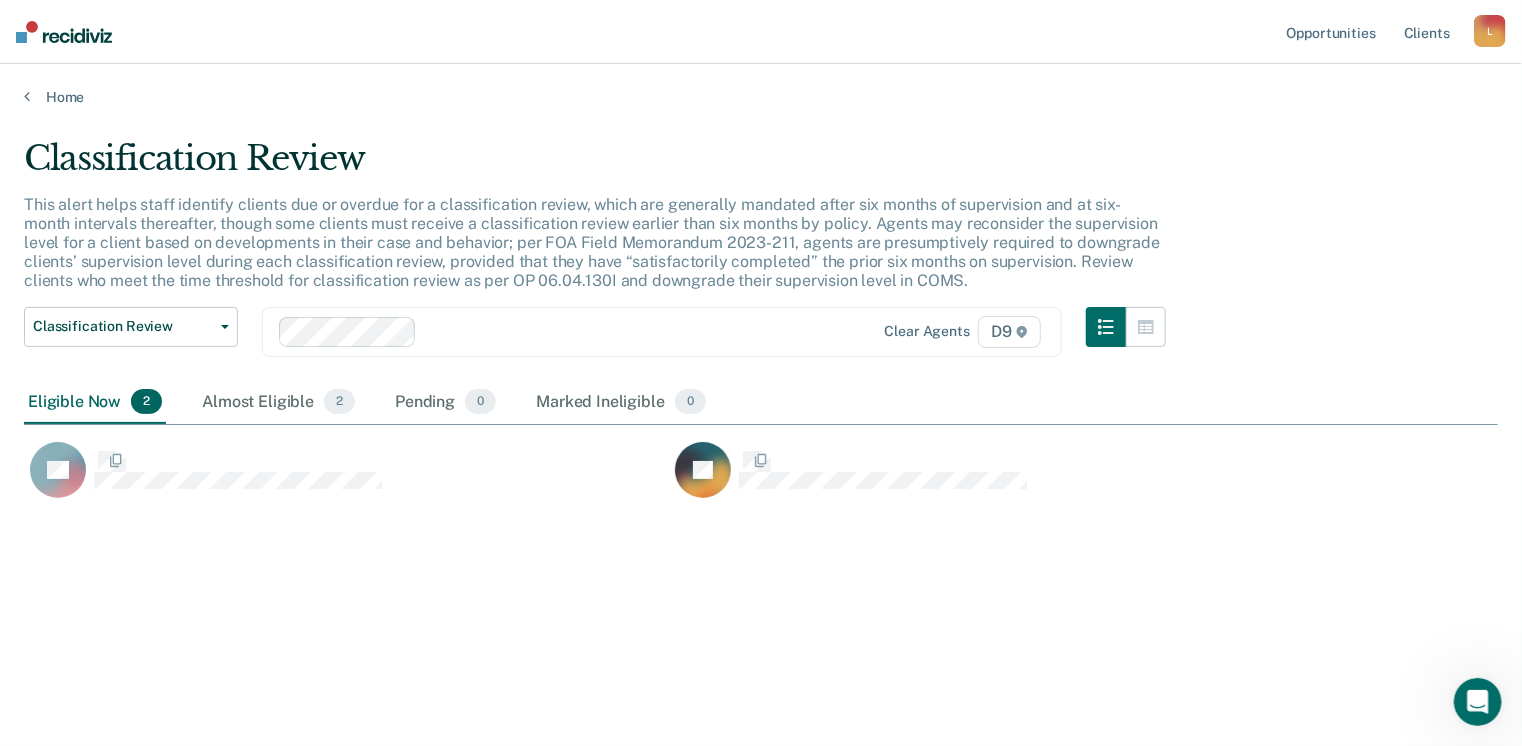 scroll, scrollTop: 16, scrollLeft: 16, axis: both 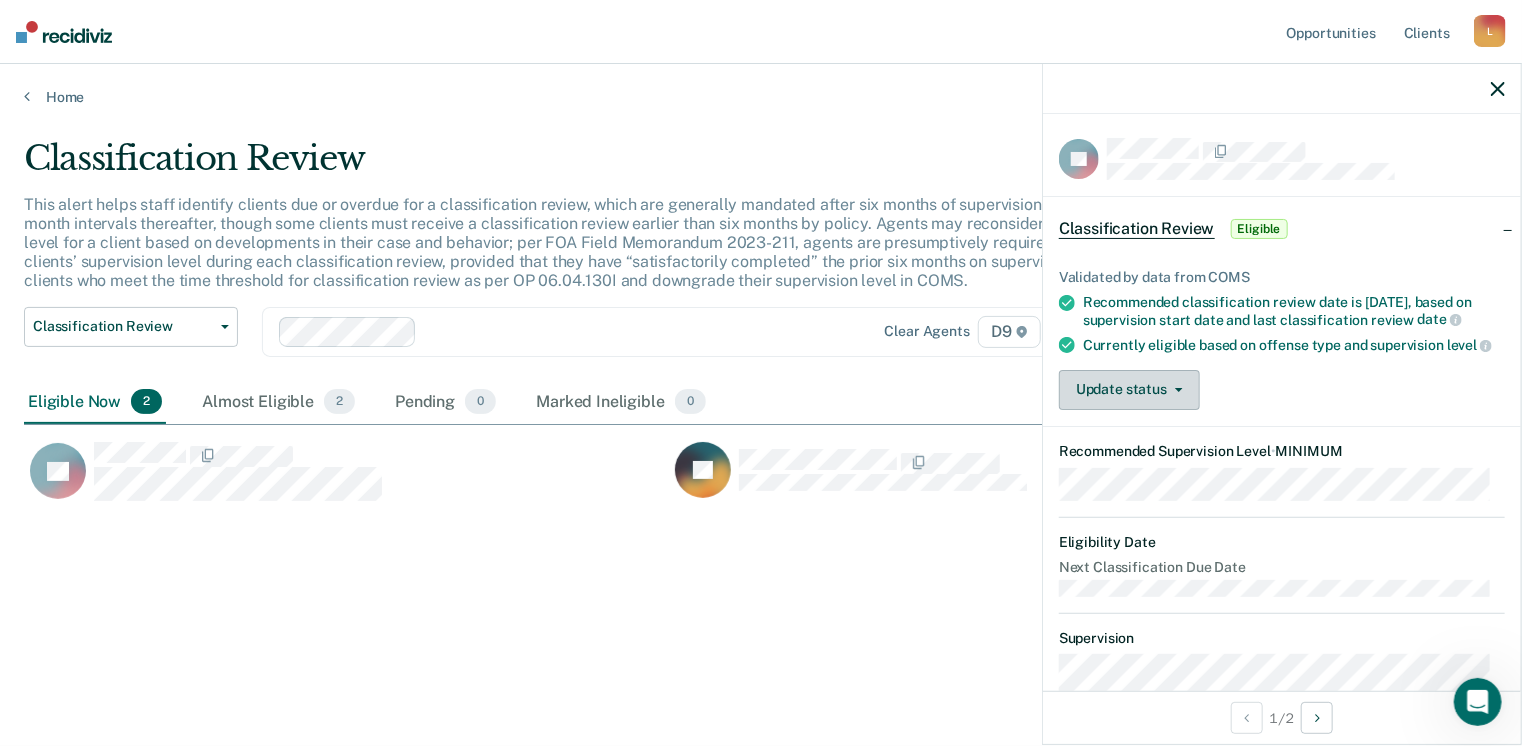 click on "Update status" at bounding box center (1129, 390) 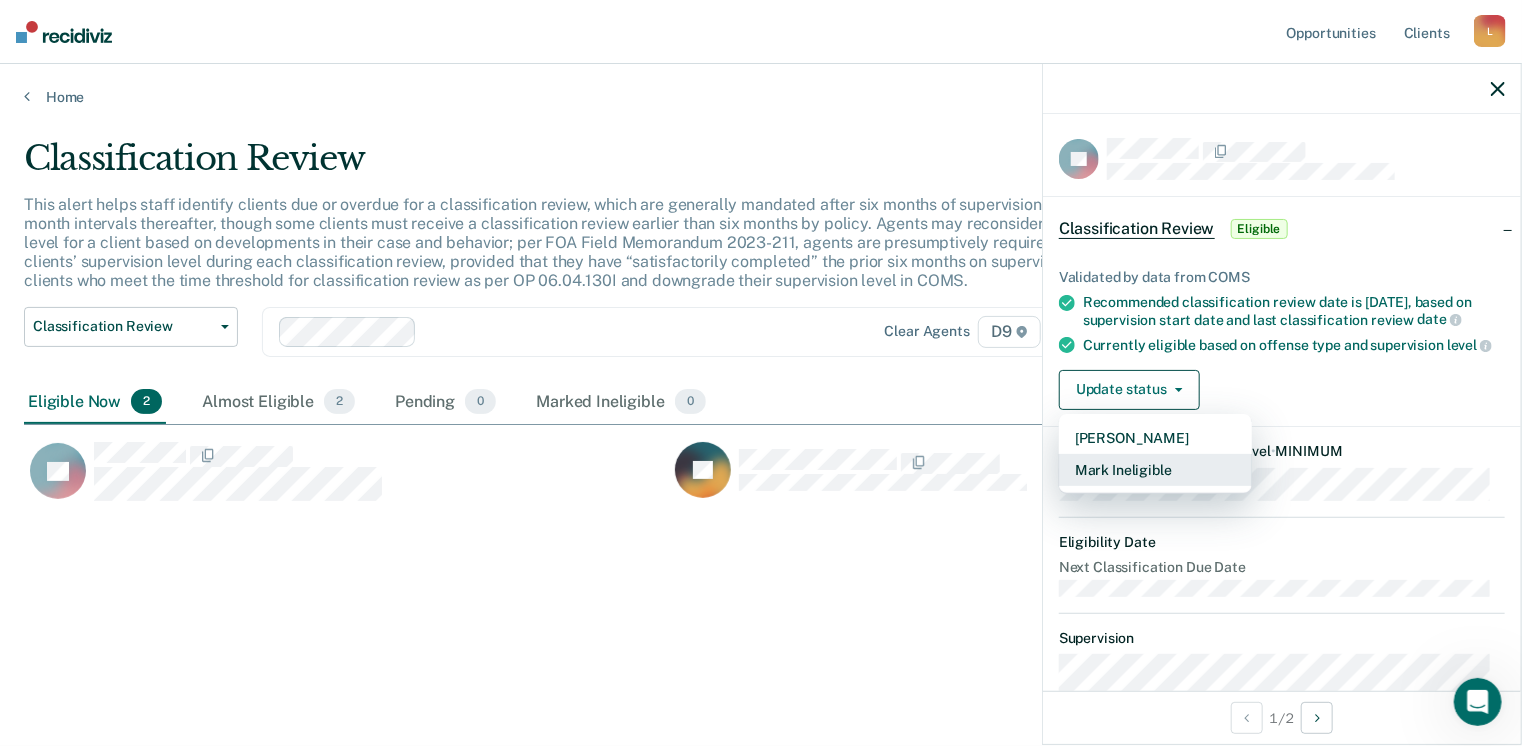 click on "Mark Ineligible" at bounding box center (1155, 470) 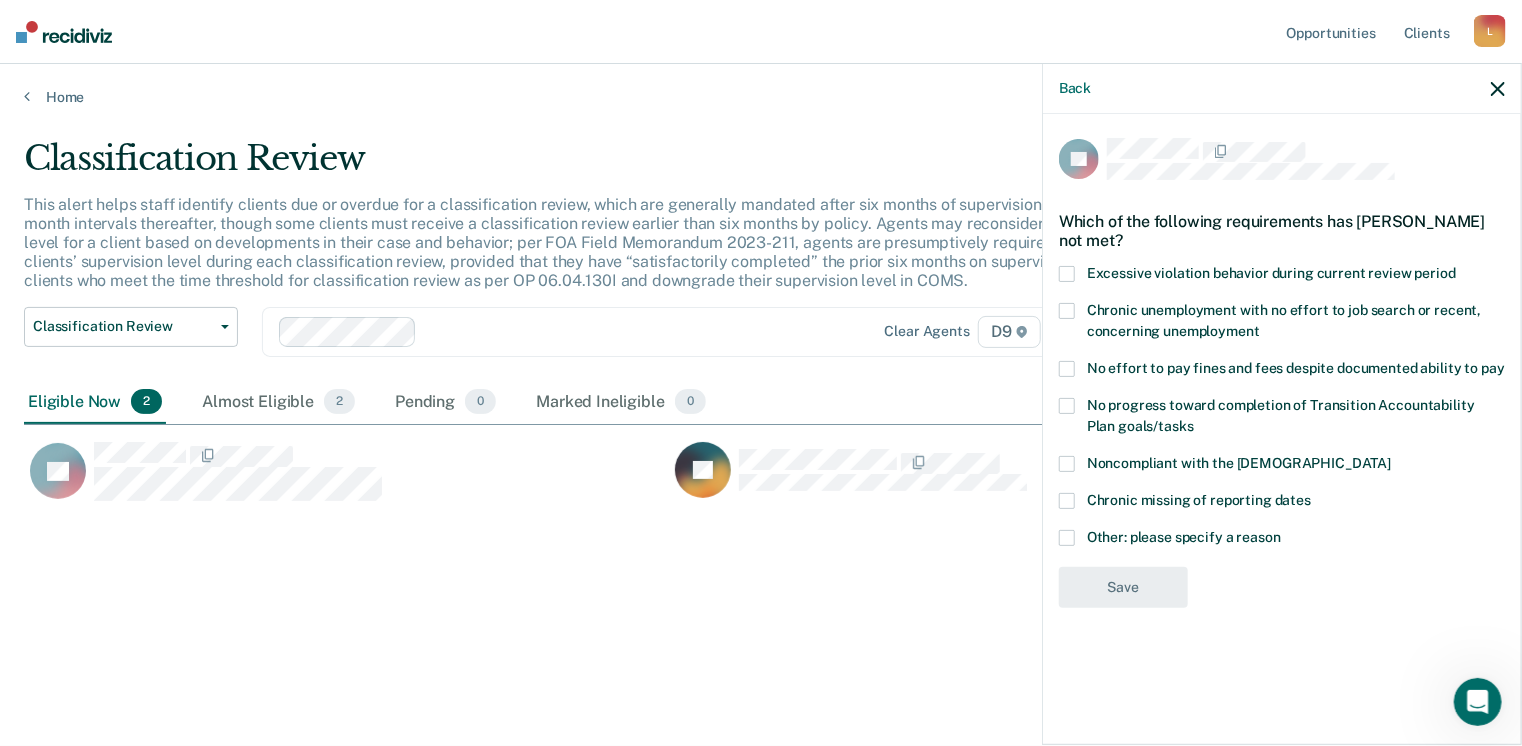 click at bounding box center (1067, 274) 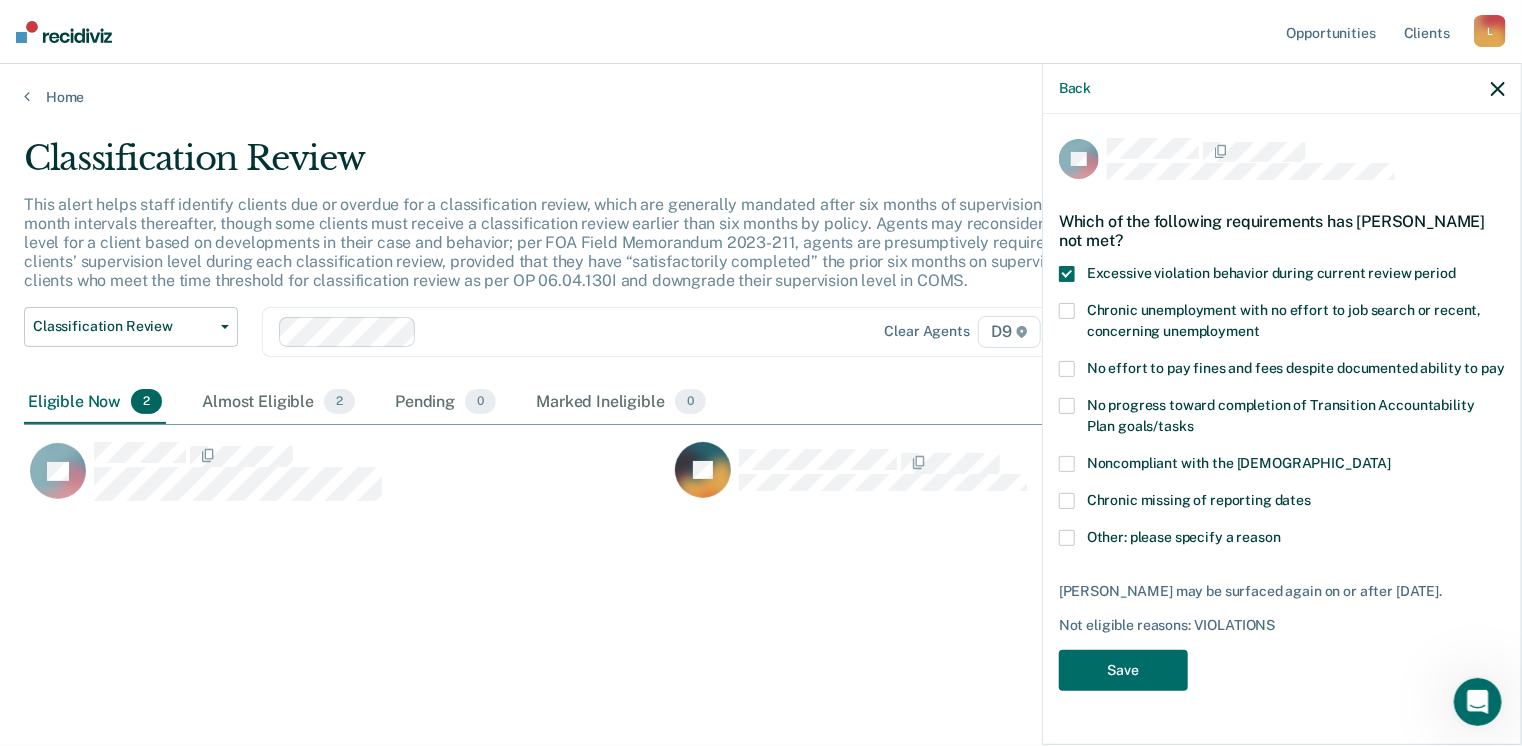 click at bounding box center (1067, 538) 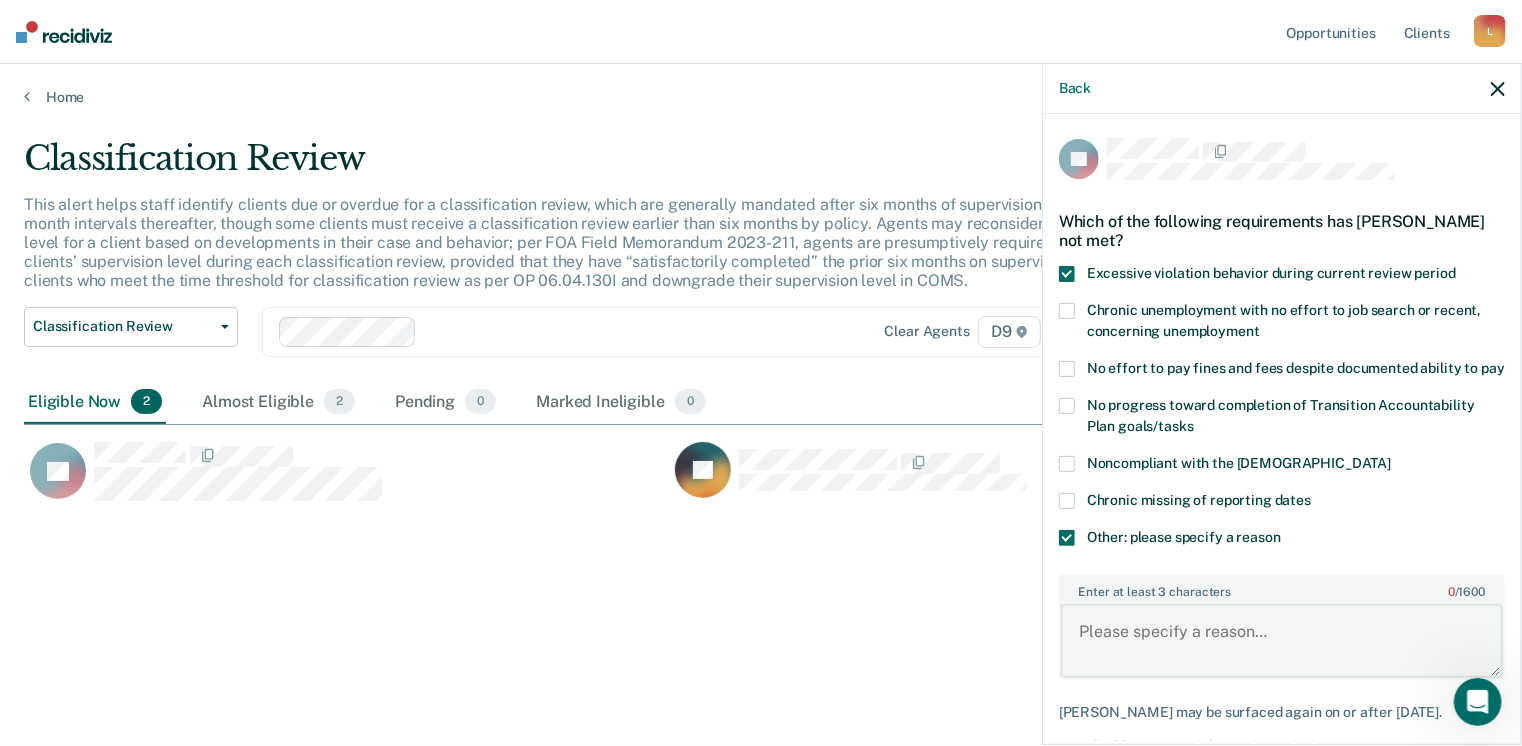 click on "Enter at least 3 characters 0  /  1600" at bounding box center (1282, 641) 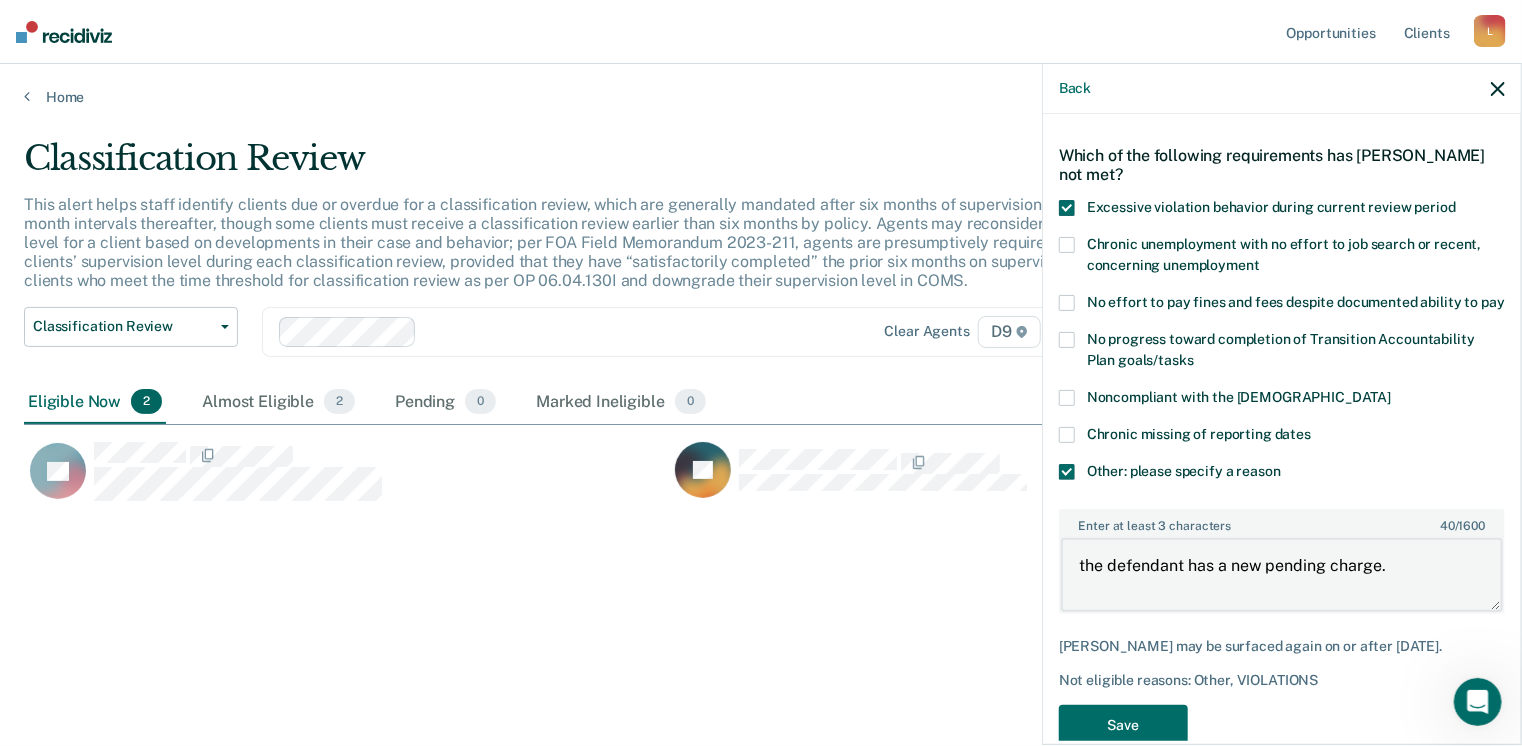 scroll, scrollTop: 123, scrollLeft: 0, axis: vertical 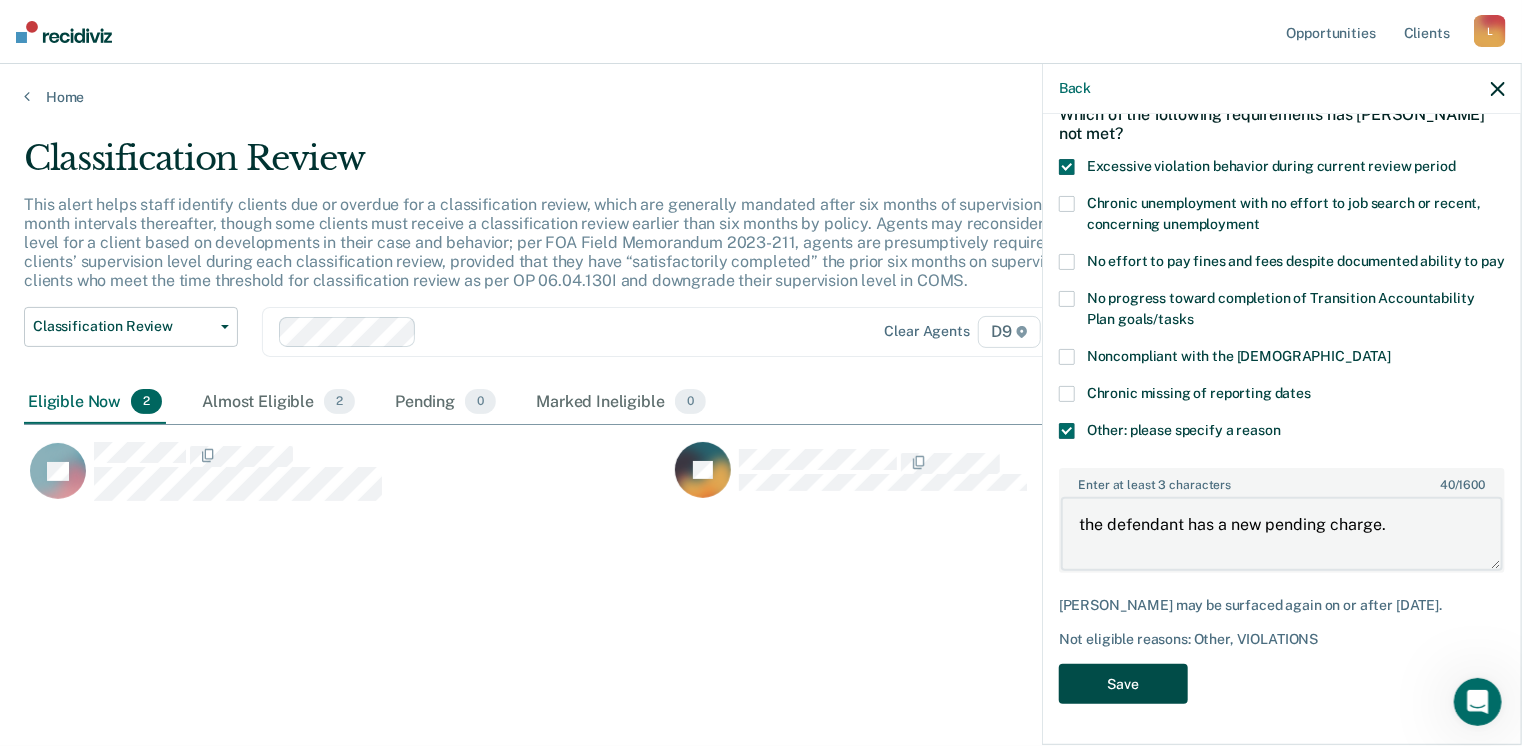 type on "the defendant has a new pending charge." 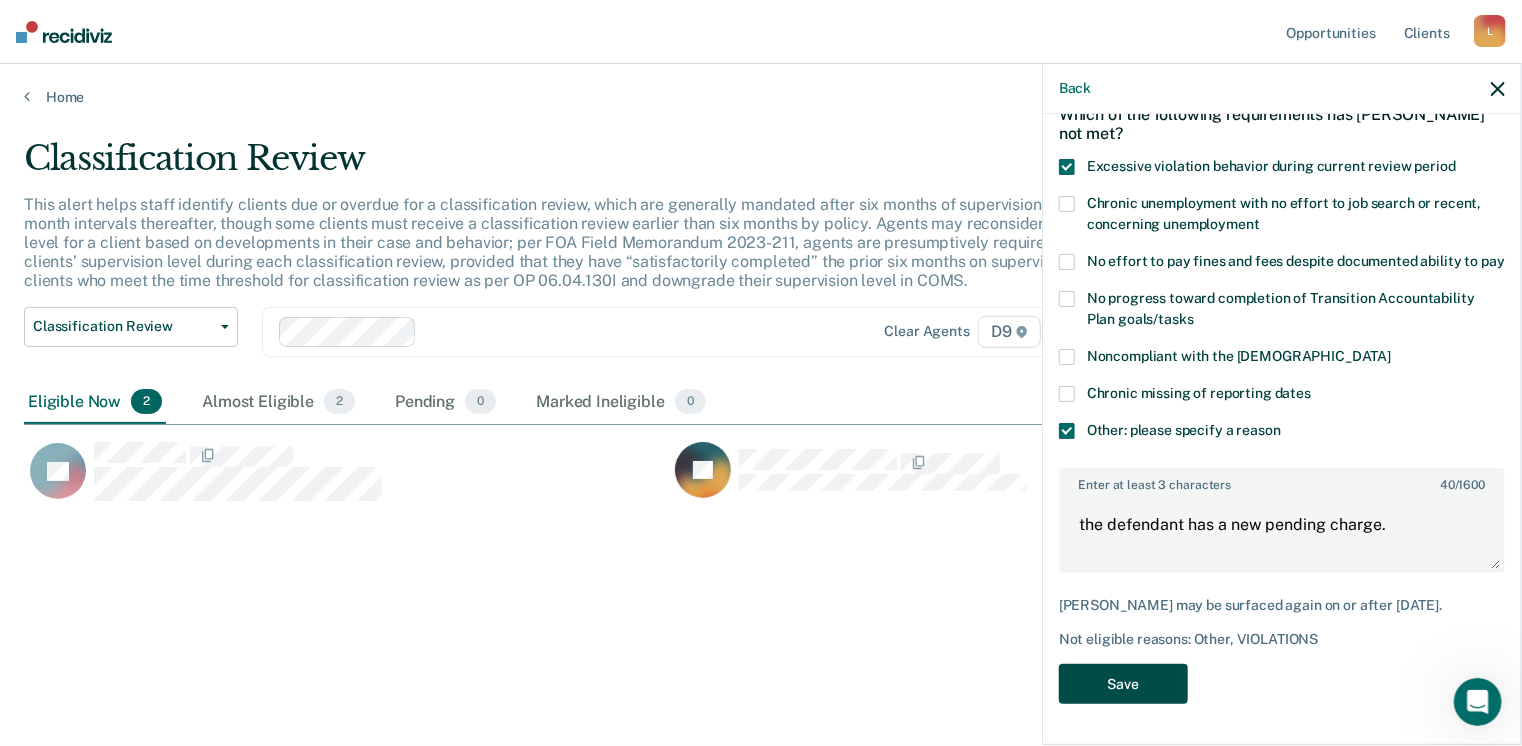 click on "Save" at bounding box center [1123, 684] 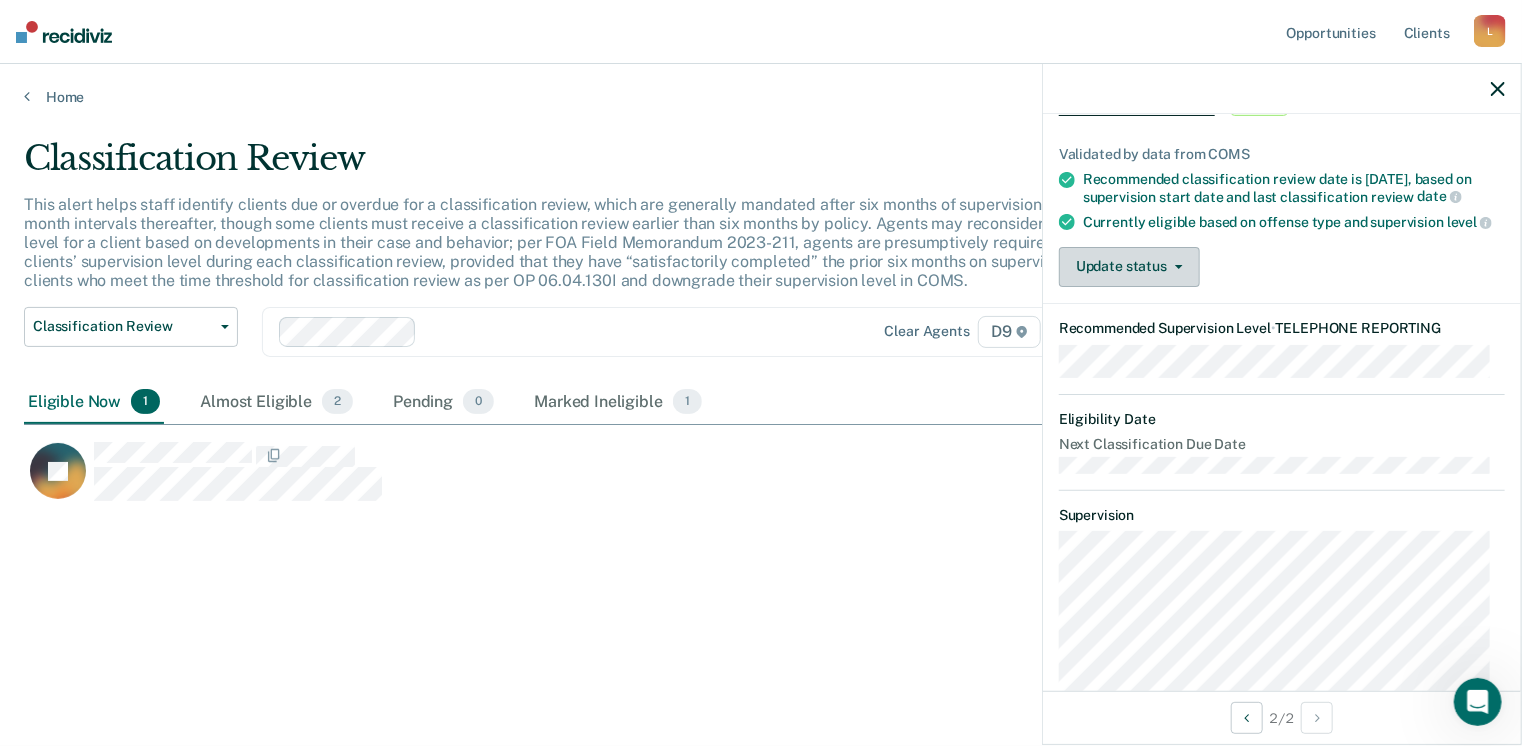 click on "Update status" at bounding box center [1129, 267] 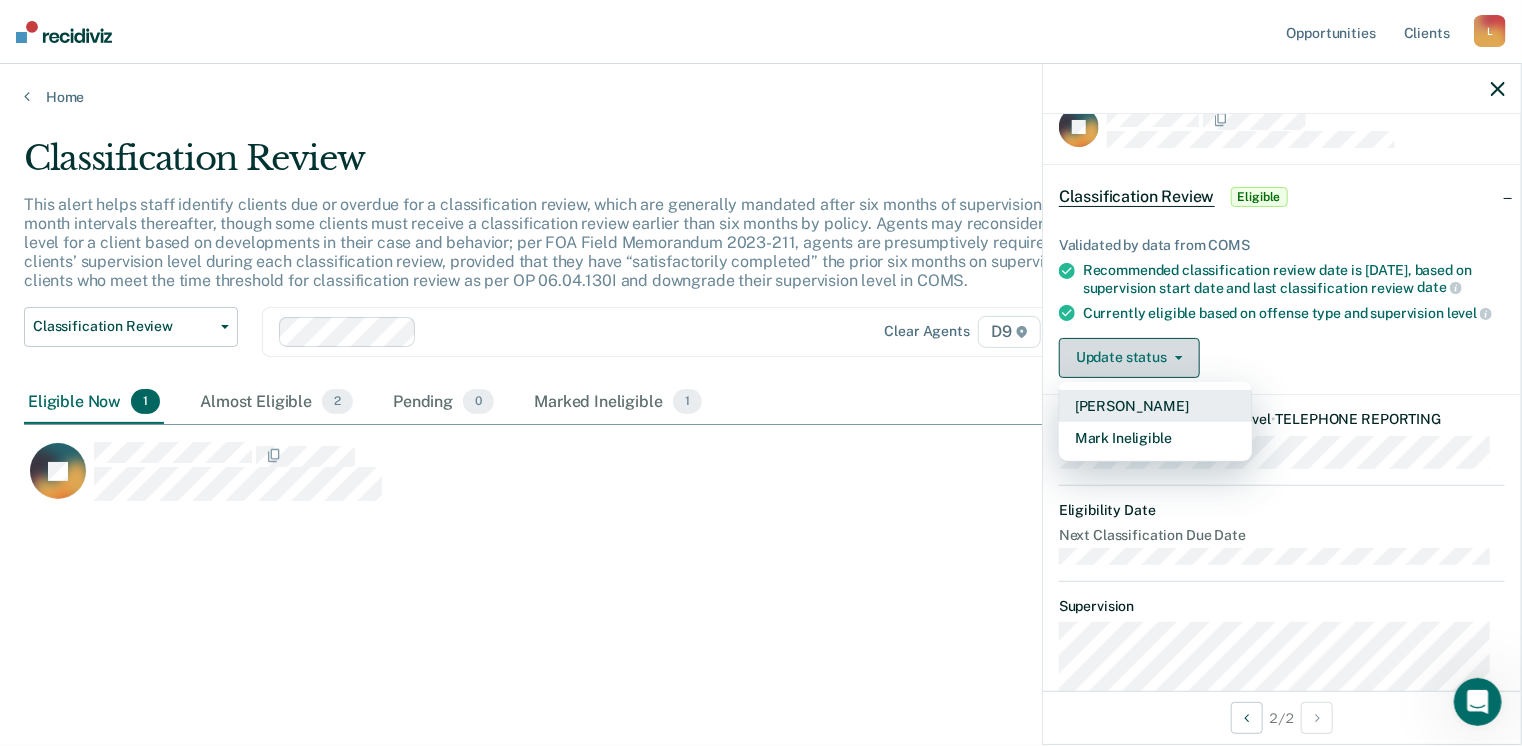 scroll, scrollTop: 24, scrollLeft: 0, axis: vertical 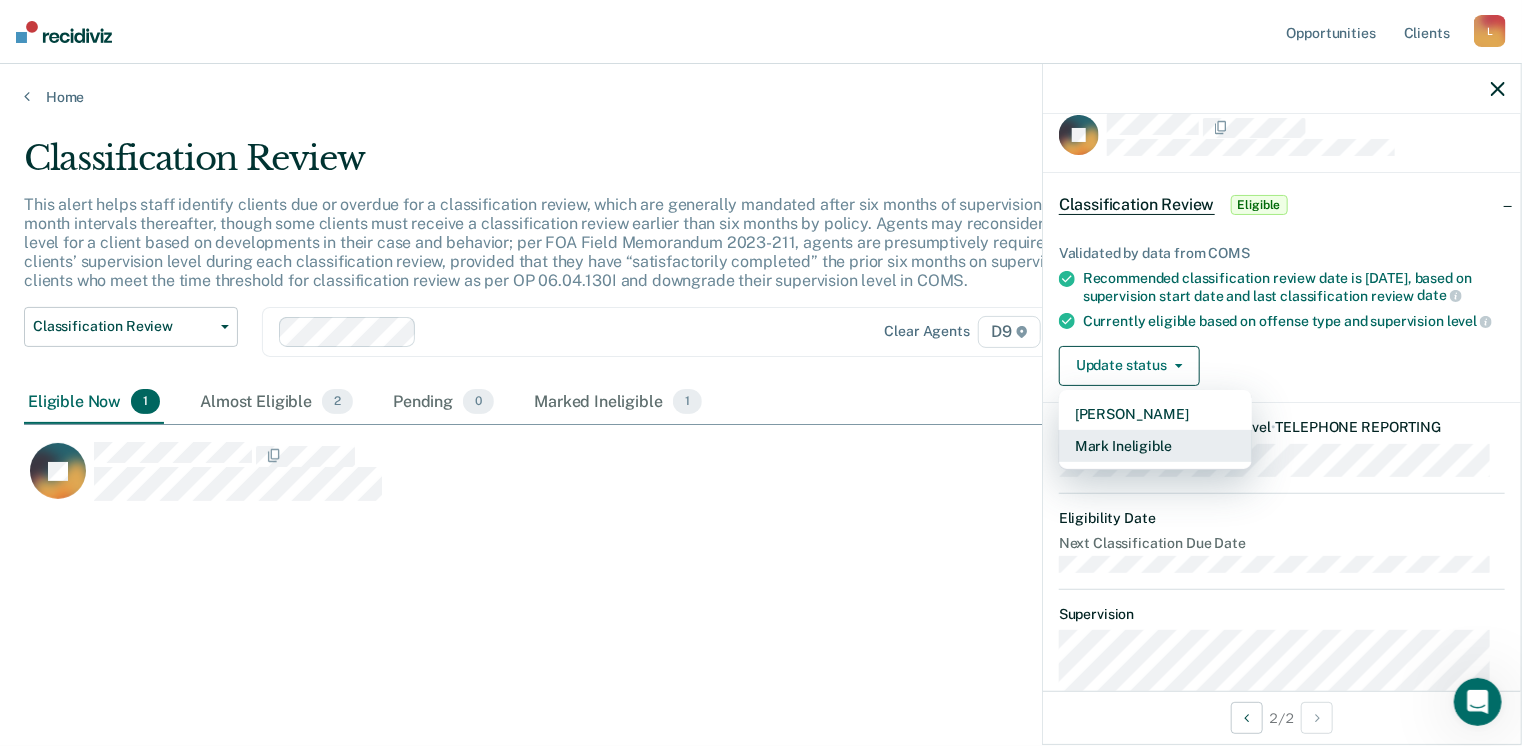 click on "Mark Ineligible" at bounding box center [1155, 446] 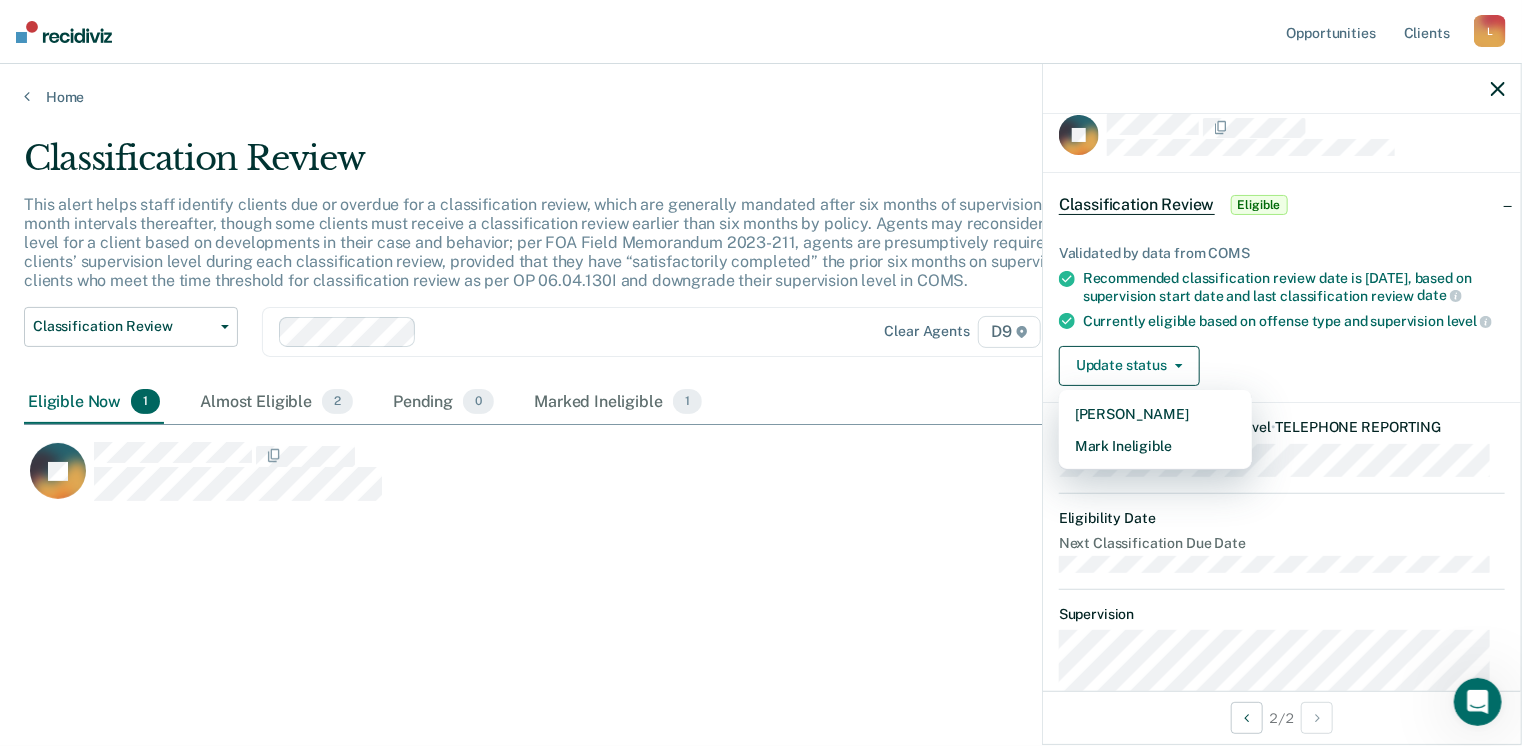 scroll, scrollTop: 0, scrollLeft: 0, axis: both 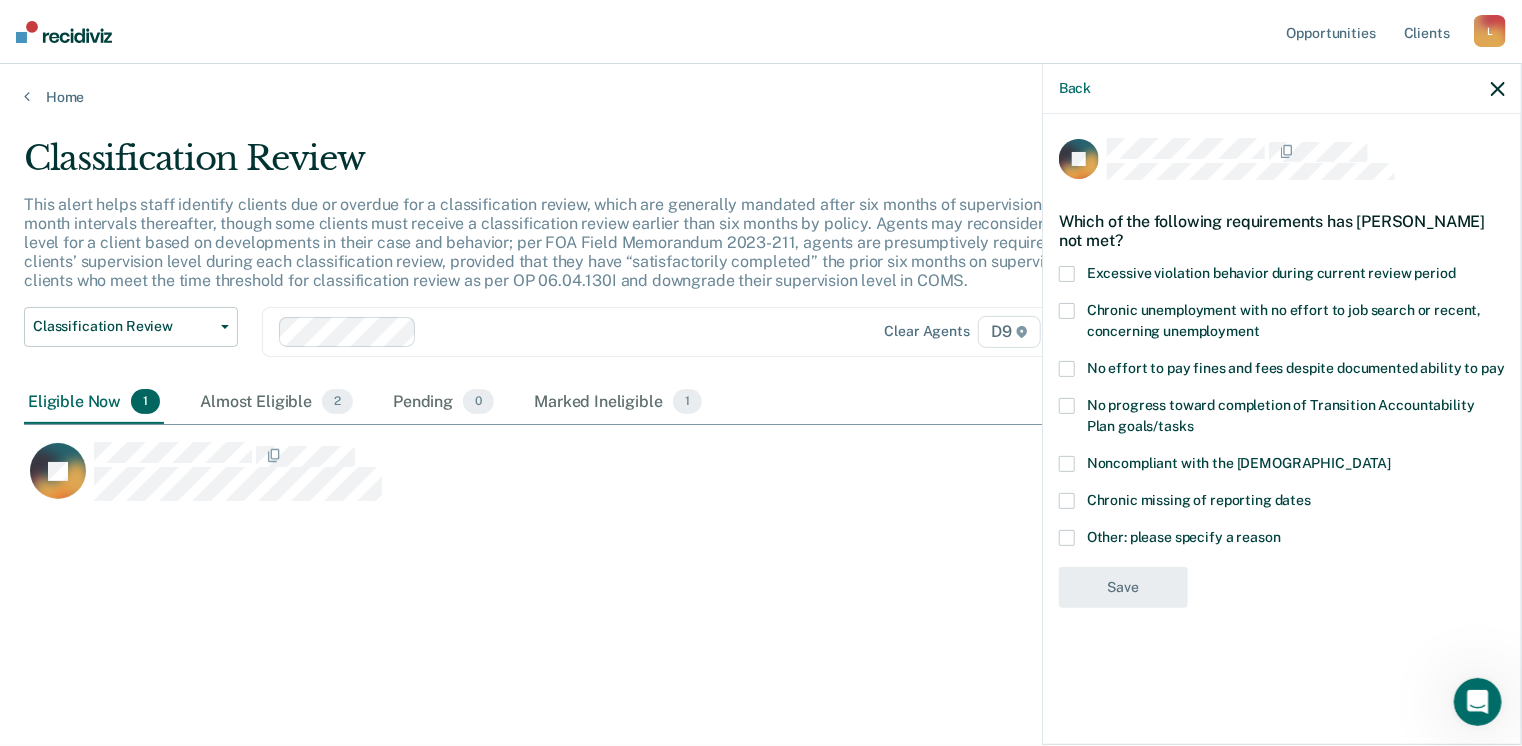 click at bounding box center (1067, 538) 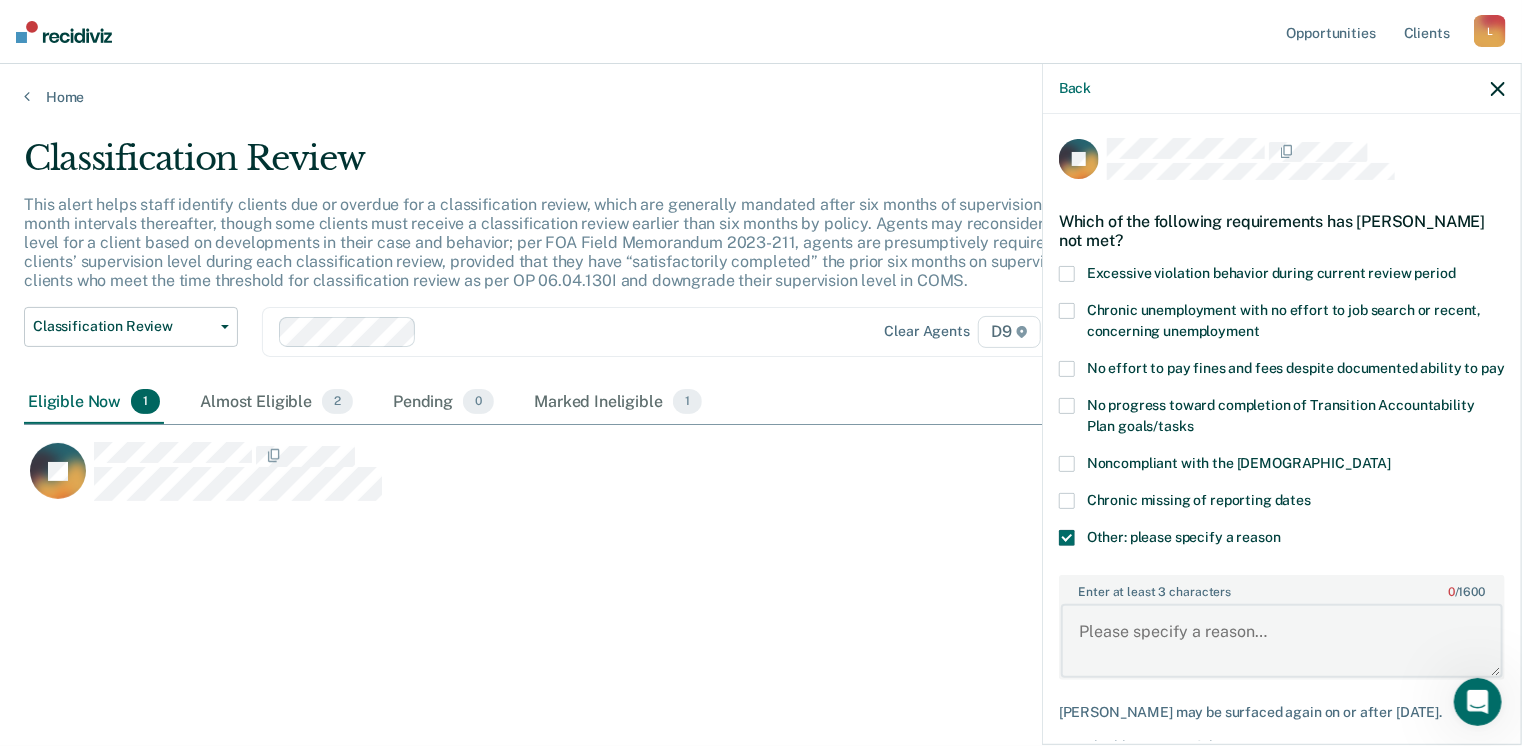 click on "Enter at least 3 characters 0  /  1600" at bounding box center (1282, 641) 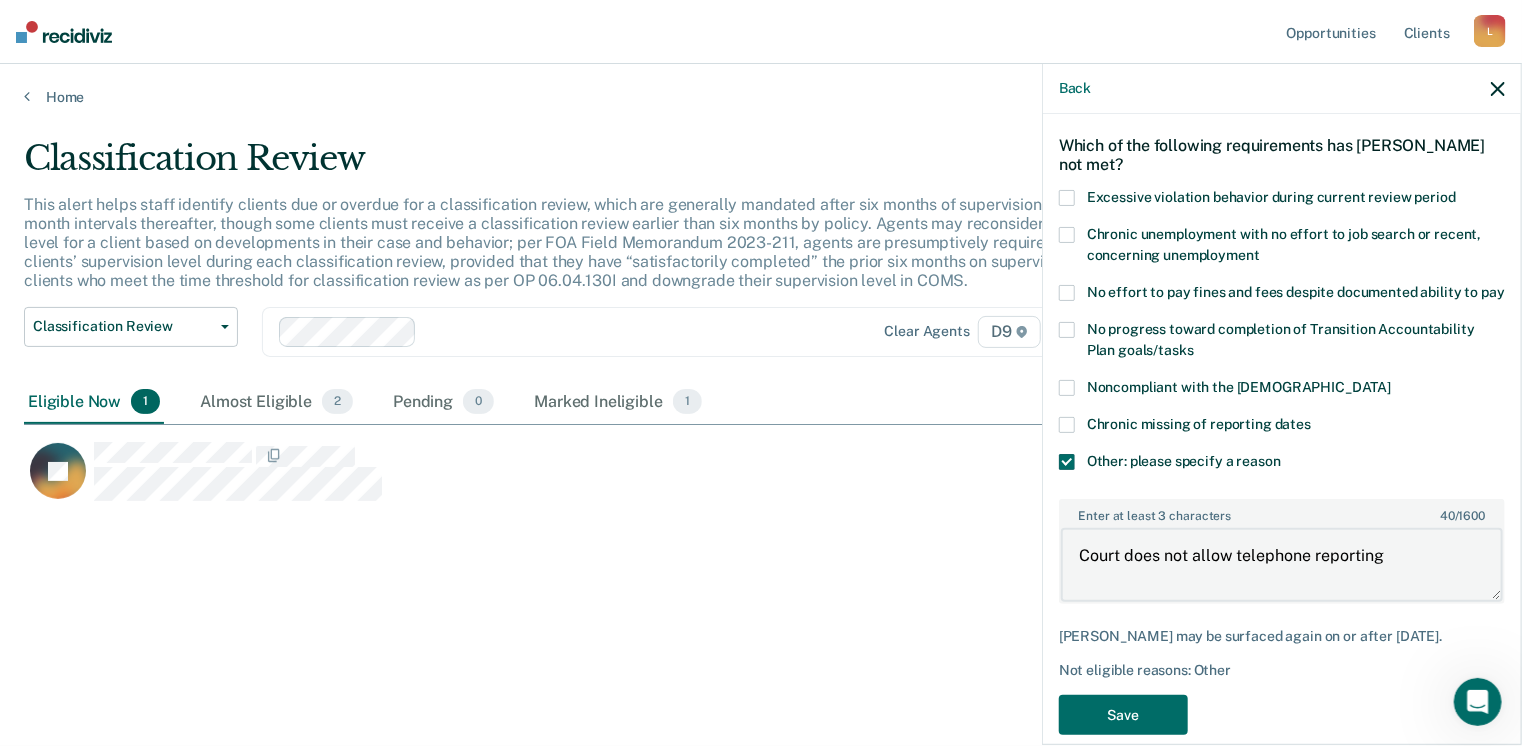 scroll, scrollTop: 140, scrollLeft: 0, axis: vertical 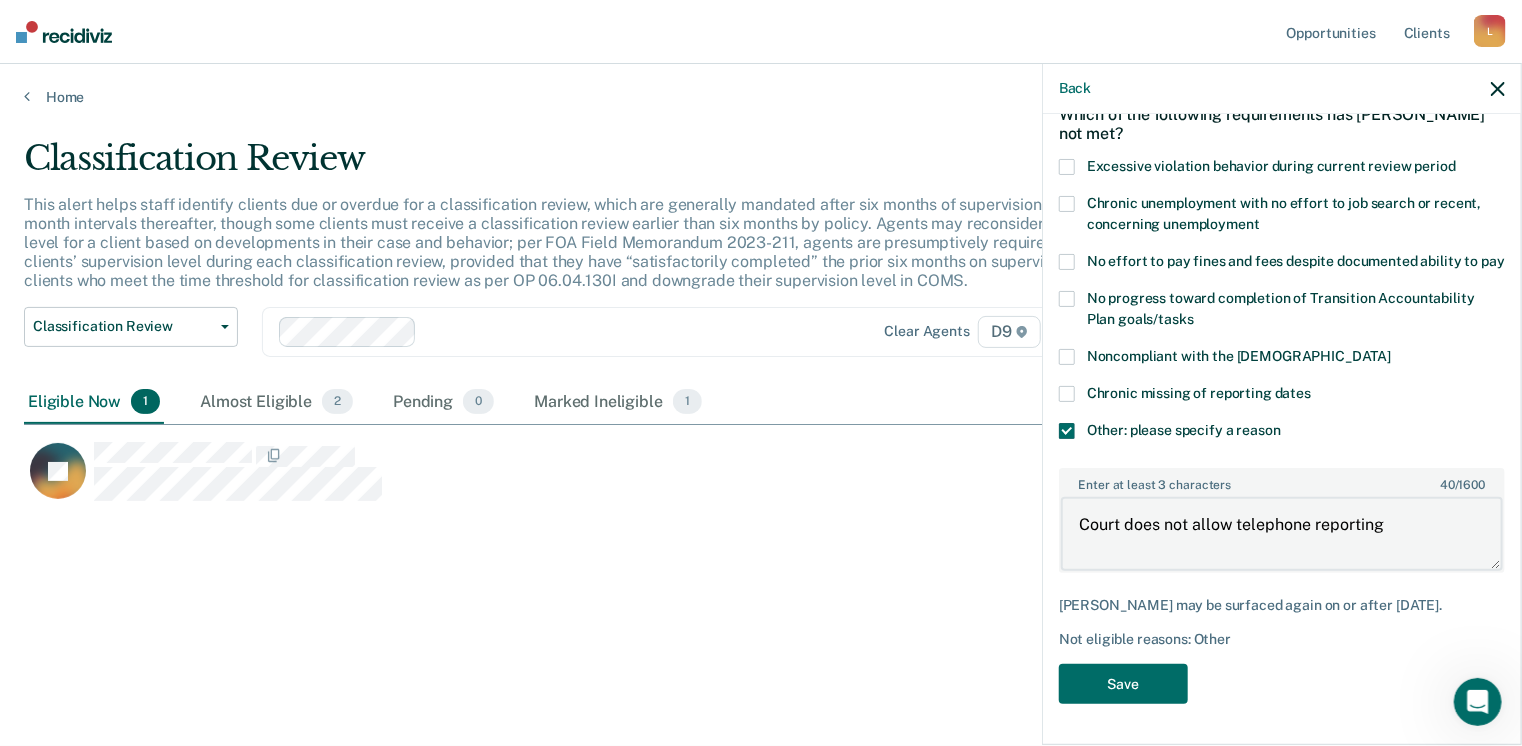 type on "Court does not allow telephone reporting" 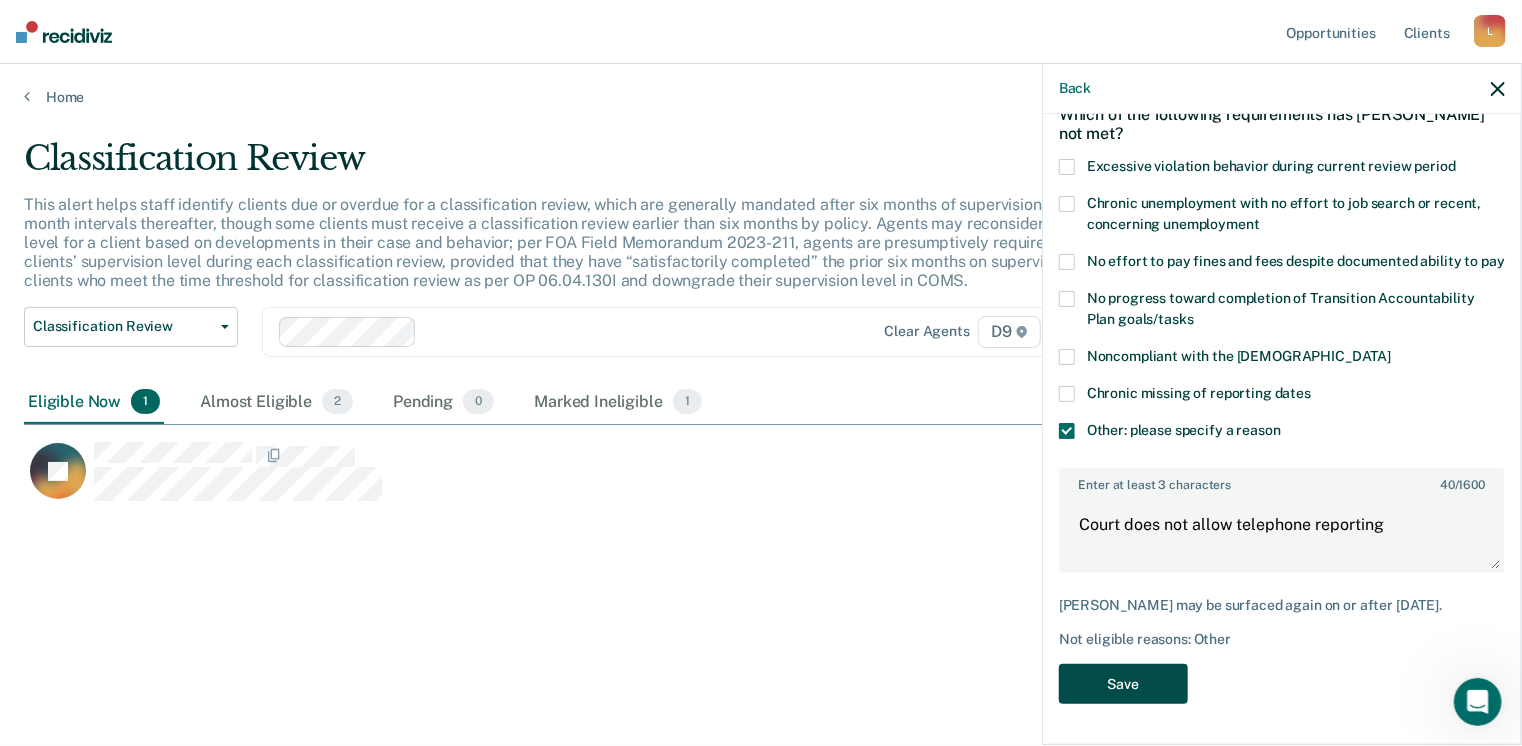 click on "Save" at bounding box center (1123, 684) 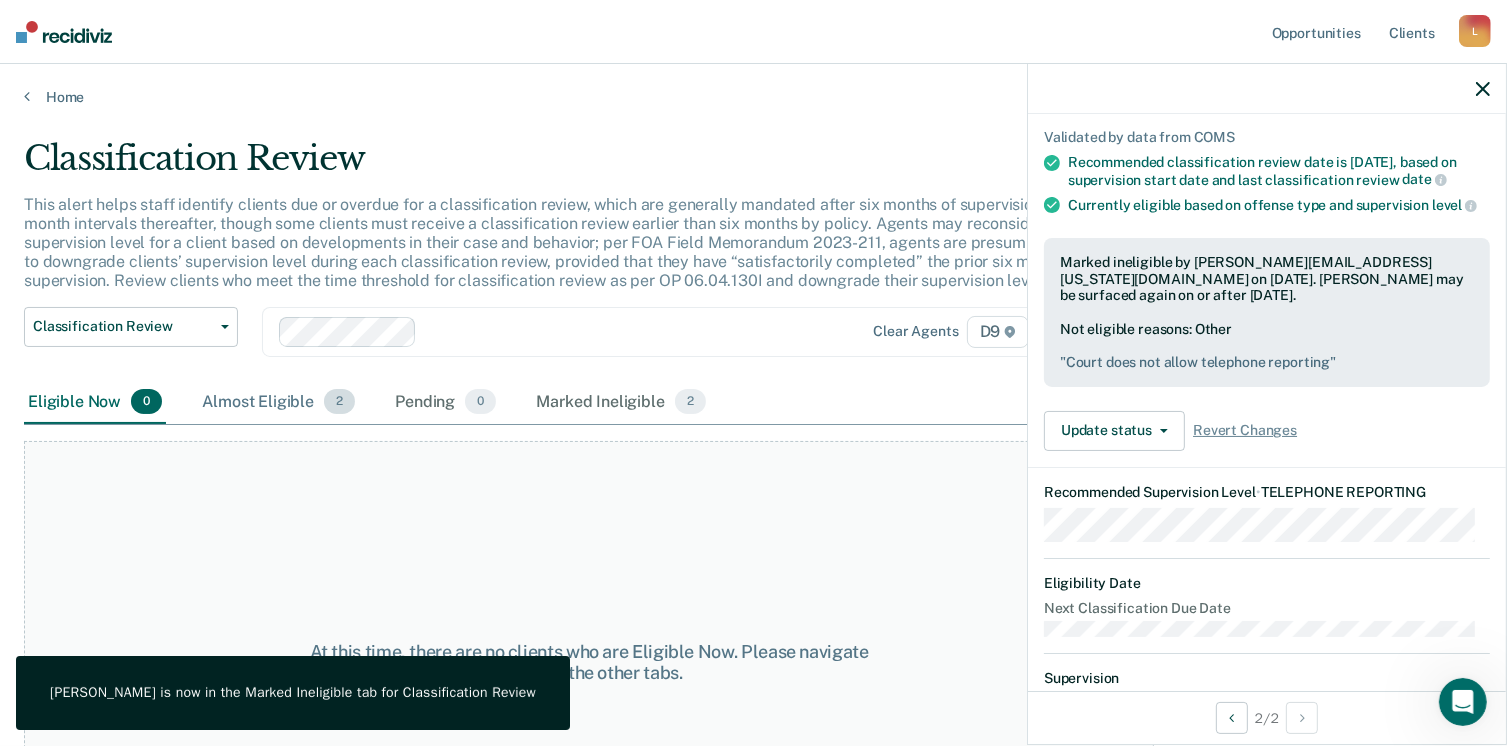 click on "2" at bounding box center (339, 402) 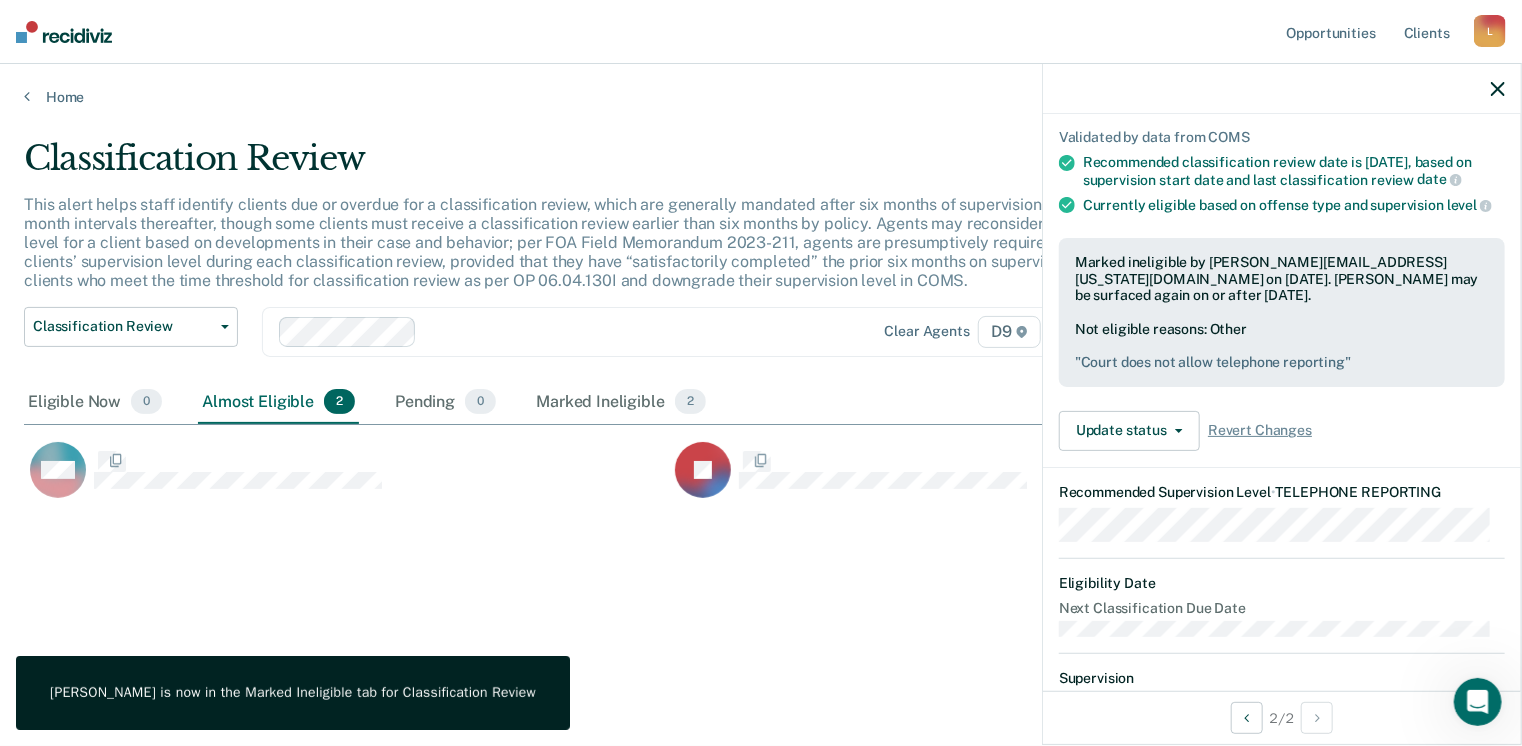 scroll, scrollTop: 16, scrollLeft: 16, axis: both 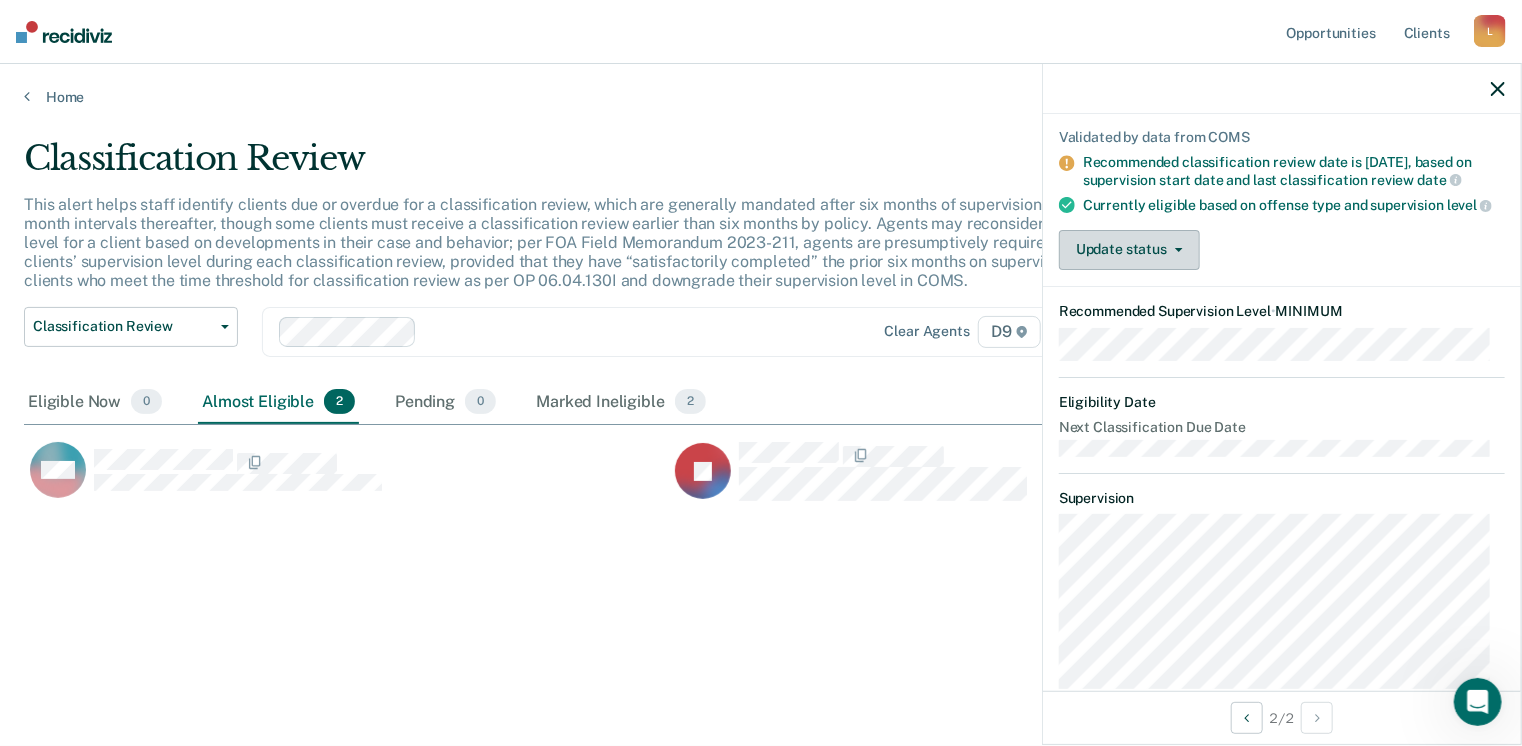 click 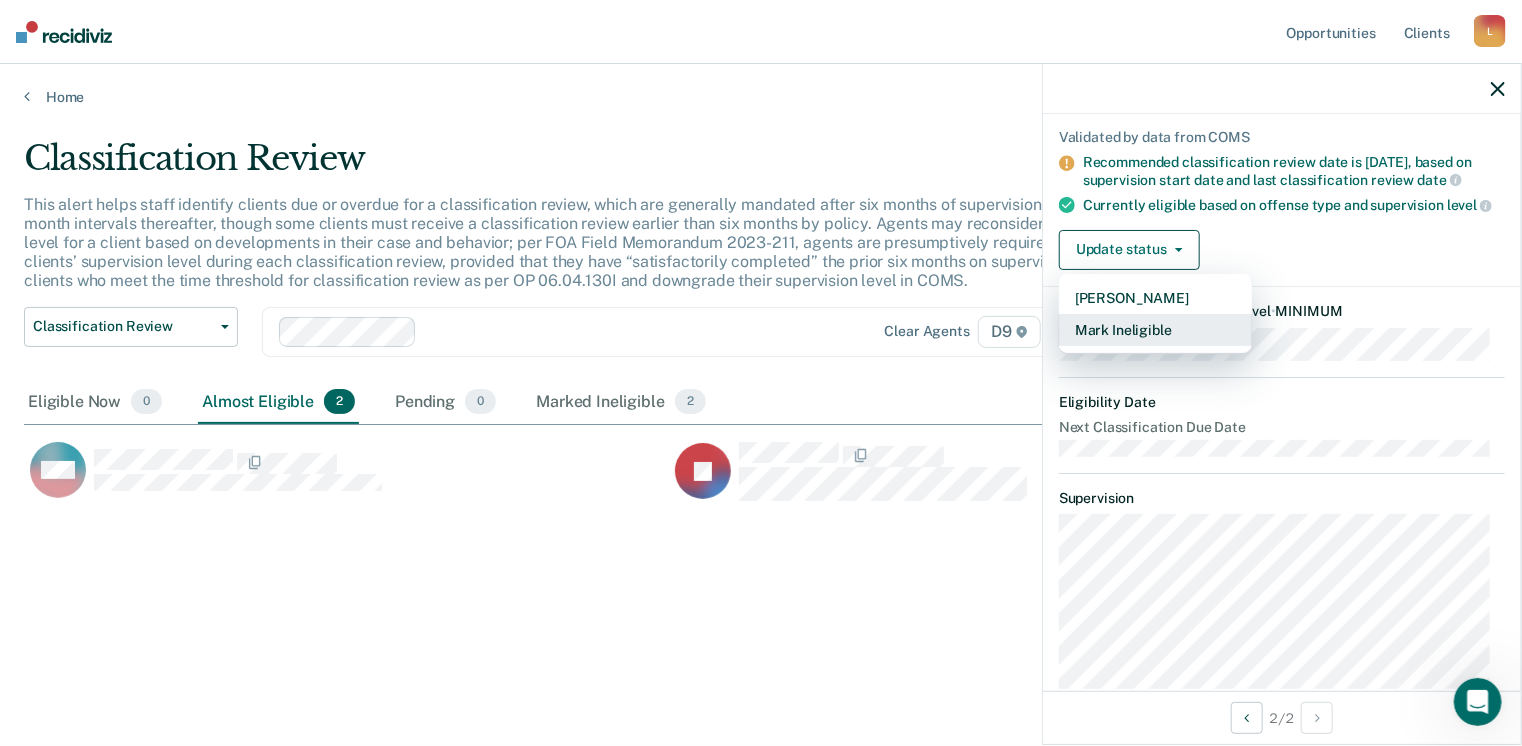 click on "Mark Ineligible" at bounding box center [1155, 330] 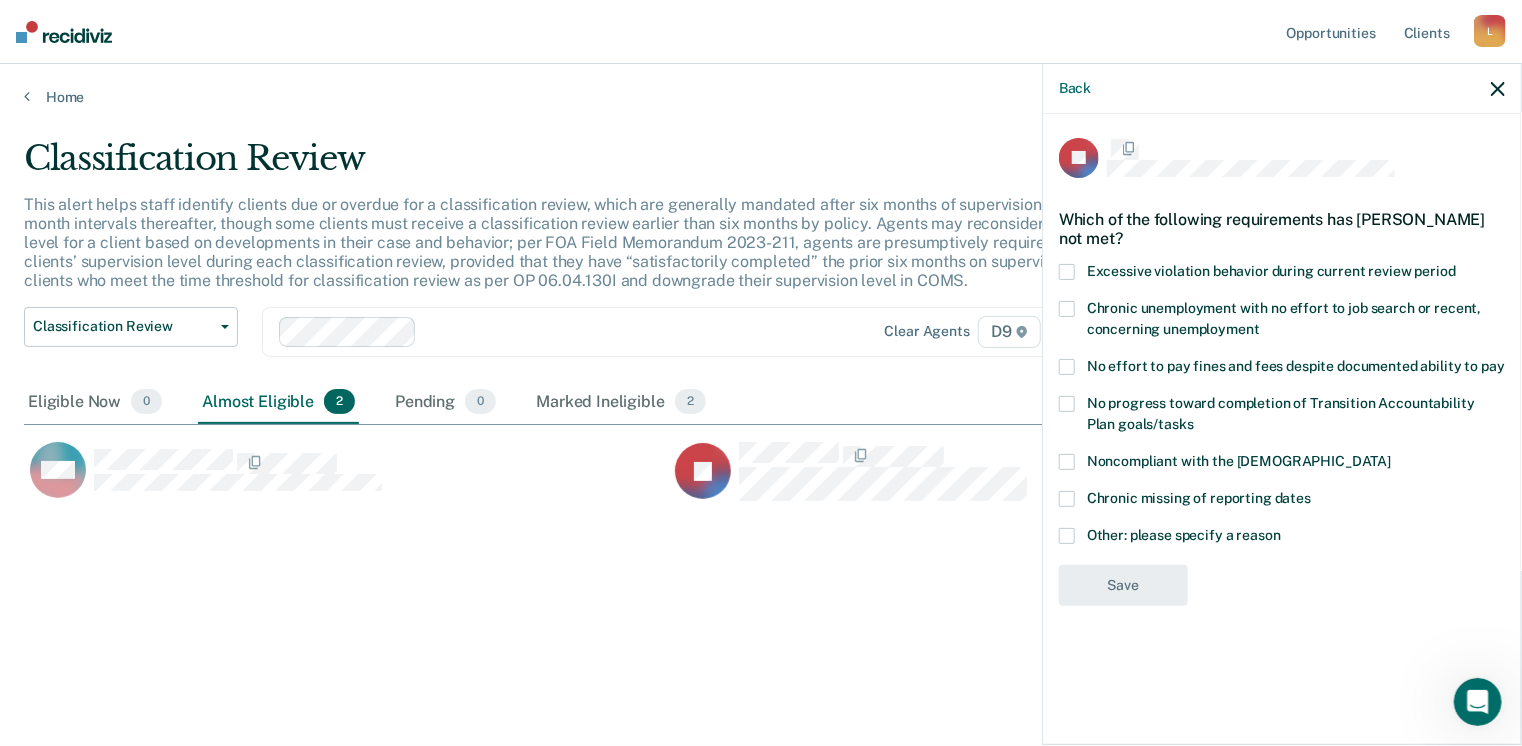 scroll, scrollTop: 0, scrollLeft: 0, axis: both 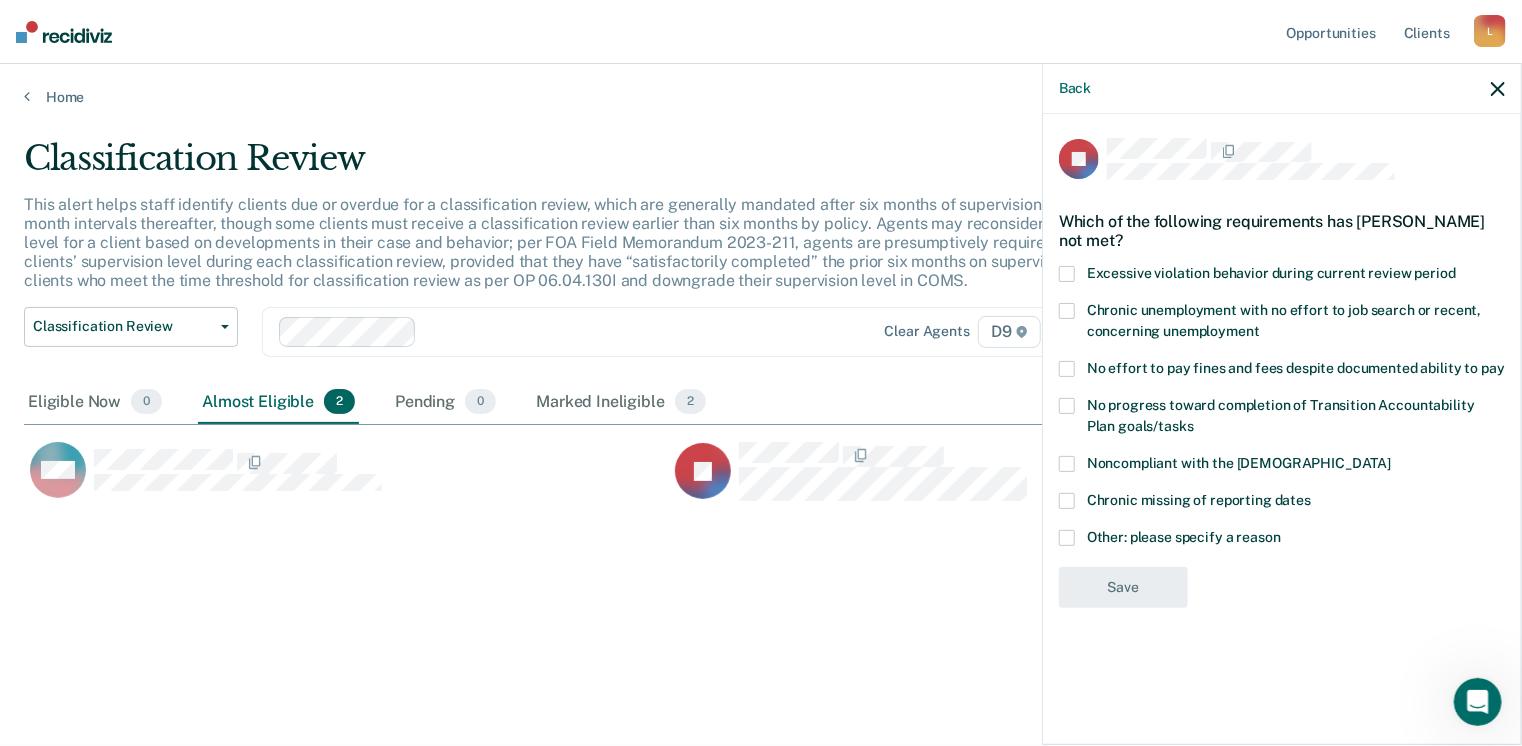 click at bounding box center [1067, 538] 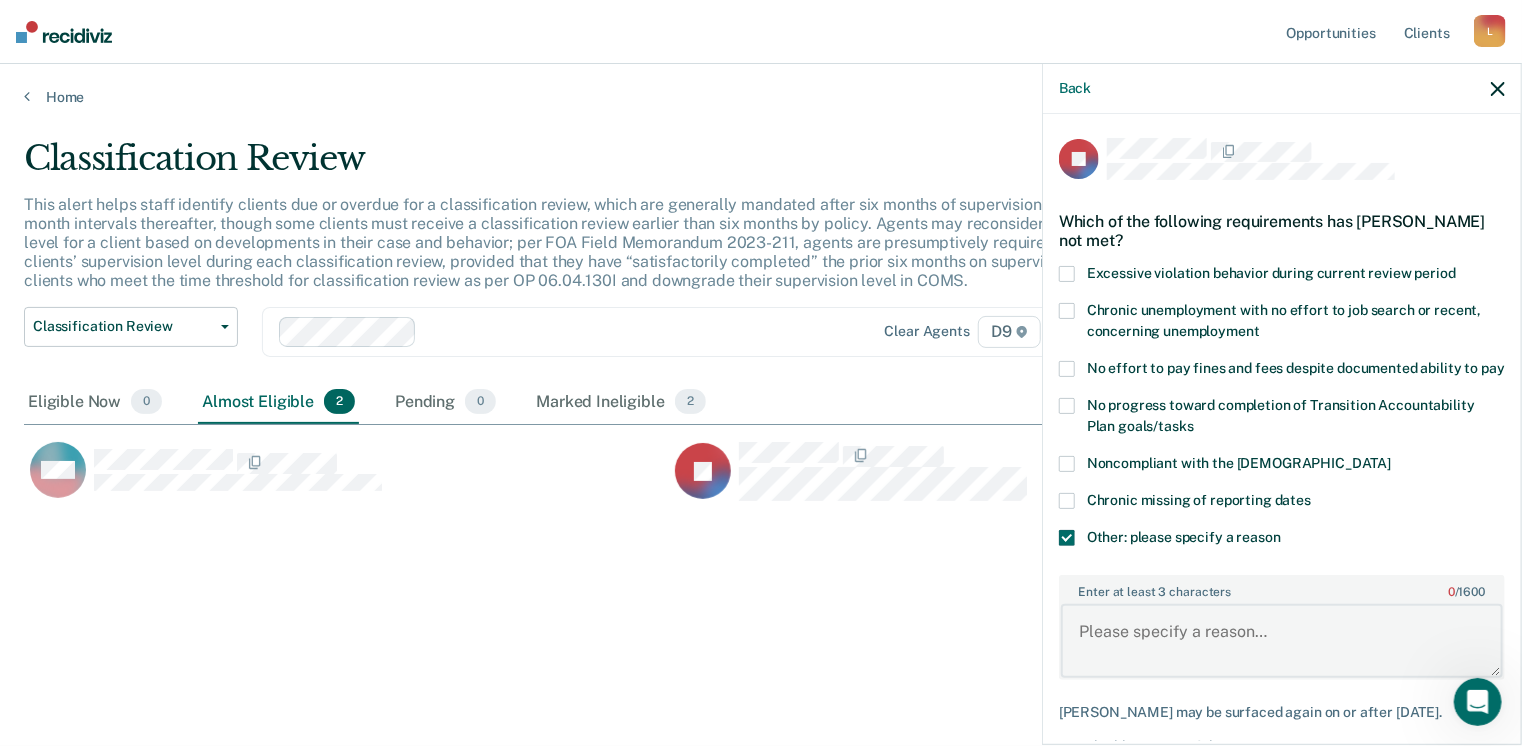 click on "Enter at least 3 characters 0  /  1600" at bounding box center [1282, 641] 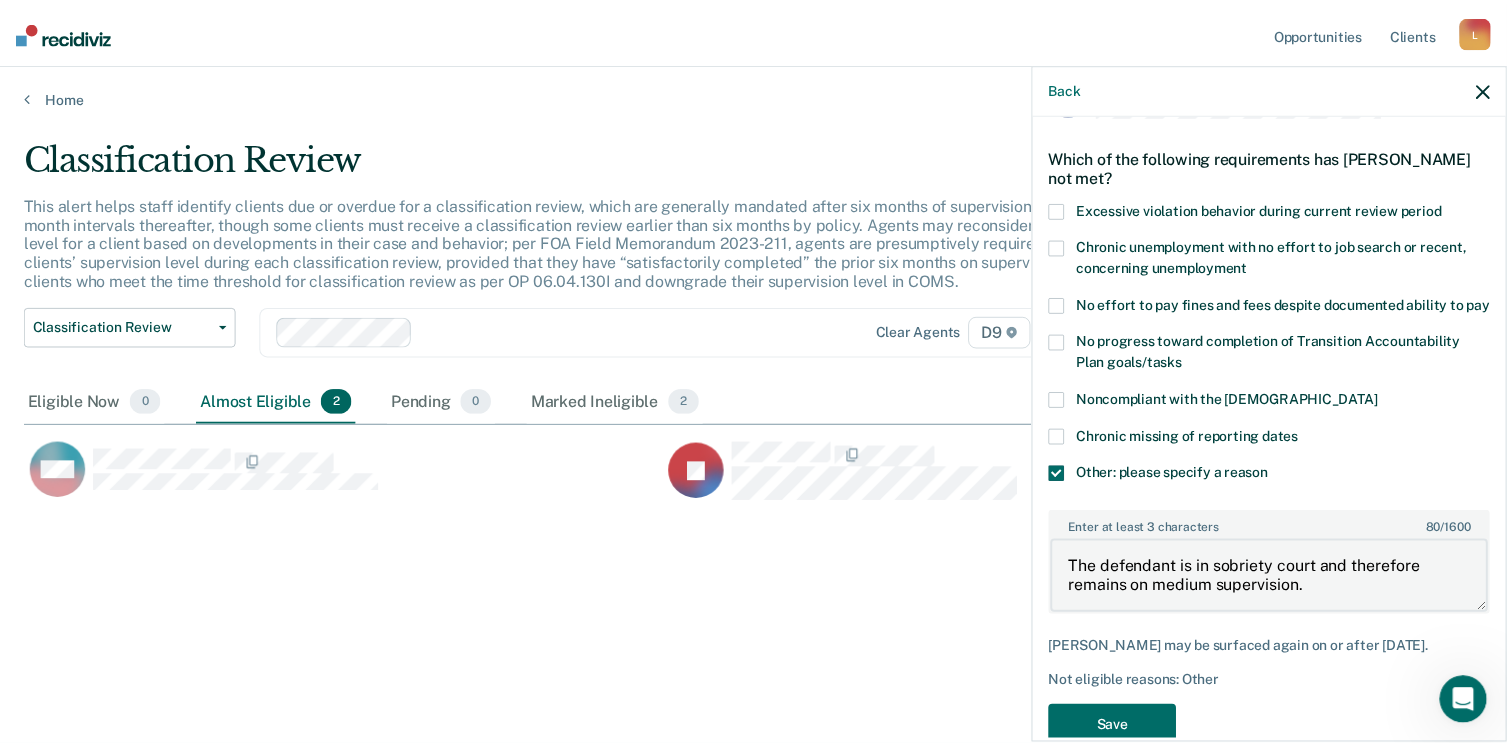 scroll, scrollTop: 123, scrollLeft: 0, axis: vertical 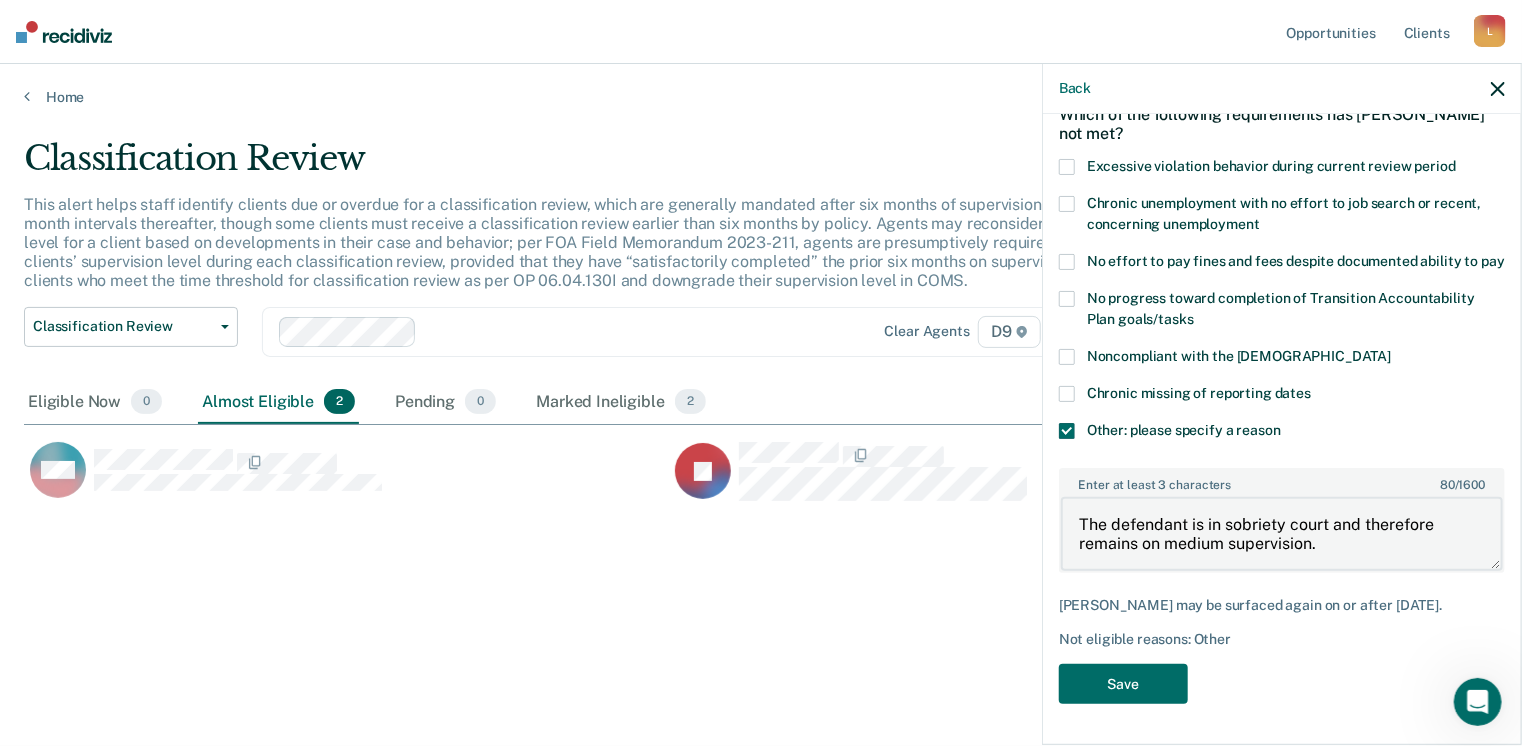 type on "The defendant is in sobriety court and therefore remains on medium supervision." 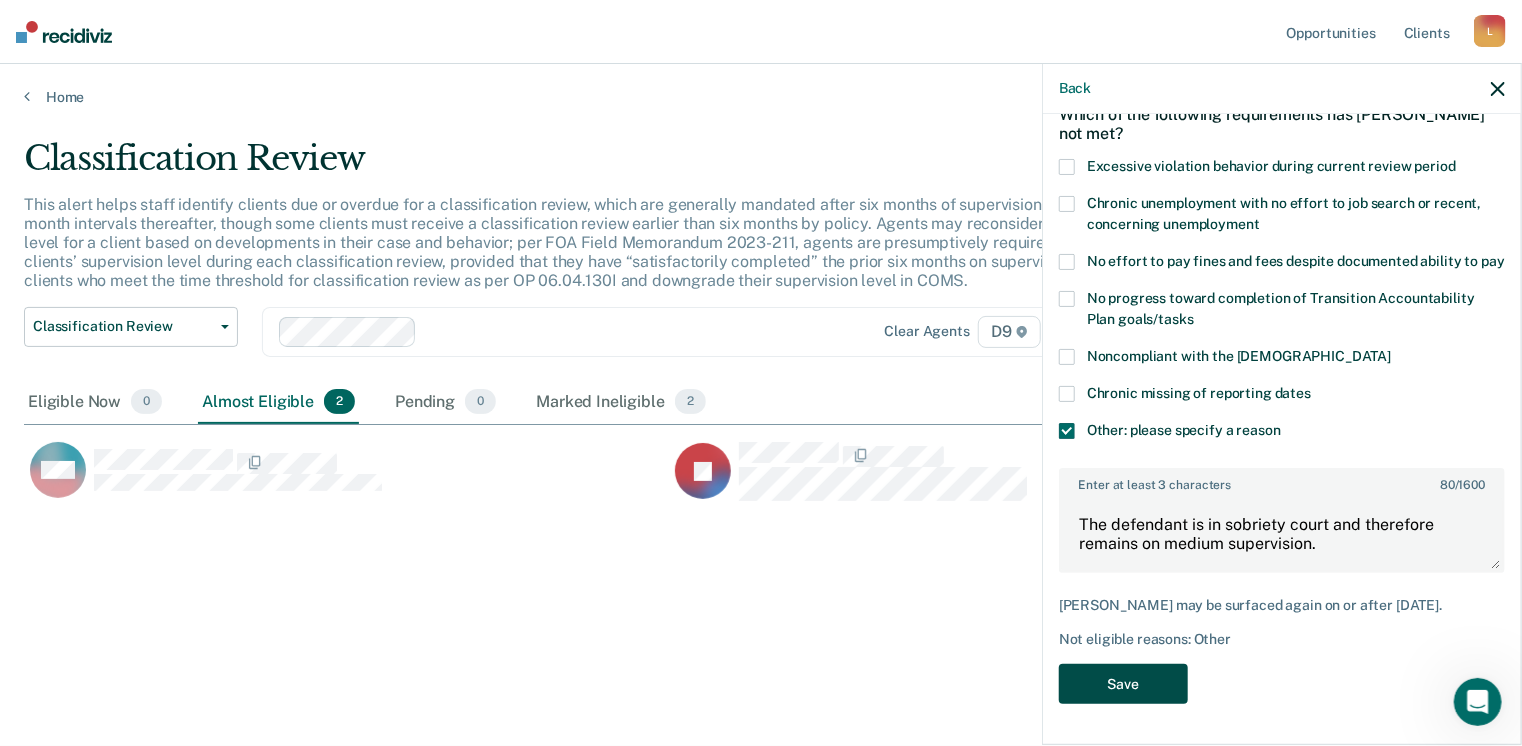 click on "Save" at bounding box center [1123, 684] 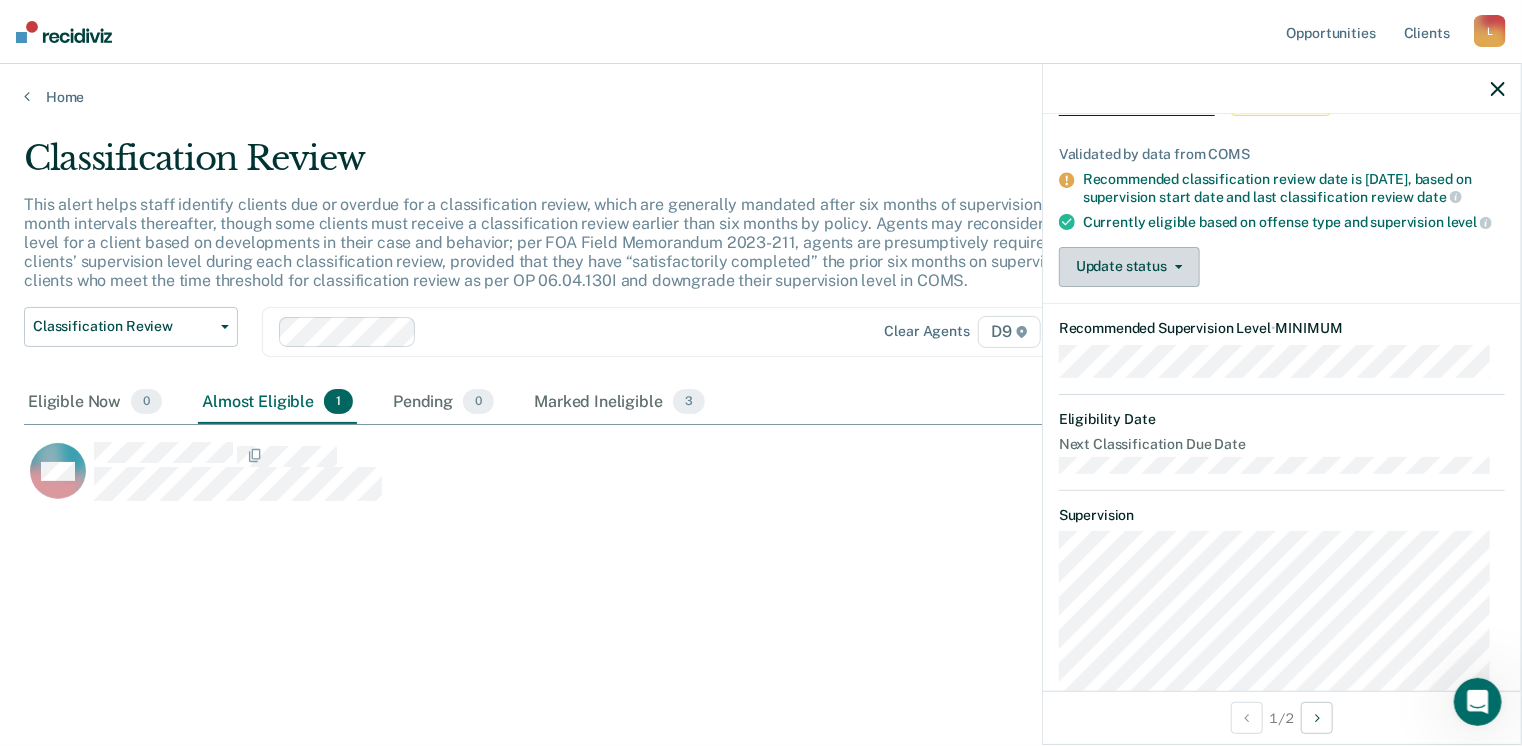 click on "Update status" at bounding box center (1129, 267) 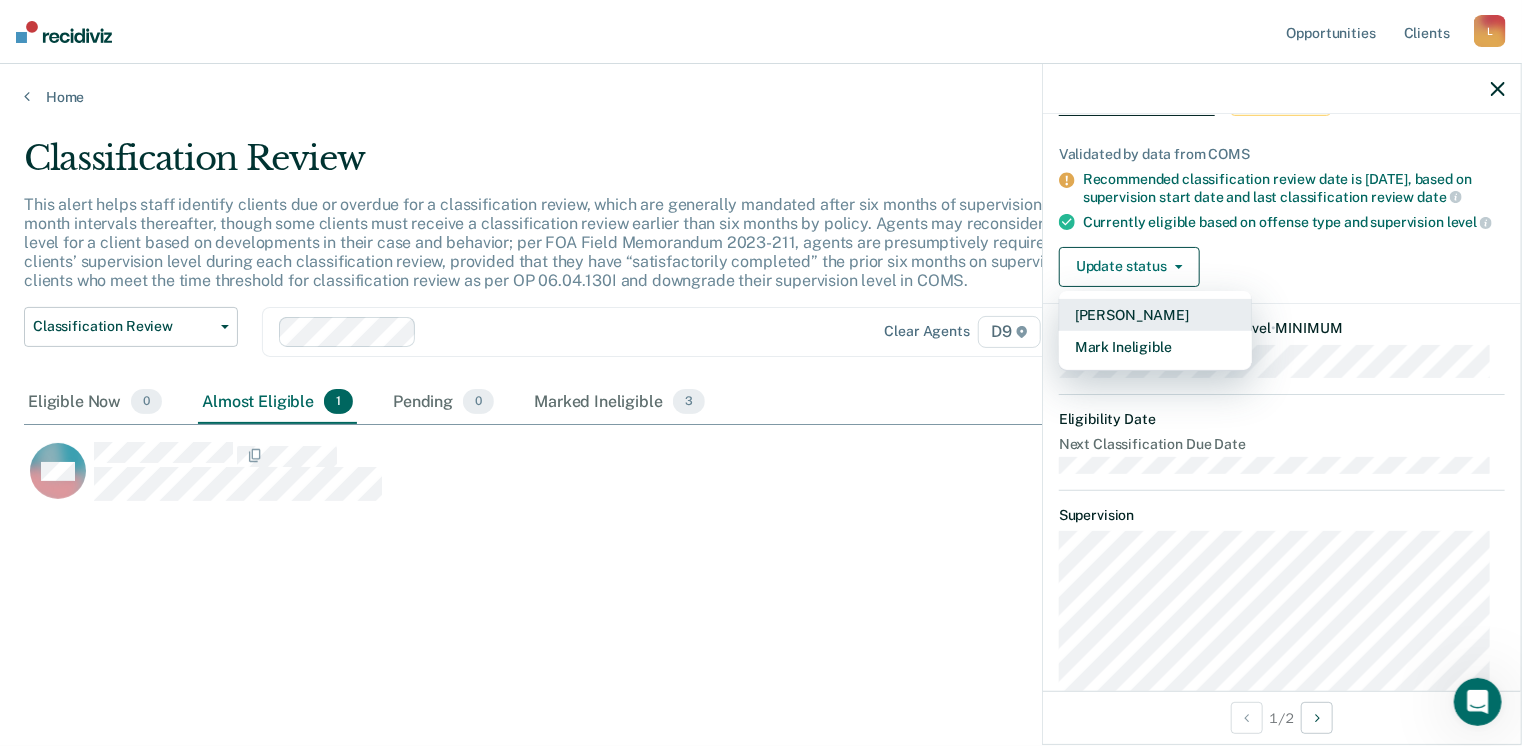 click on "[PERSON_NAME]" at bounding box center (1155, 315) 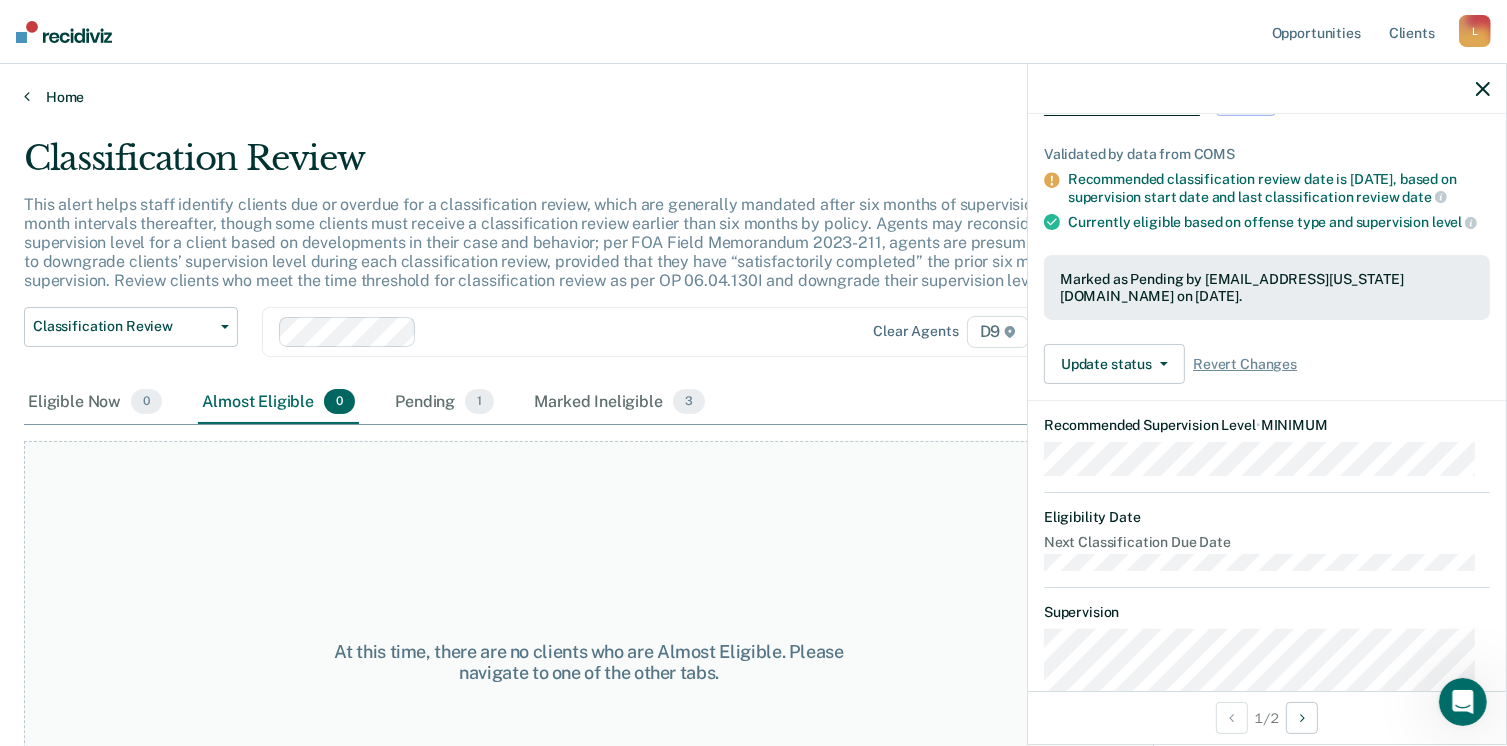 click on "Home" at bounding box center (753, 97) 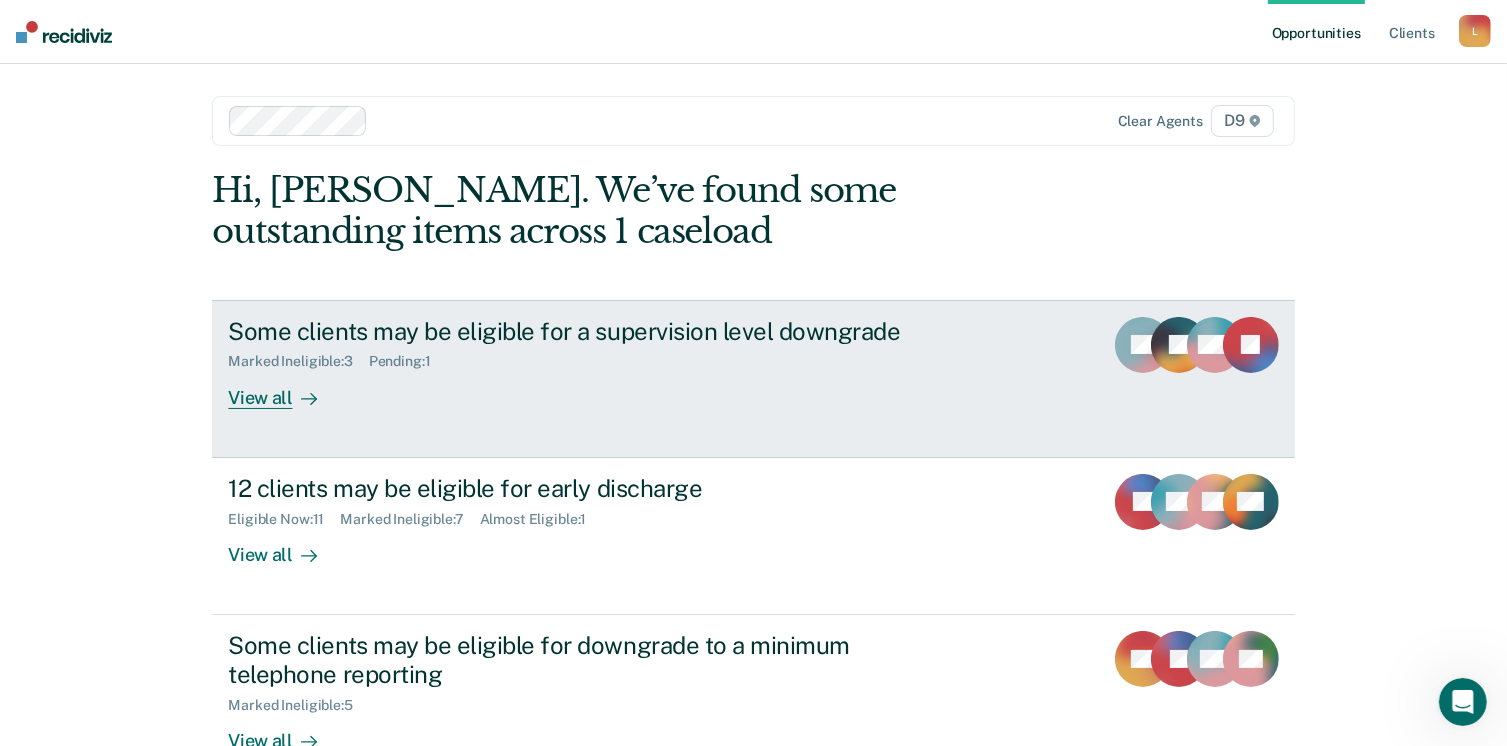 click on "View all" at bounding box center [284, 389] 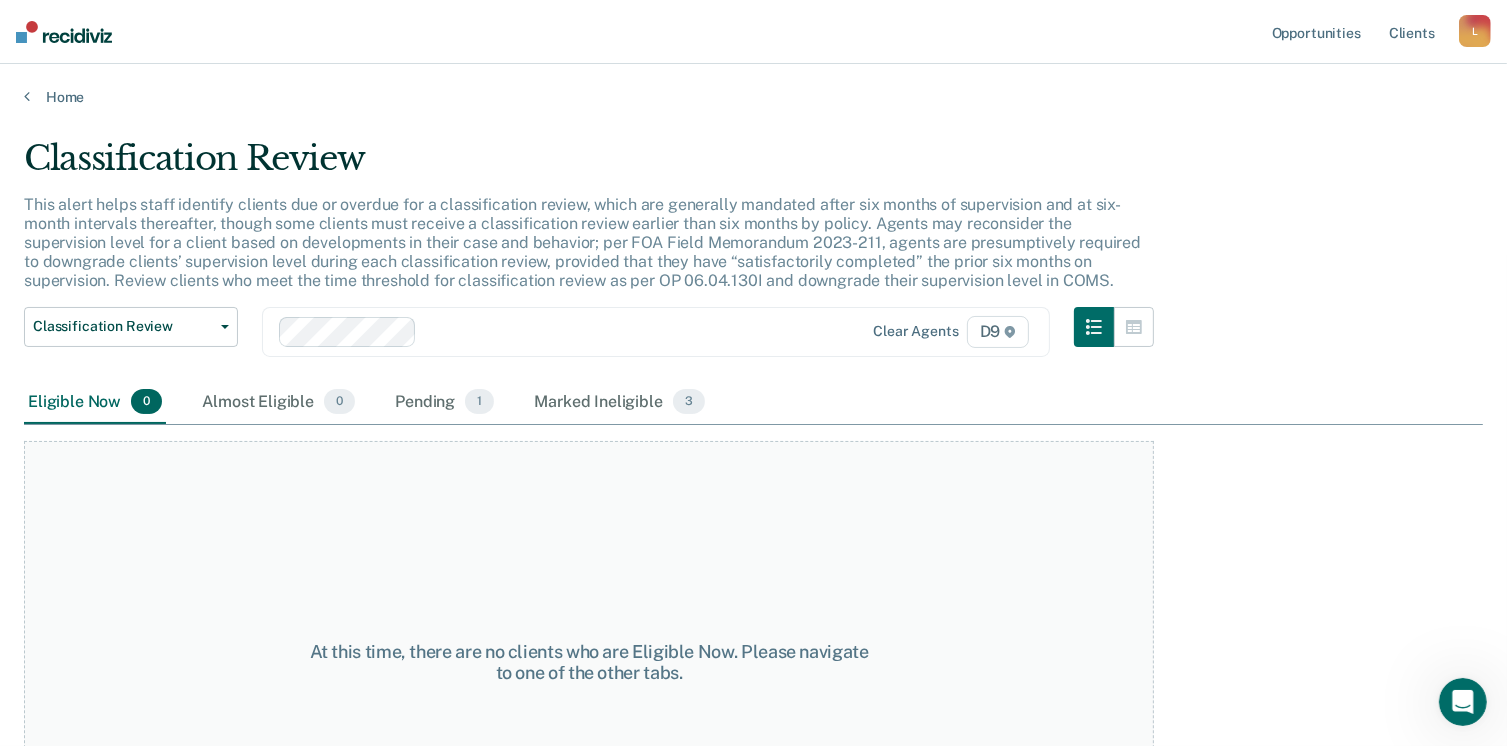 click on "Home" at bounding box center [753, 85] 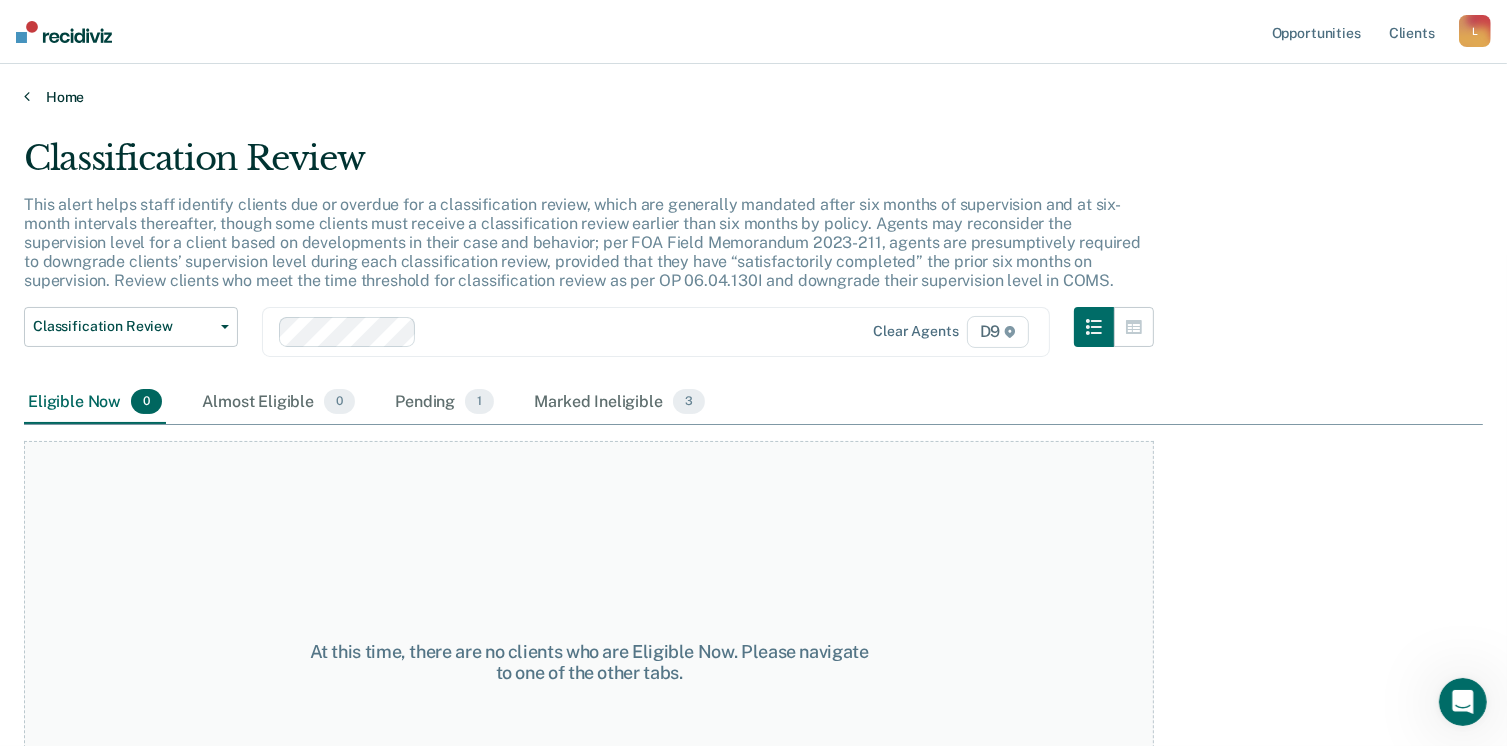 click on "Home" at bounding box center [753, 97] 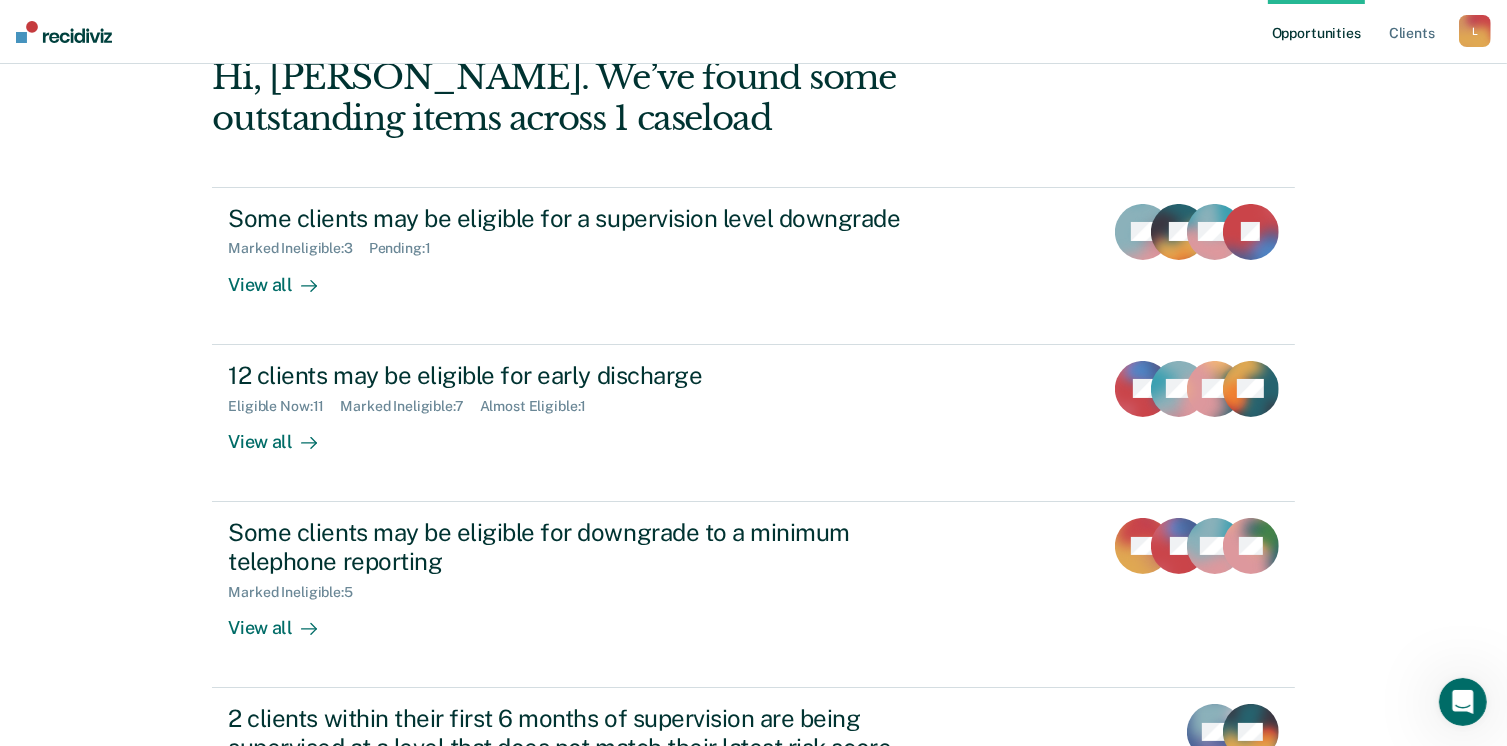 scroll, scrollTop: 114, scrollLeft: 0, axis: vertical 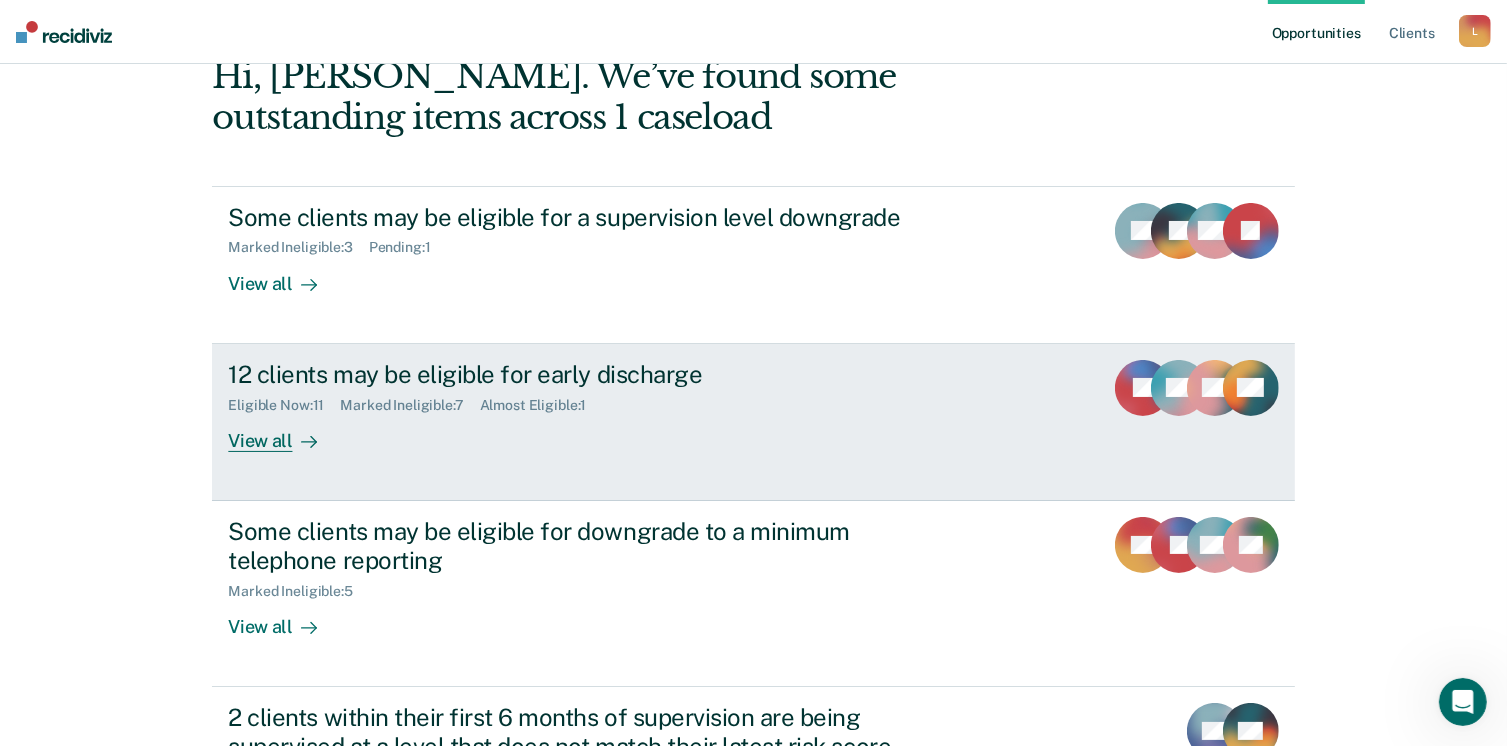 click on "View all" at bounding box center [284, 432] 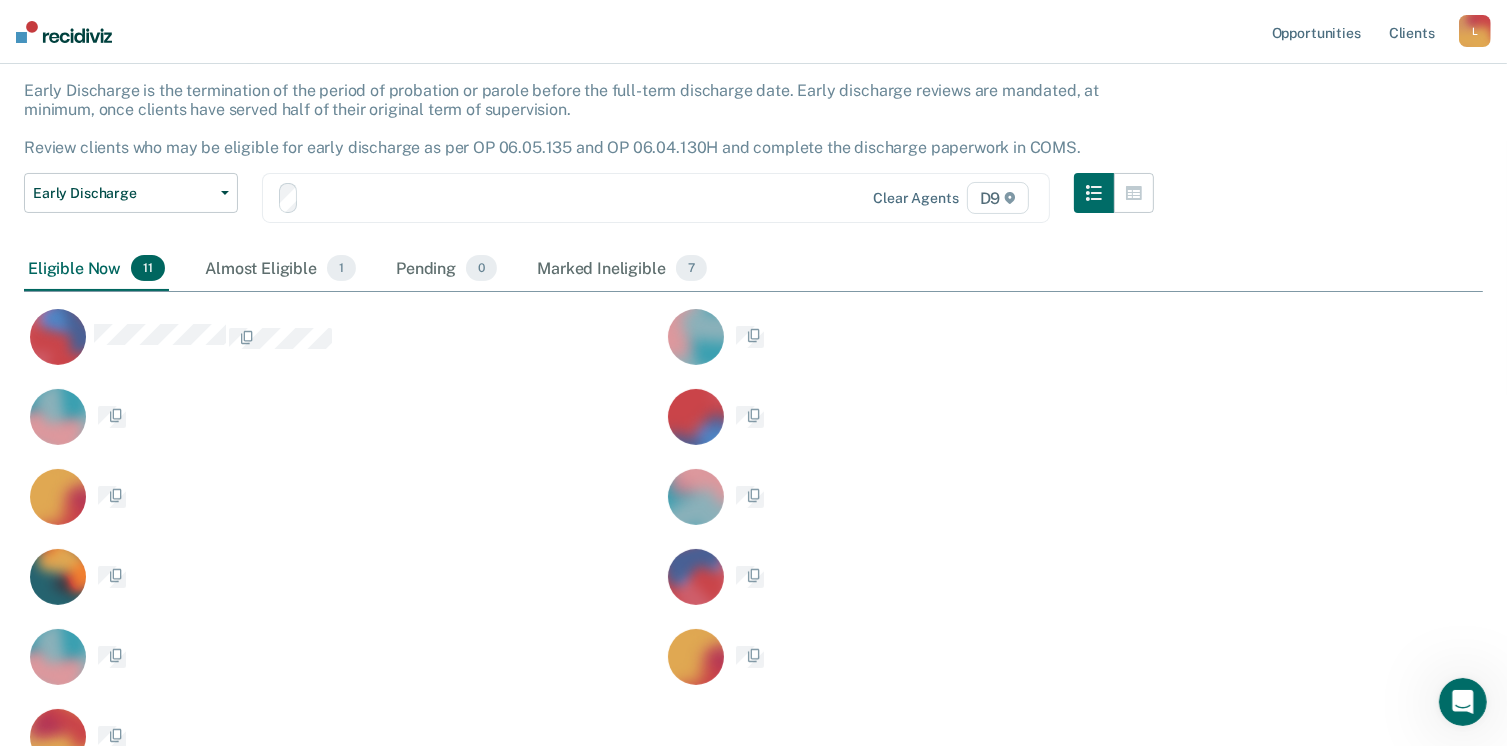scroll, scrollTop: 0, scrollLeft: 0, axis: both 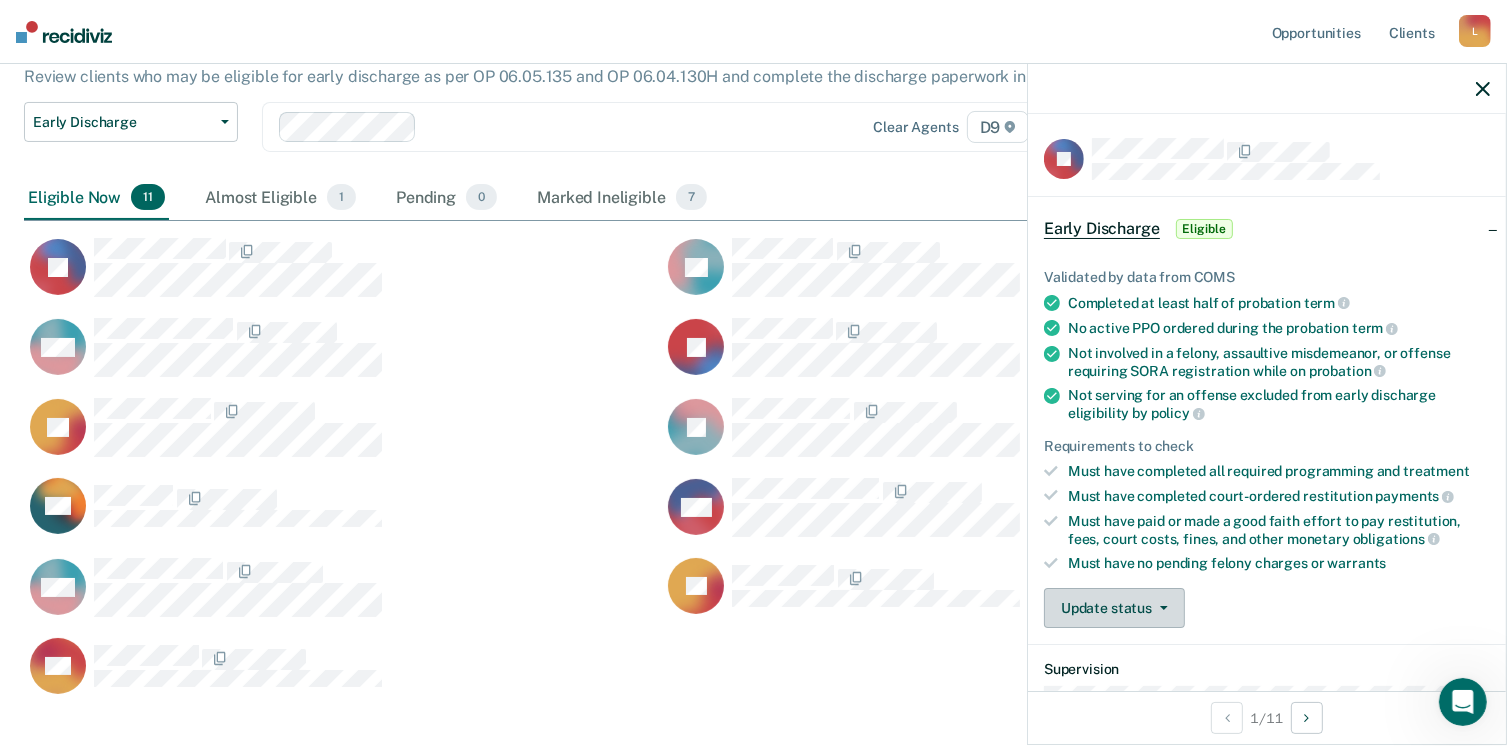 click on "Update status" at bounding box center (1114, 608) 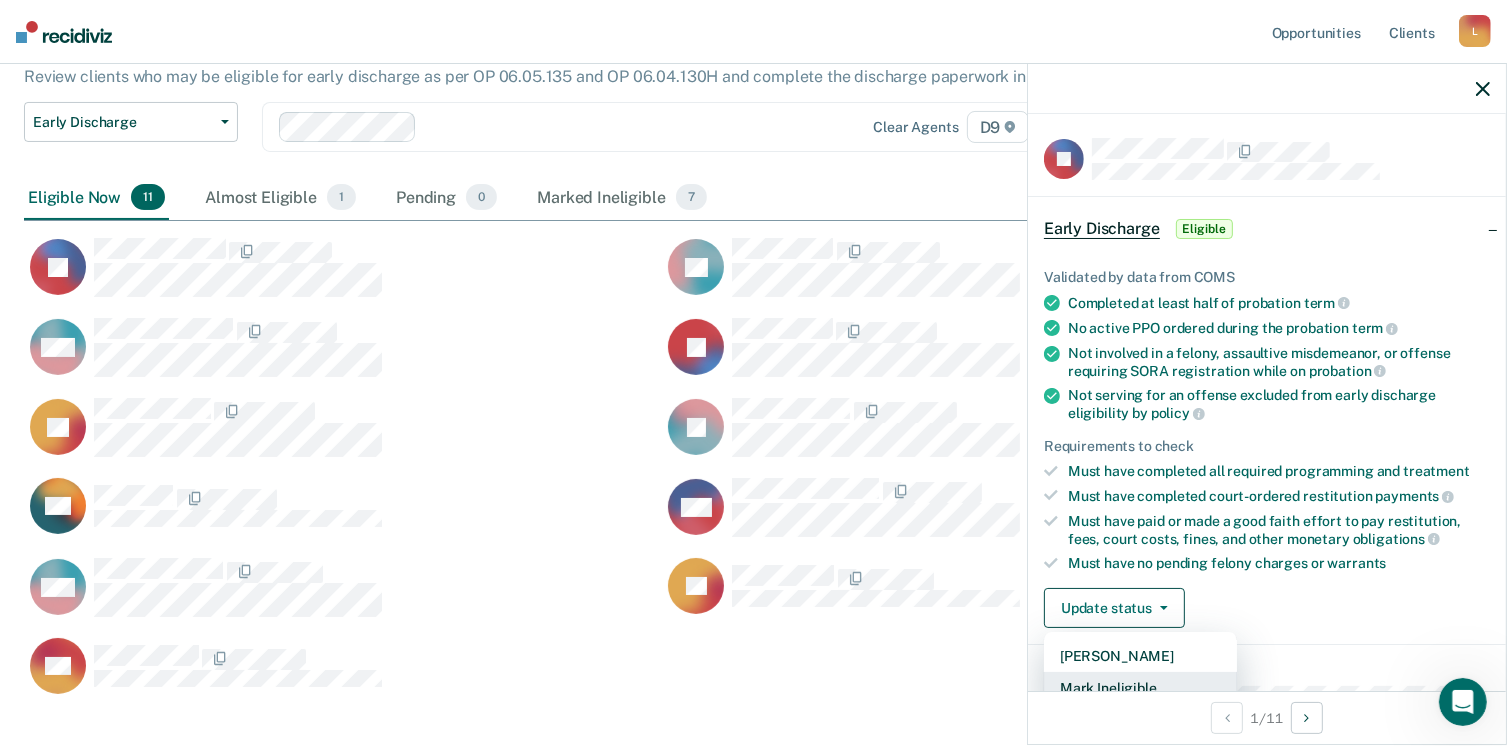 scroll, scrollTop: 5, scrollLeft: 0, axis: vertical 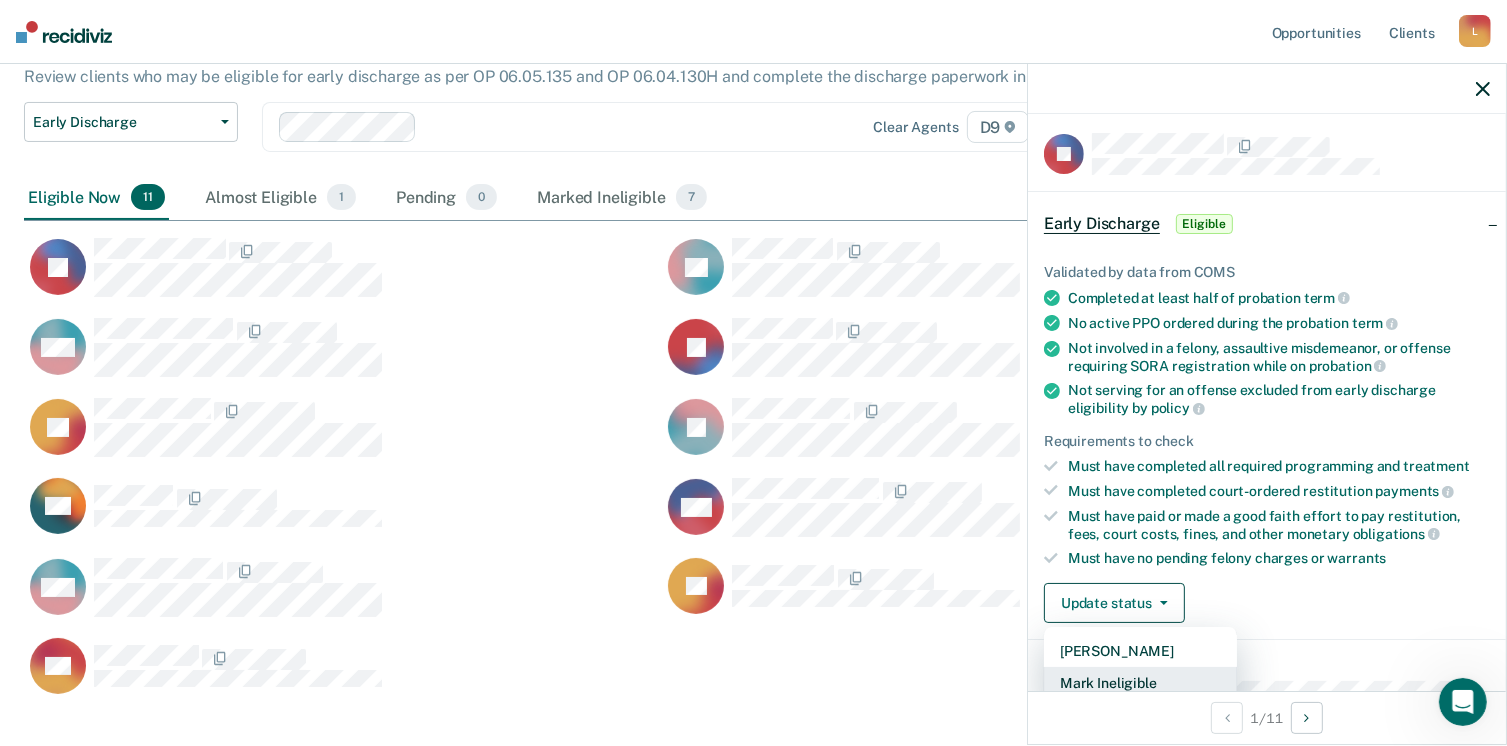 click on "Mark Ineligible" at bounding box center [1140, 683] 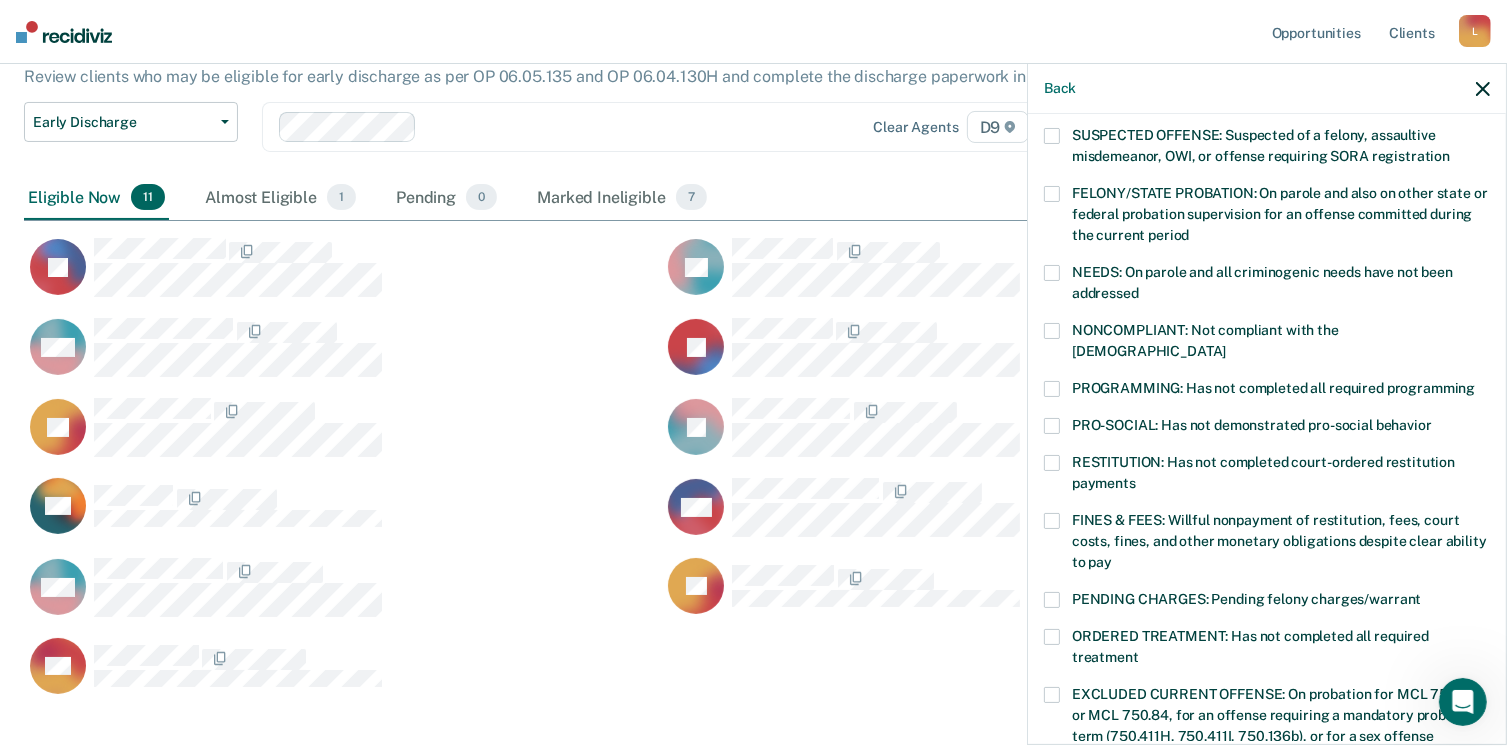 scroll, scrollTop: 199, scrollLeft: 0, axis: vertical 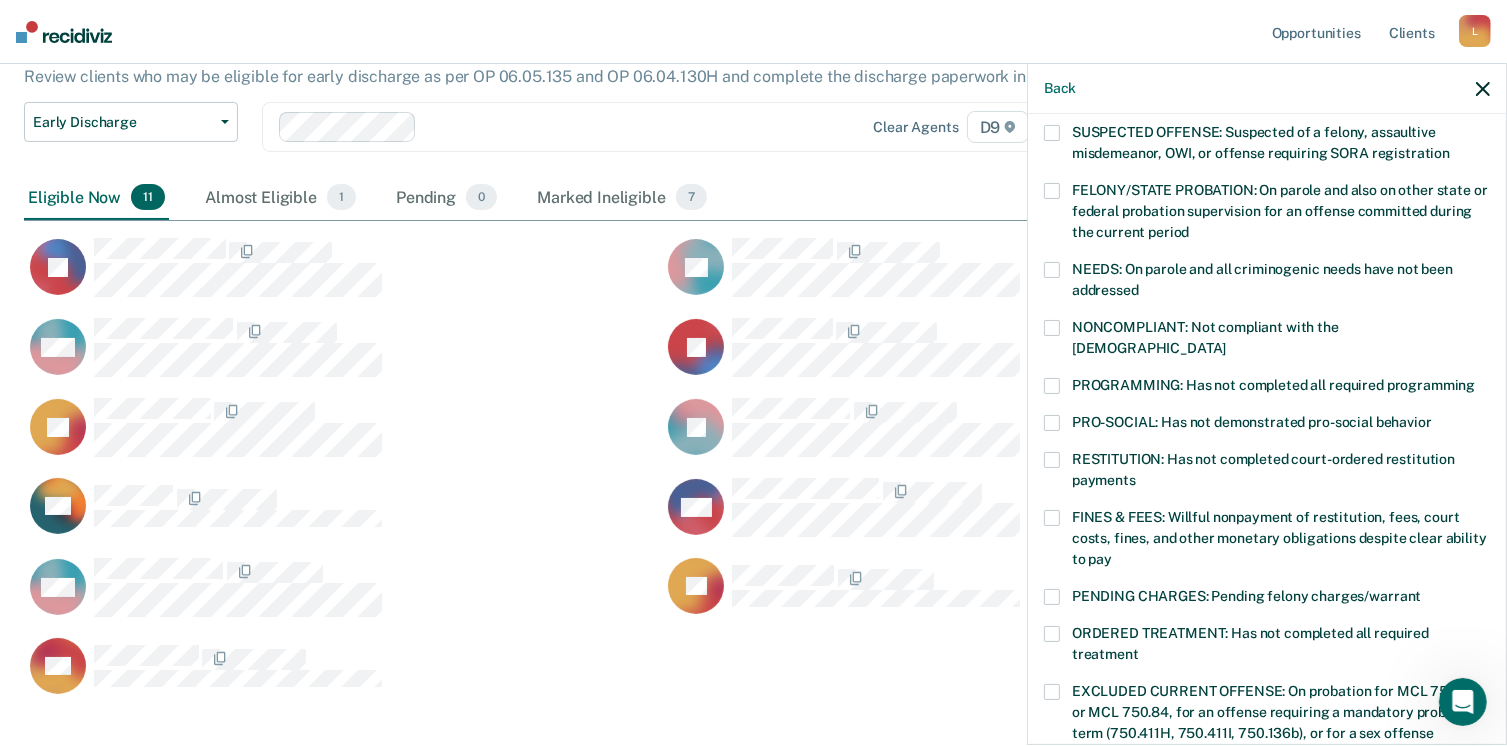 click on "RESTITUTION: Has not completed court-ordered restitution payments" at bounding box center (1267, 473) 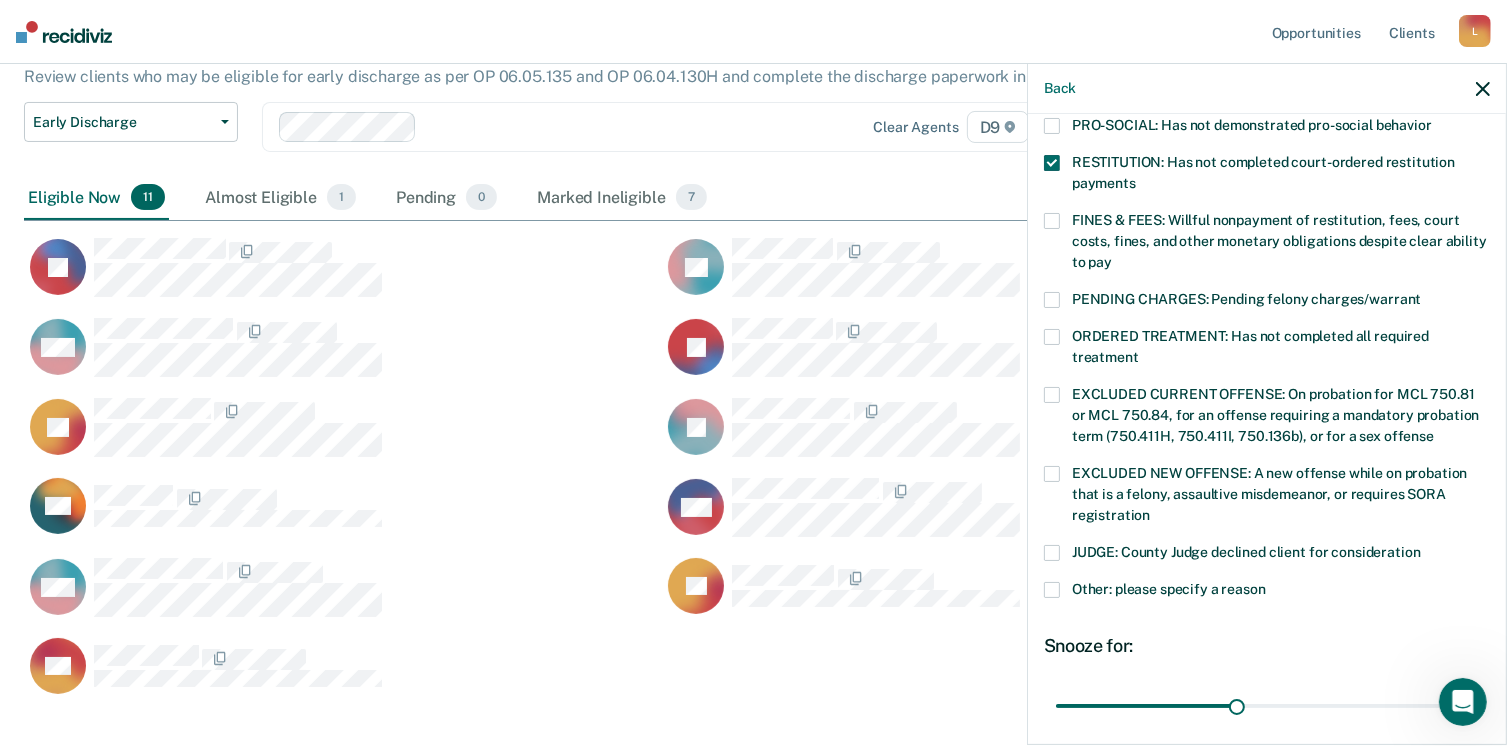 scroll, scrollTop: 497, scrollLeft: 0, axis: vertical 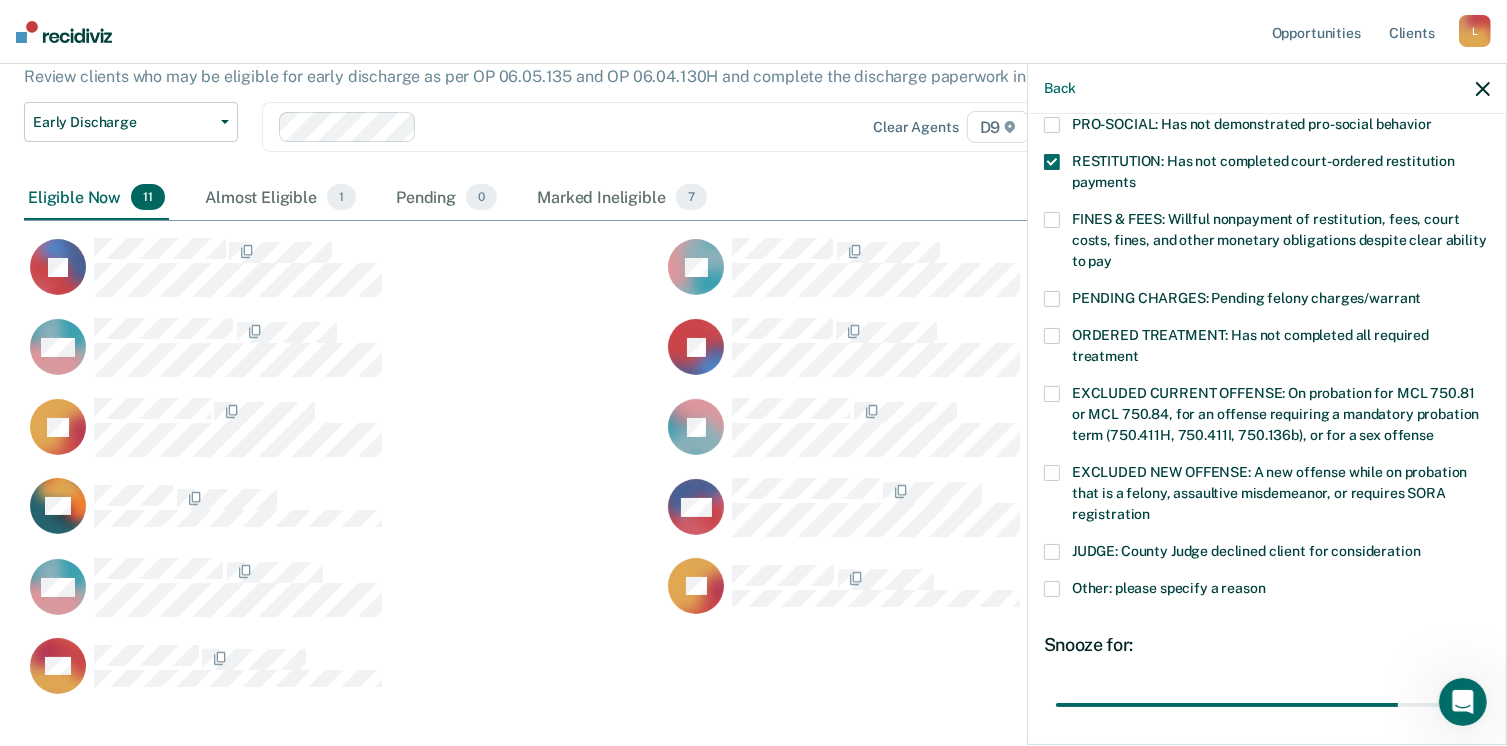type on "69" 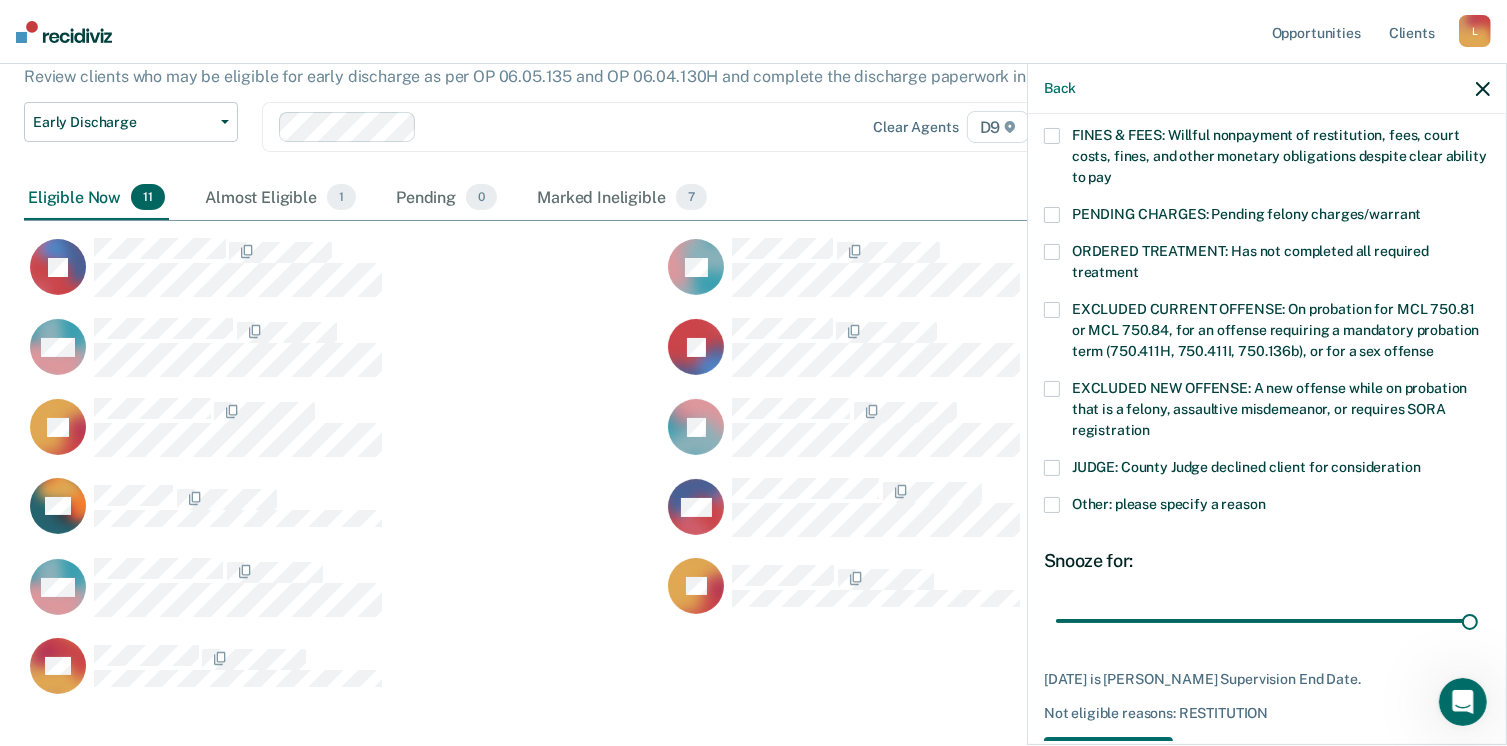 scroll, scrollTop: 630, scrollLeft: 0, axis: vertical 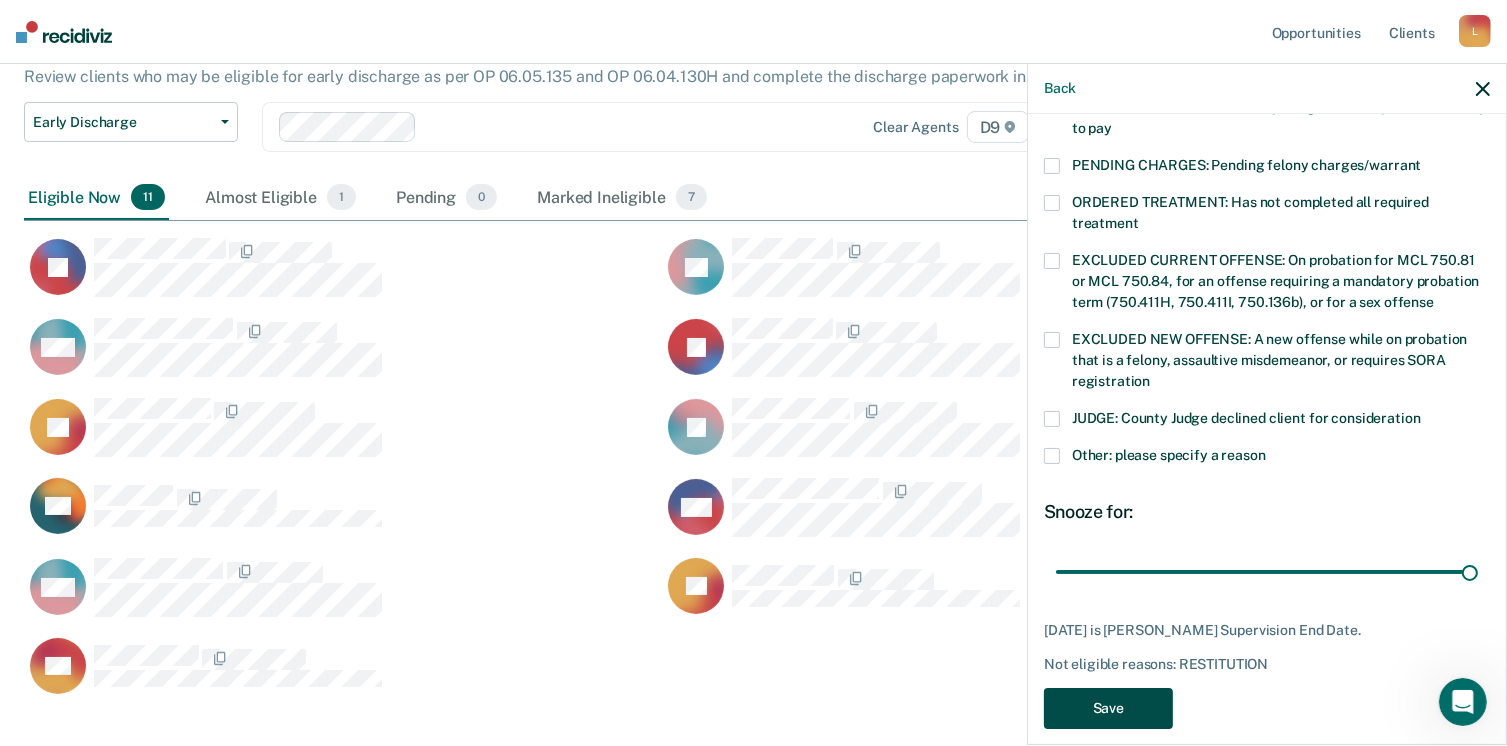 click on "Save" at bounding box center [1108, 708] 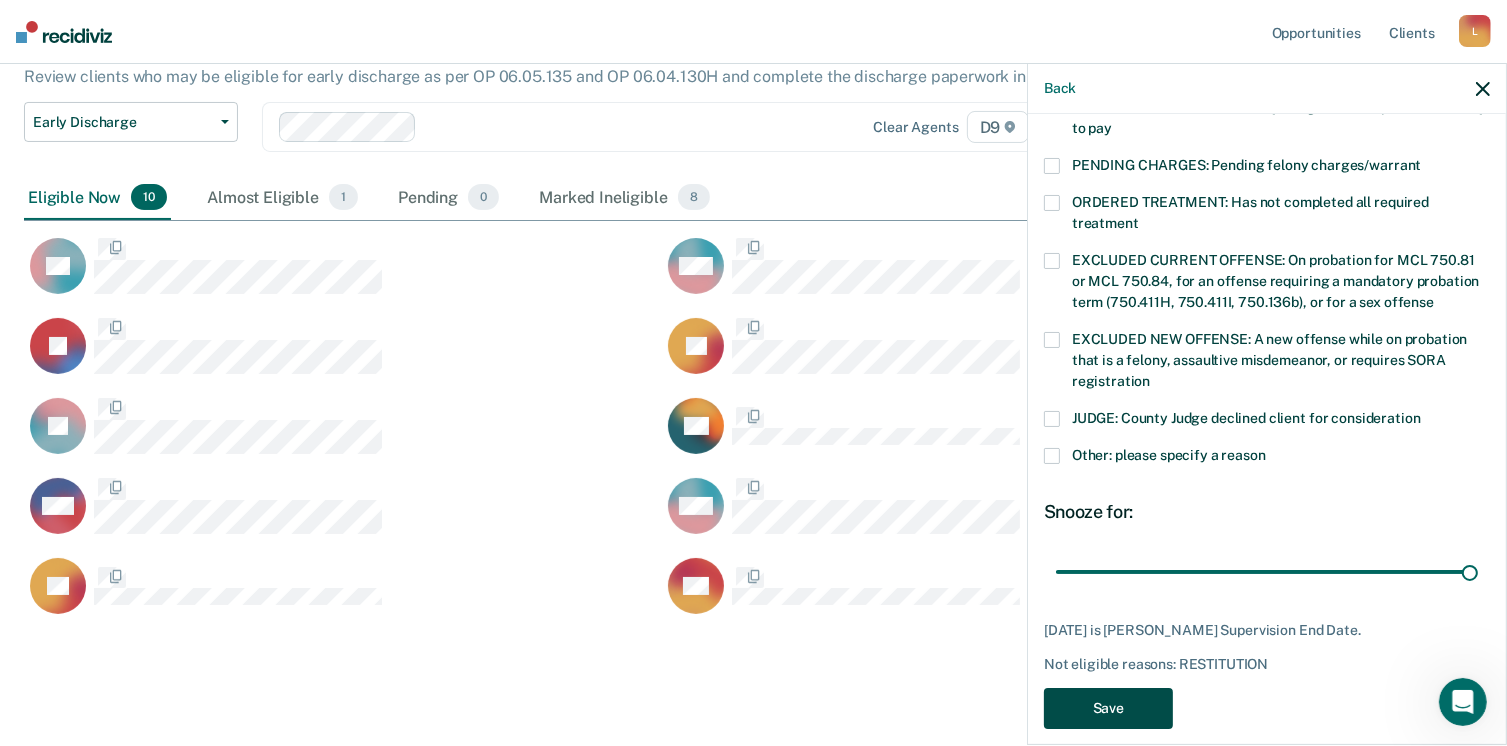 scroll, scrollTop: 660, scrollLeft: 1444, axis: both 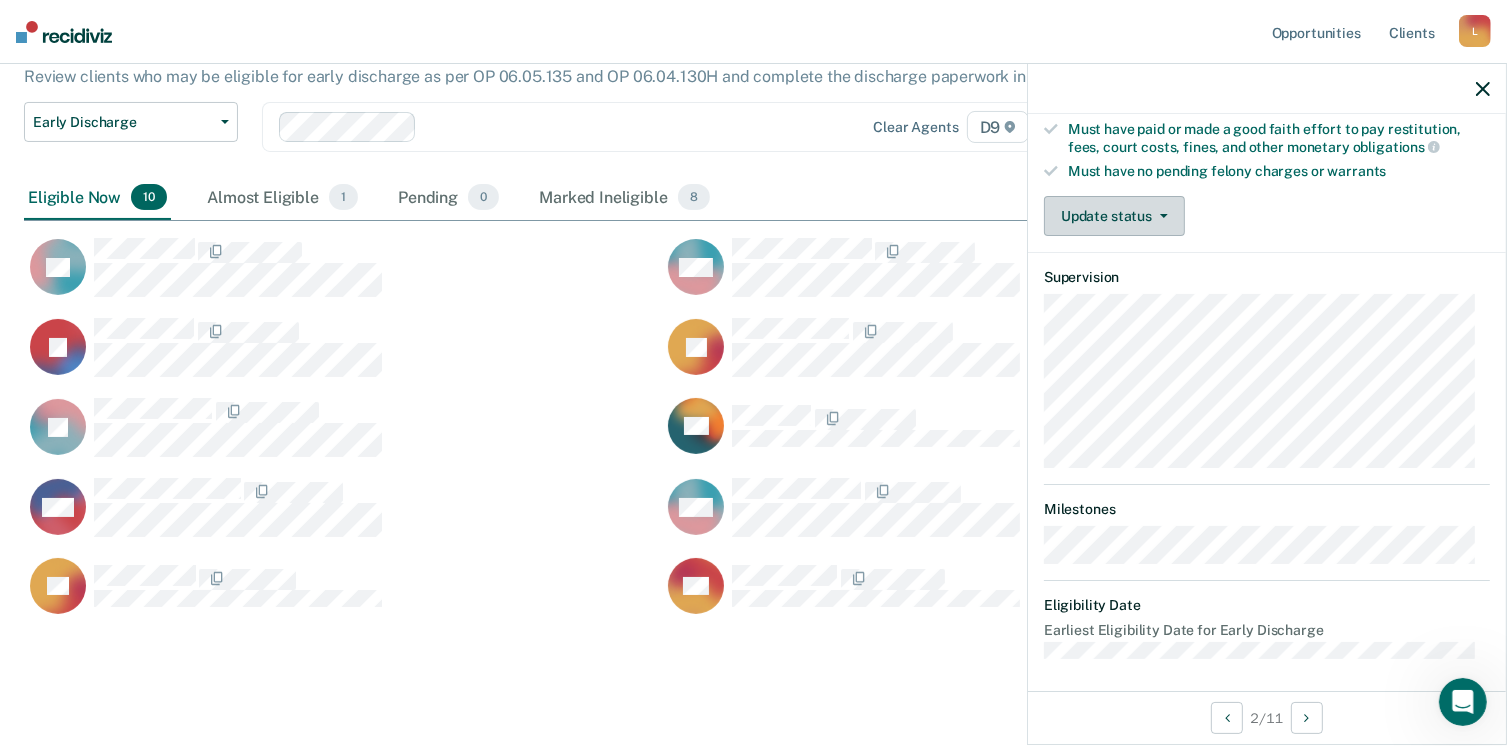 click on "Update status" at bounding box center (1114, 216) 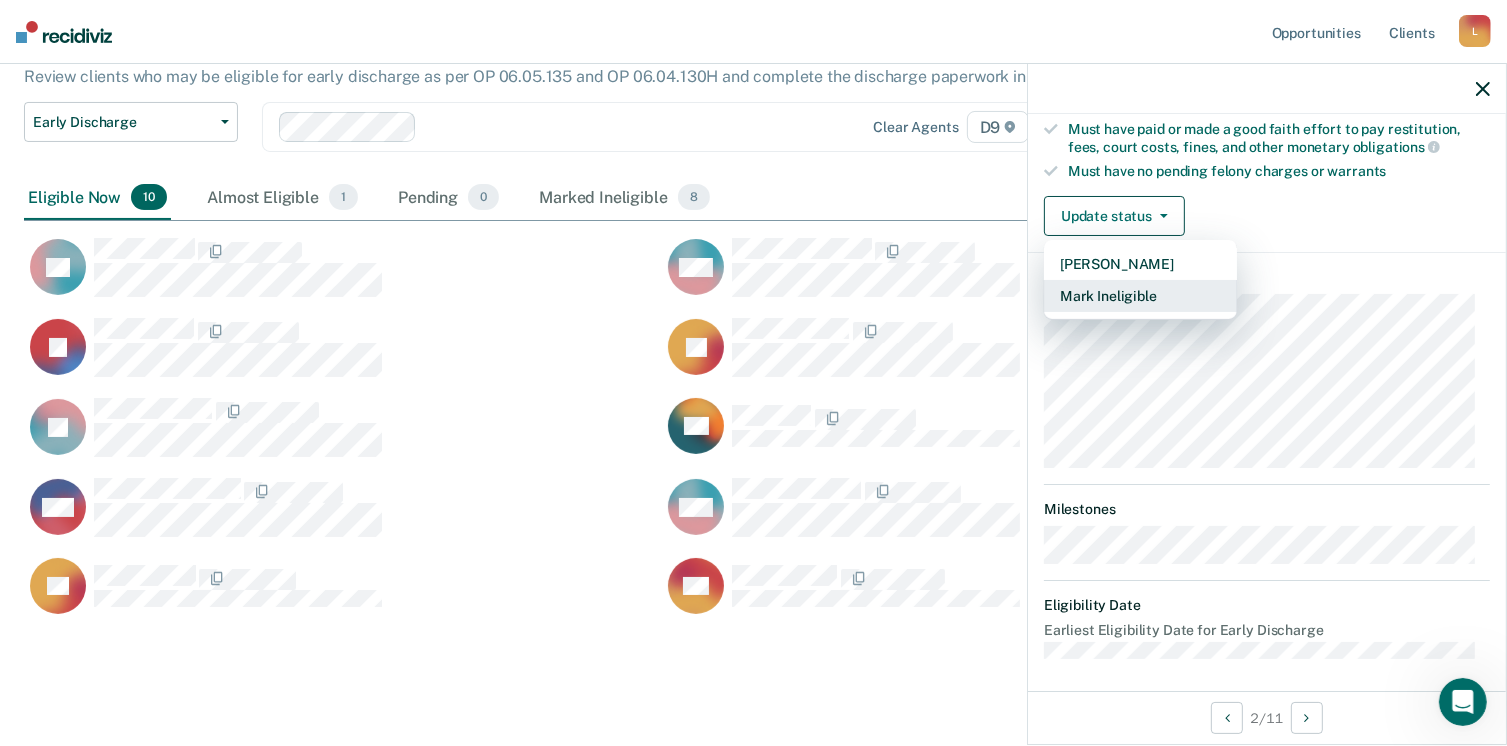 click on "Mark Ineligible" at bounding box center (1140, 296) 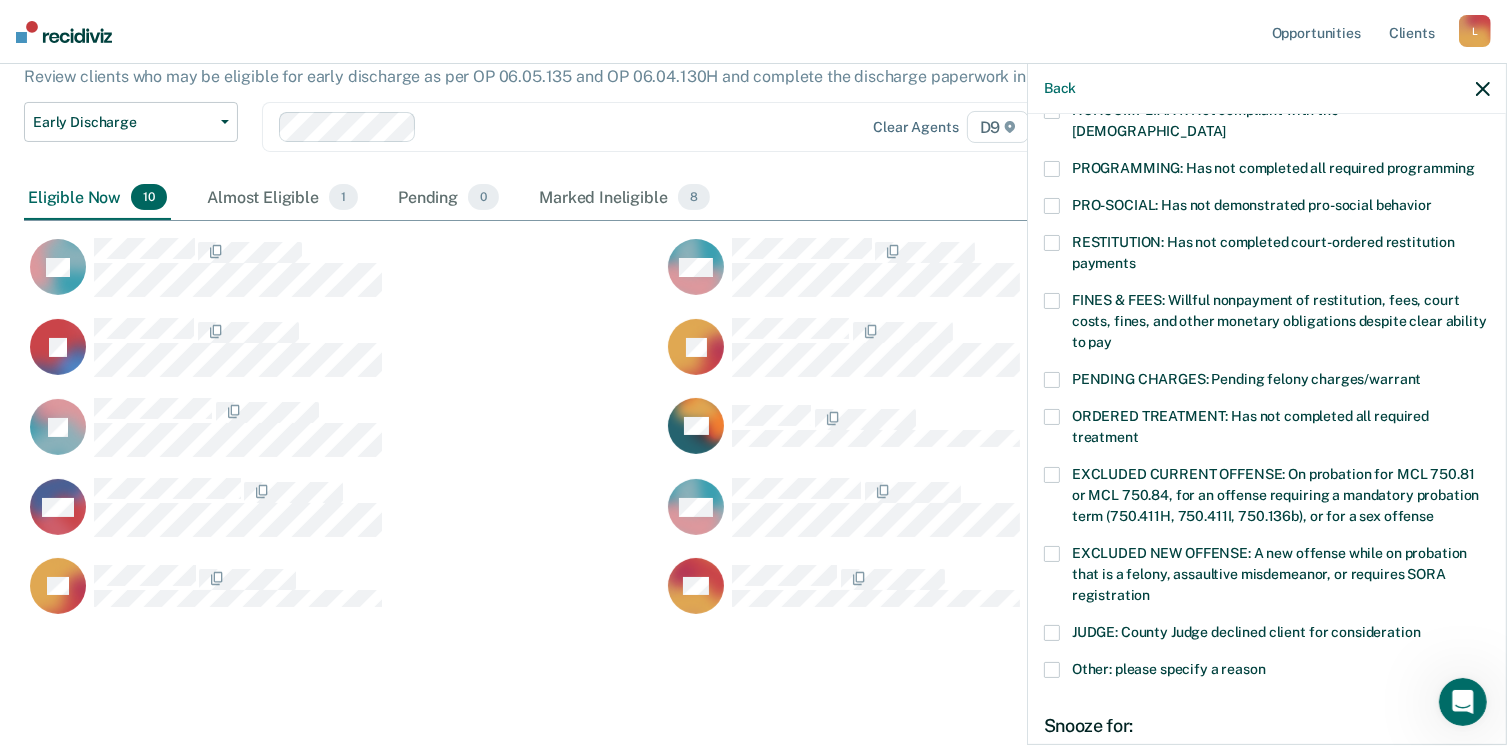 scroll, scrollTop: 402, scrollLeft: 0, axis: vertical 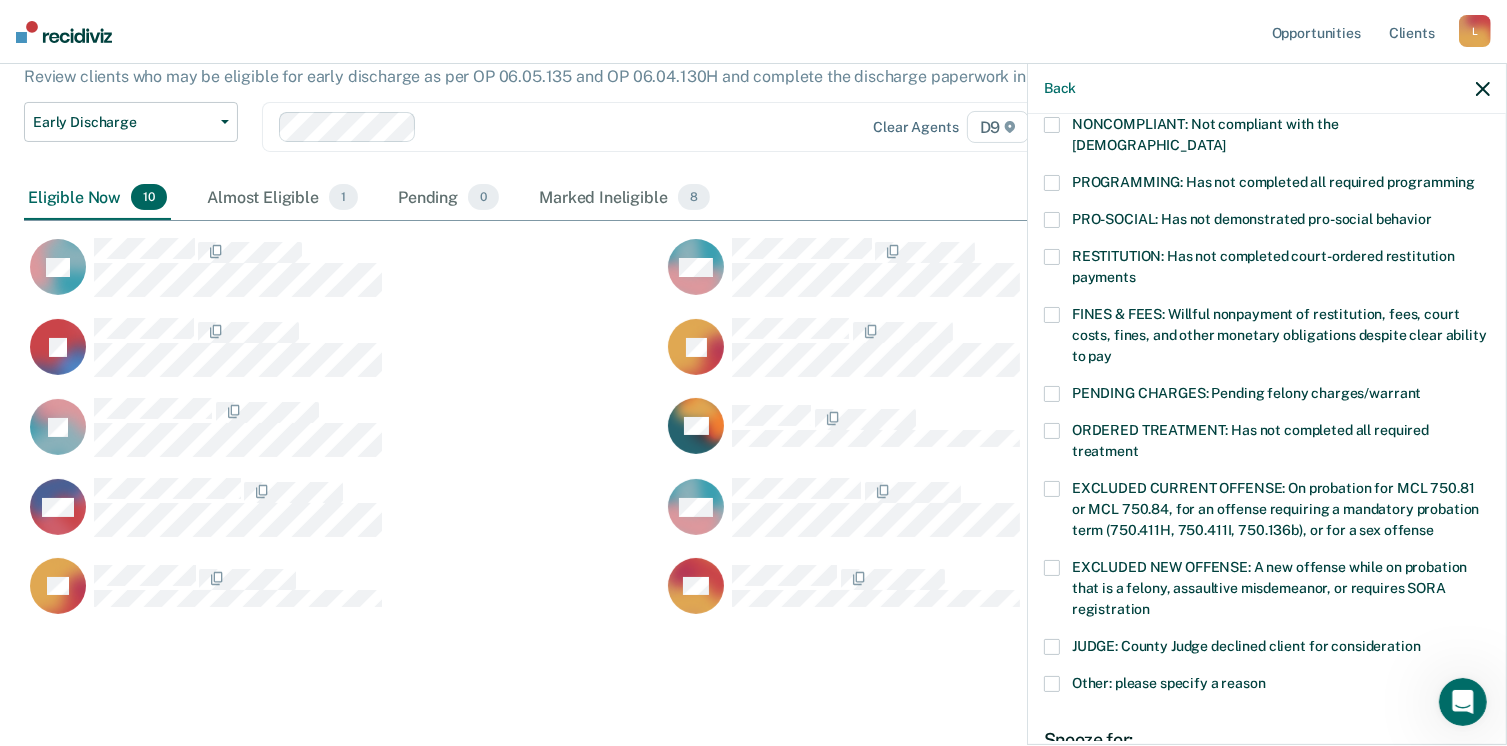 click on "RESTITUTION: Has not completed court-ordered restitution payments" at bounding box center [1267, 270] 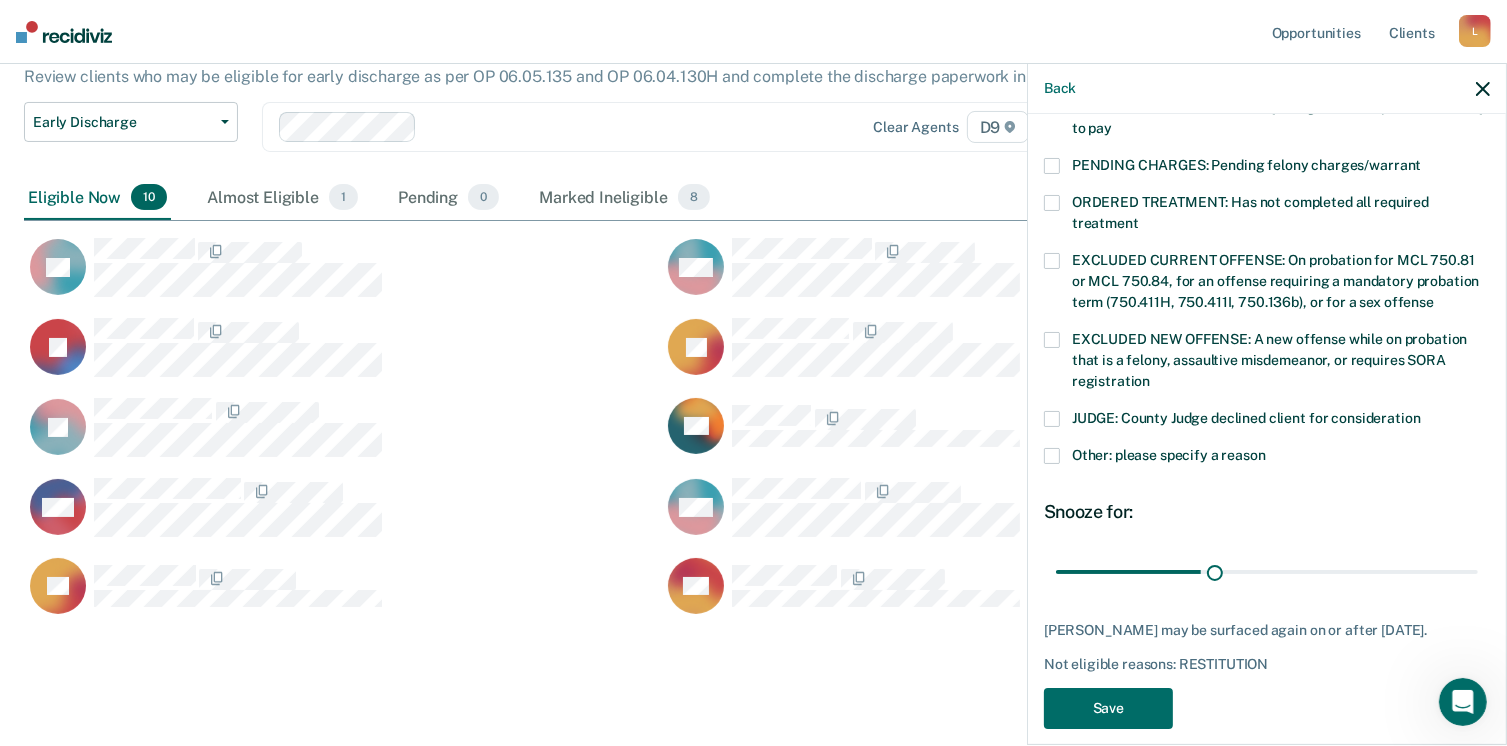 scroll, scrollTop: 624, scrollLeft: 0, axis: vertical 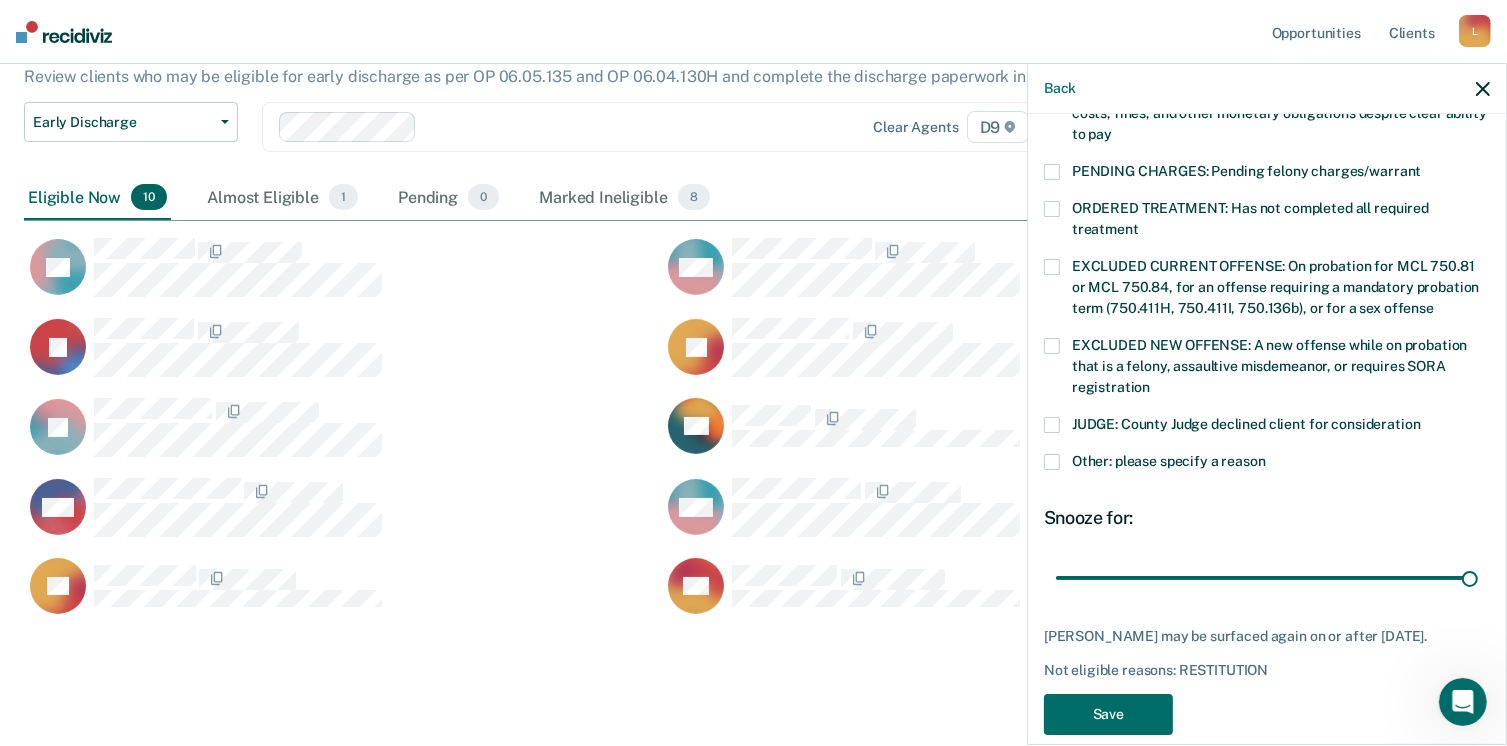 type on "90" 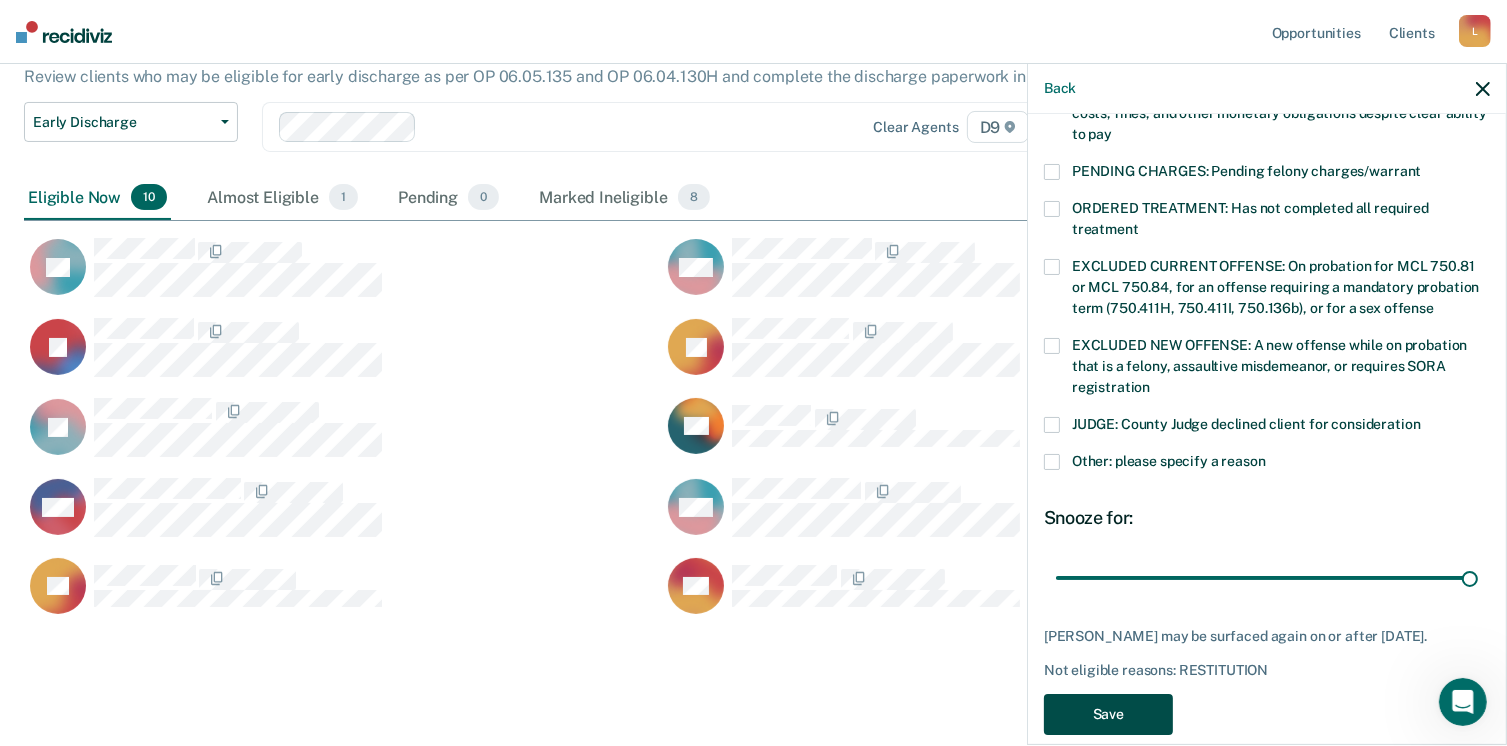 click on "Save" at bounding box center [1108, 714] 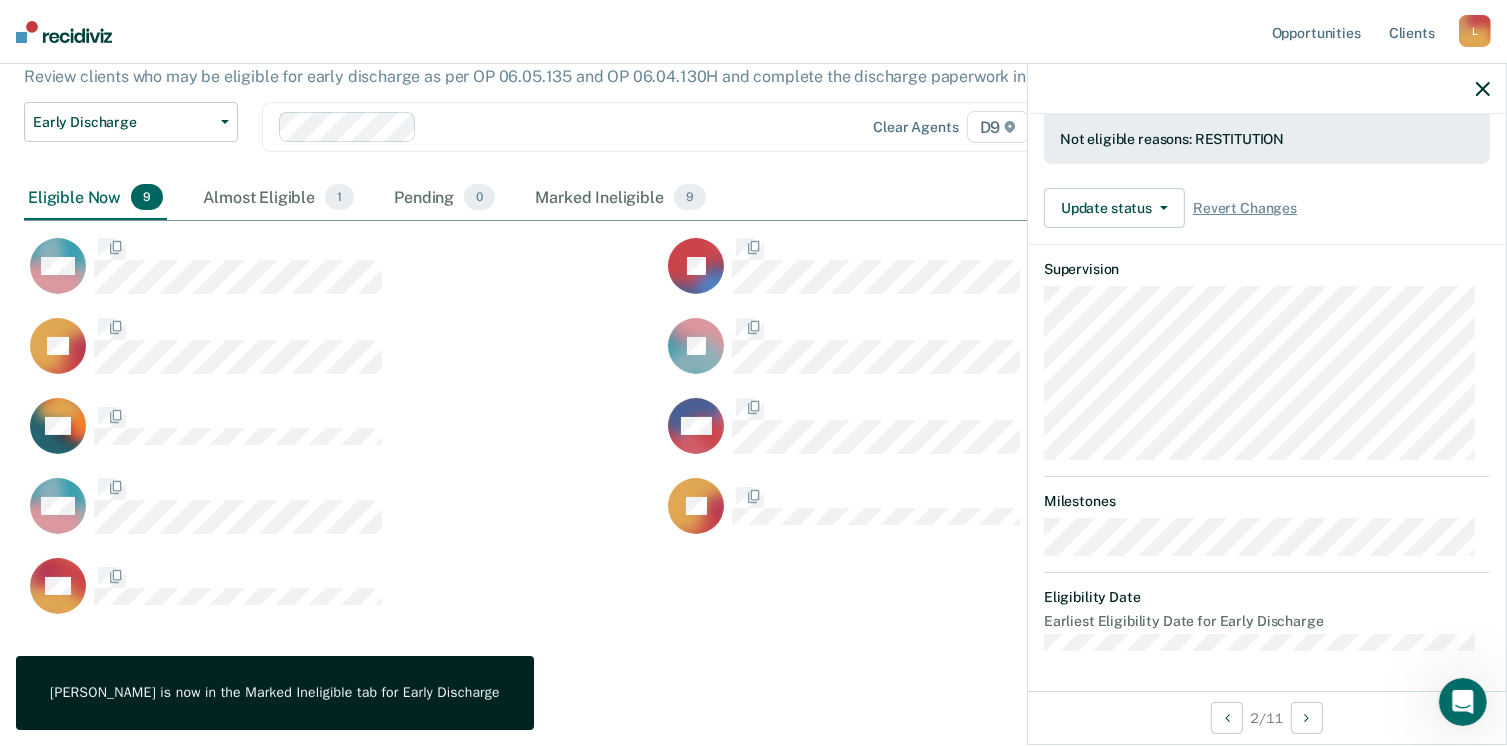 scroll, scrollTop: 540, scrollLeft: 0, axis: vertical 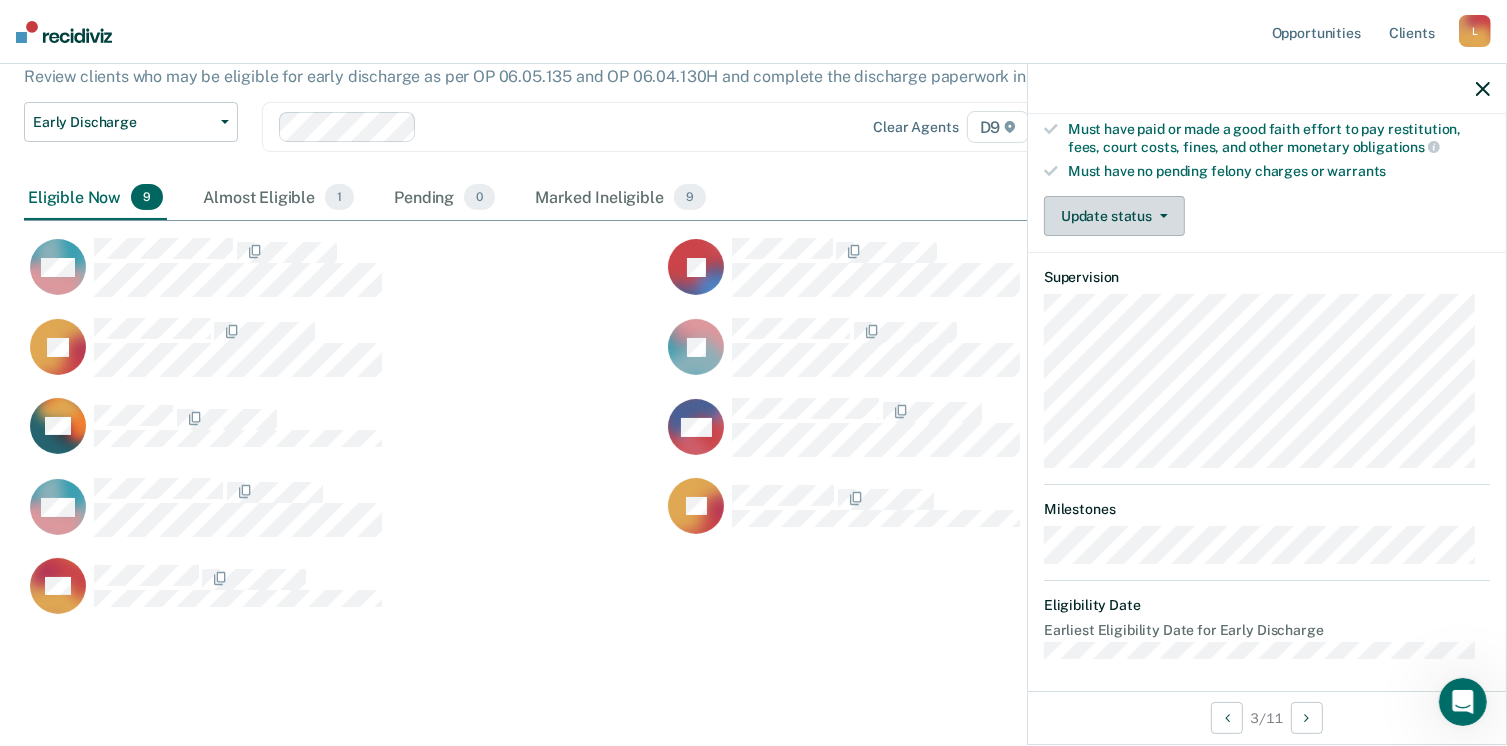 click on "Update status" at bounding box center [1114, 216] 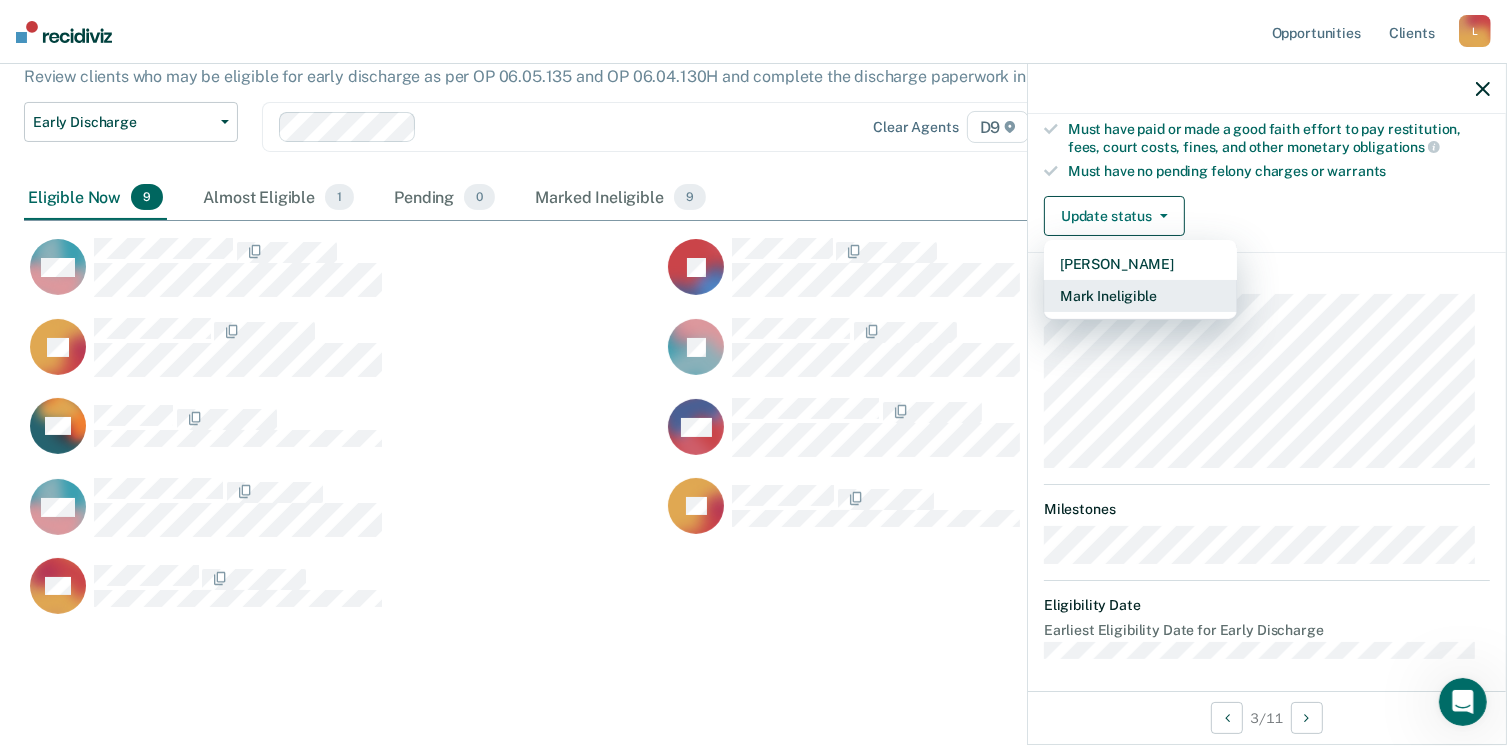 click on "Mark Ineligible" at bounding box center [1140, 296] 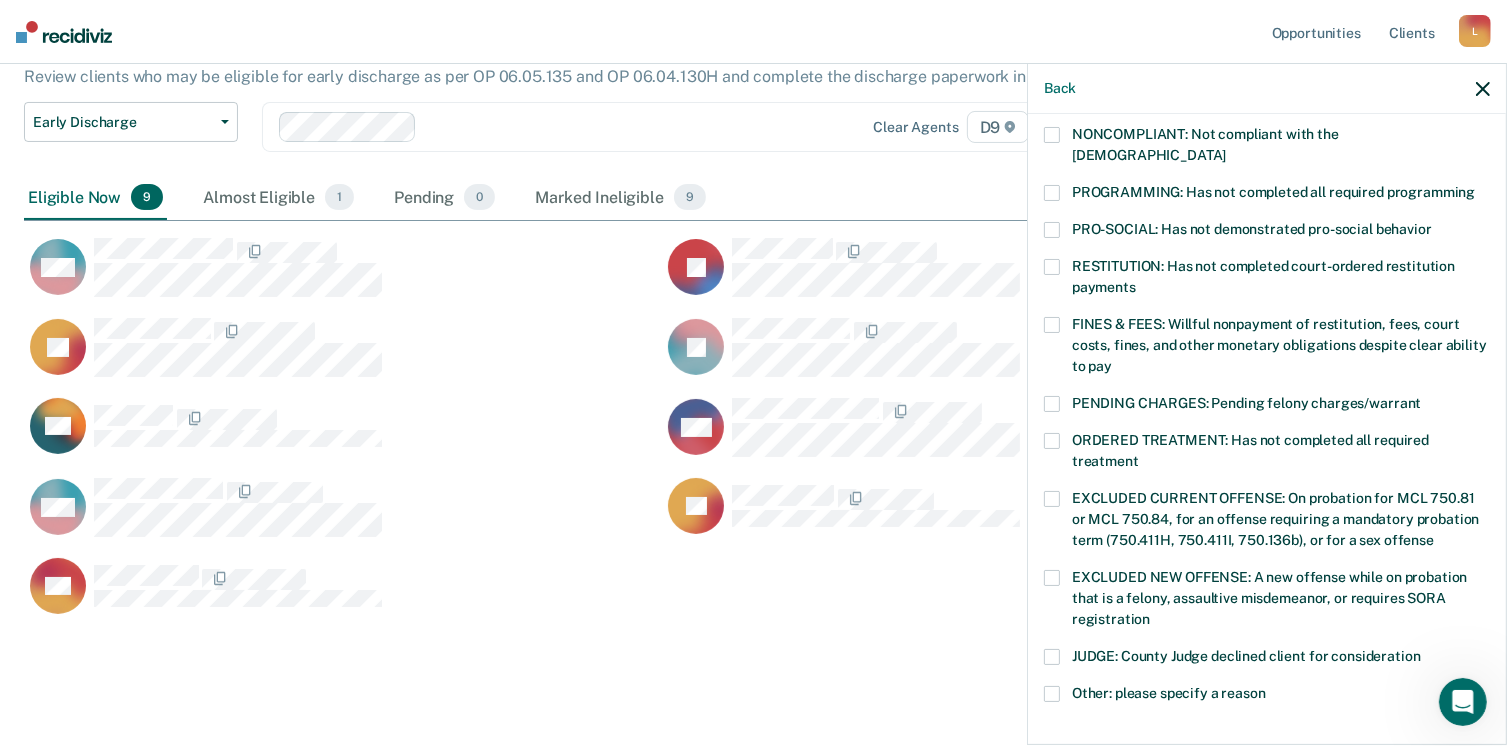 click on "FINES & FEES: Willful nonpayment of restitution, fees, court costs, fines, and other monetary obligations despite clear ability to pay" at bounding box center (1267, 348) 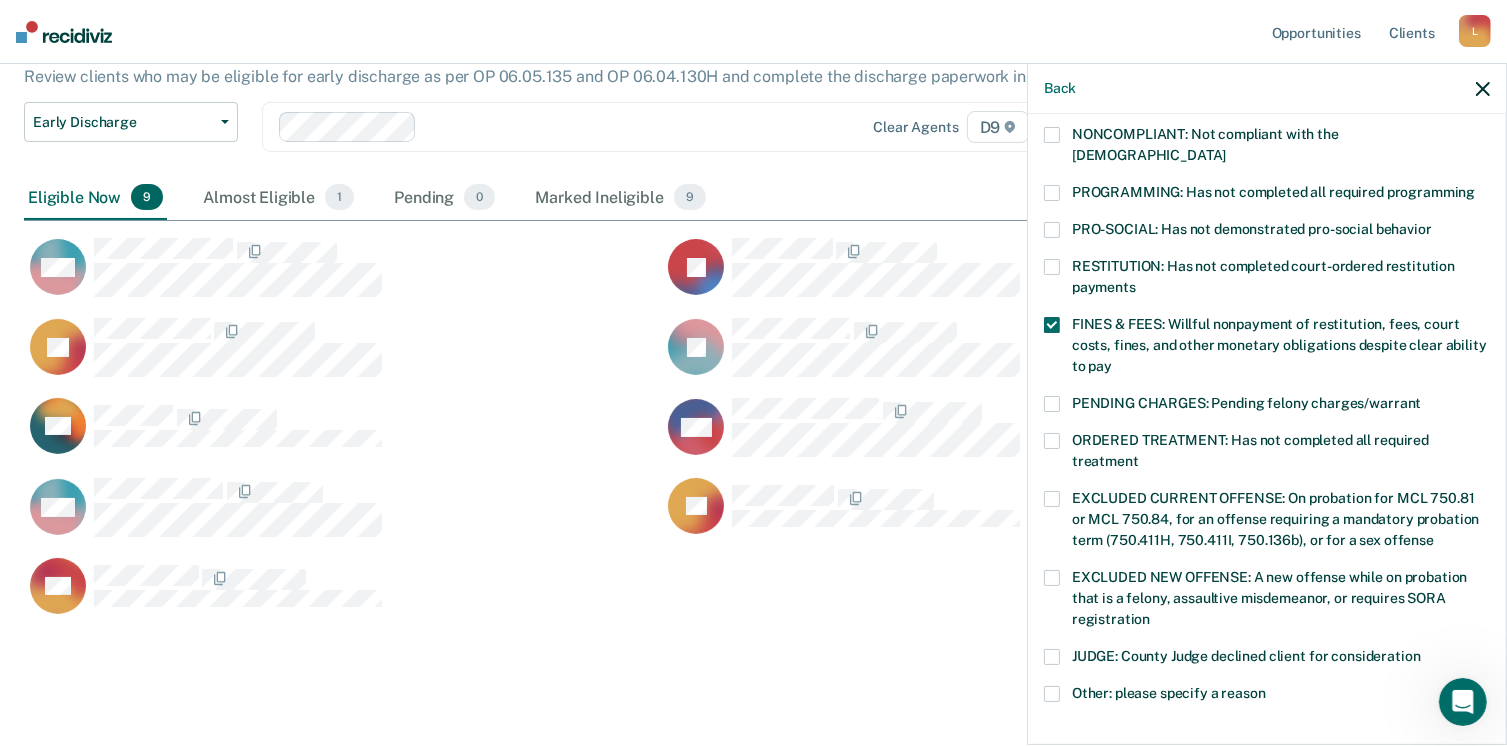 click on "RESTITUTION: Has not completed court-ordered restitution payments" at bounding box center [1267, 280] 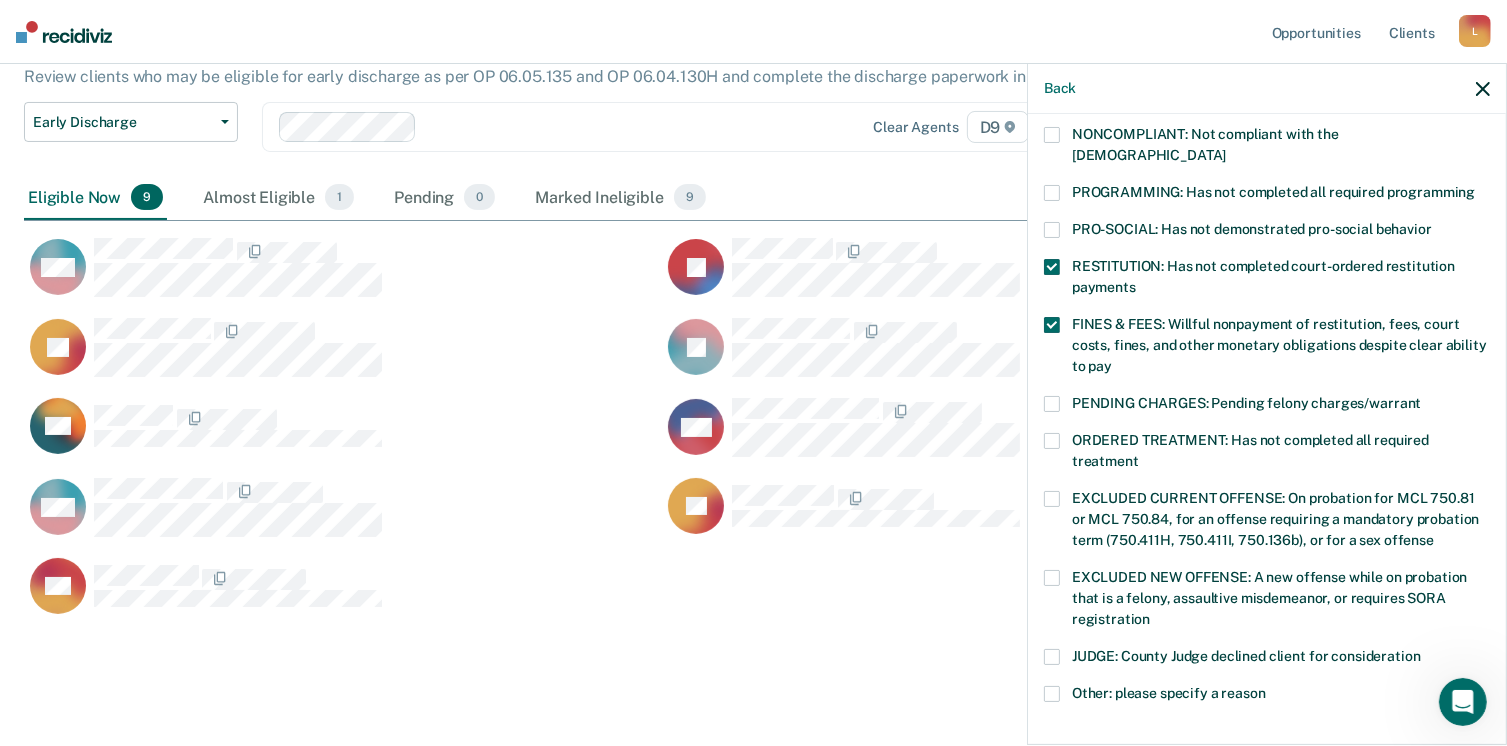 click at bounding box center [1052, 325] 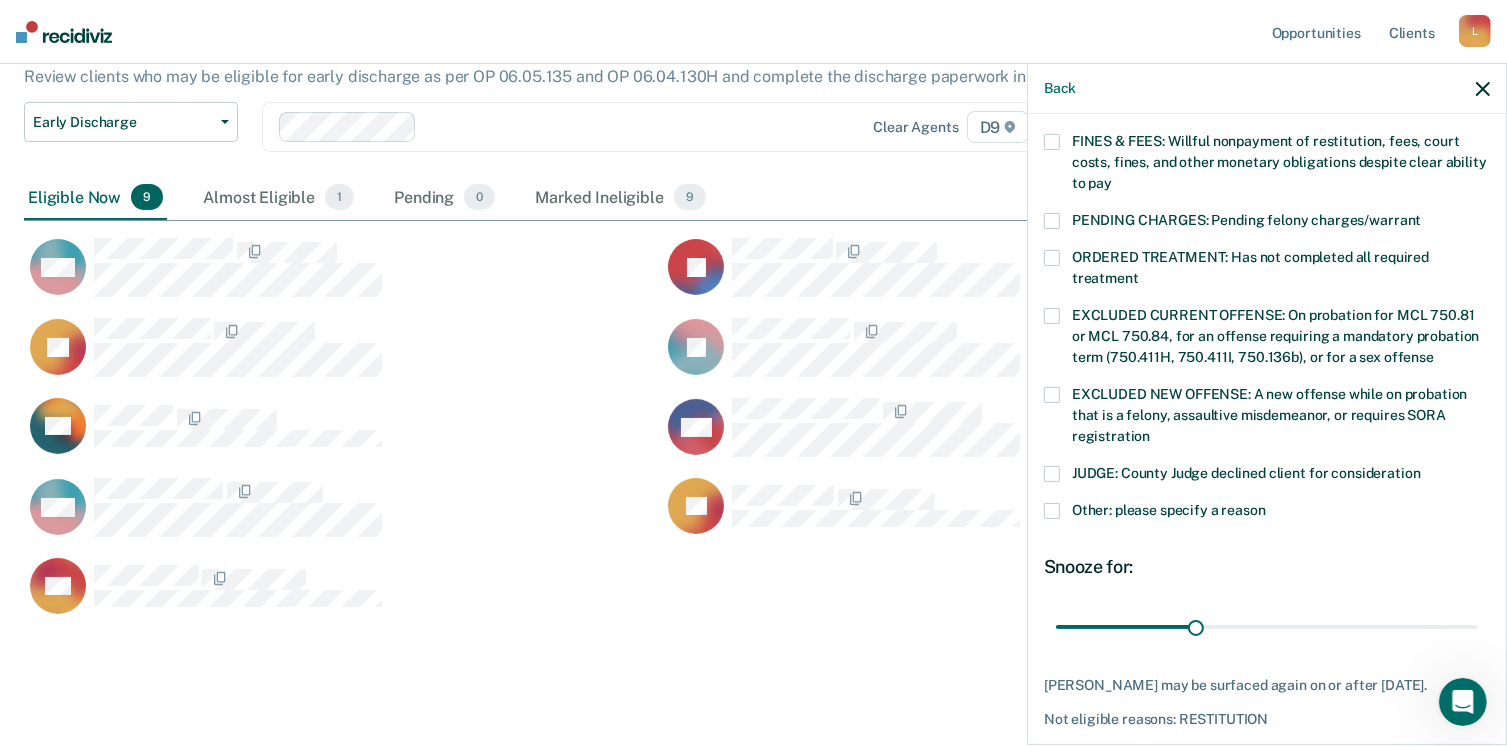 scroll, scrollTop: 647, scrollLeft: 0, axis: vertical 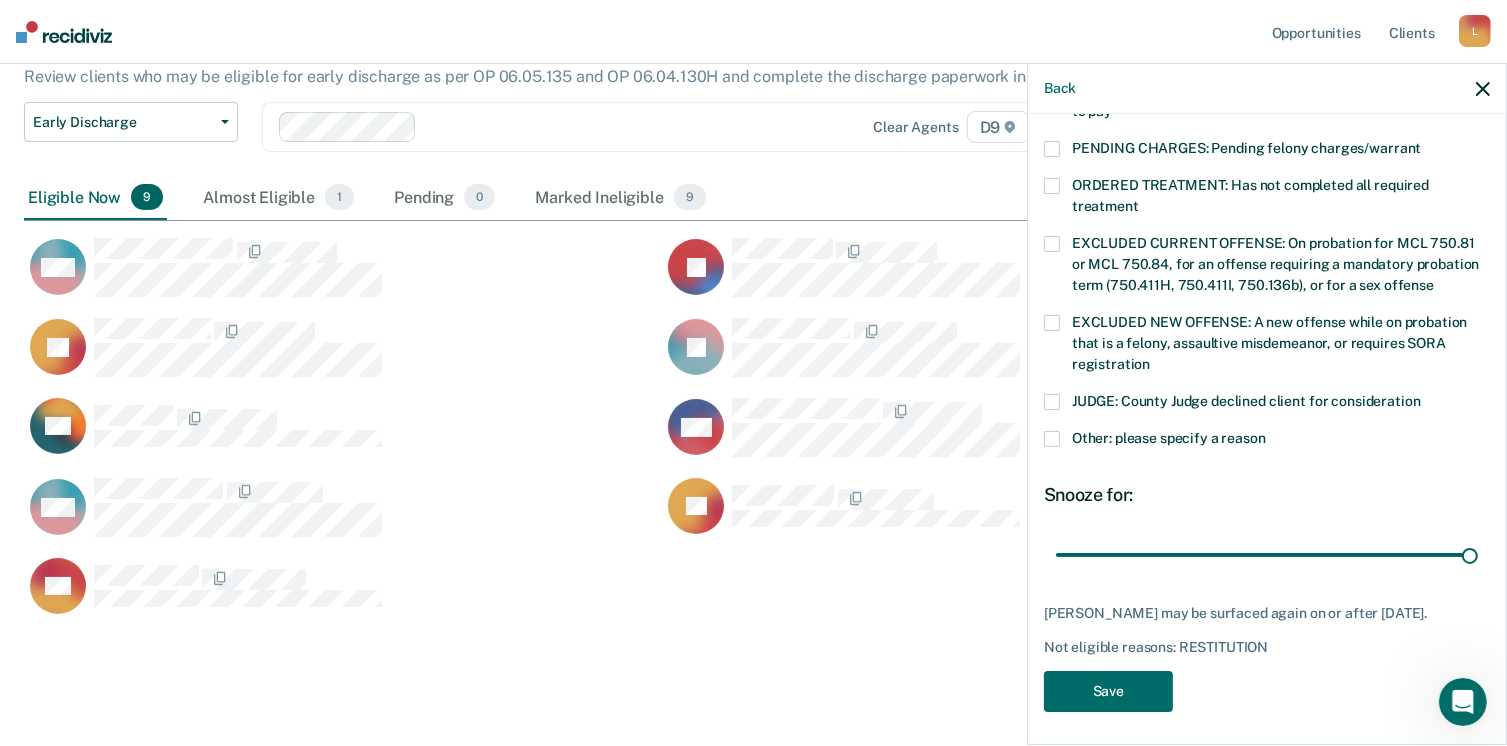 type on "90" 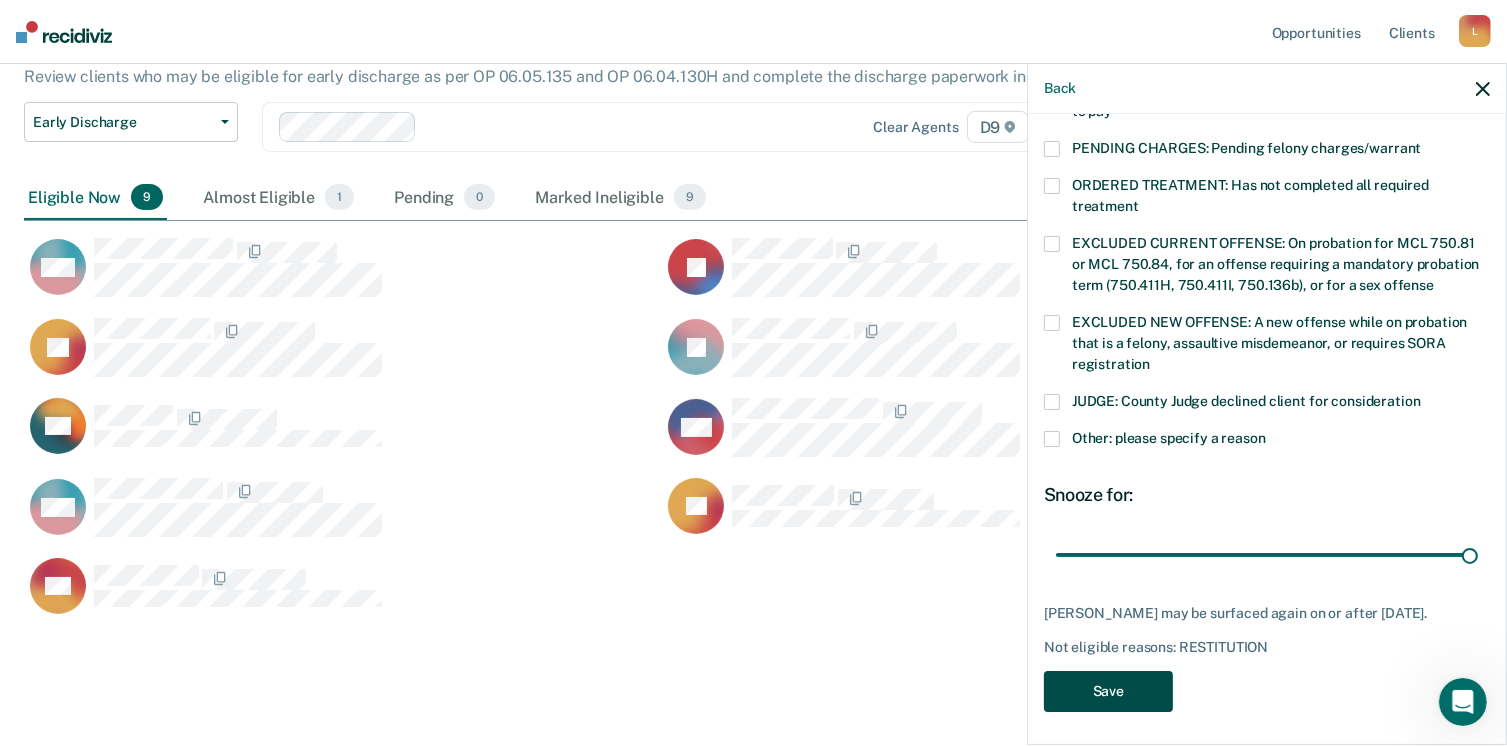 click on "Save" at bounding box center (1108, 691) 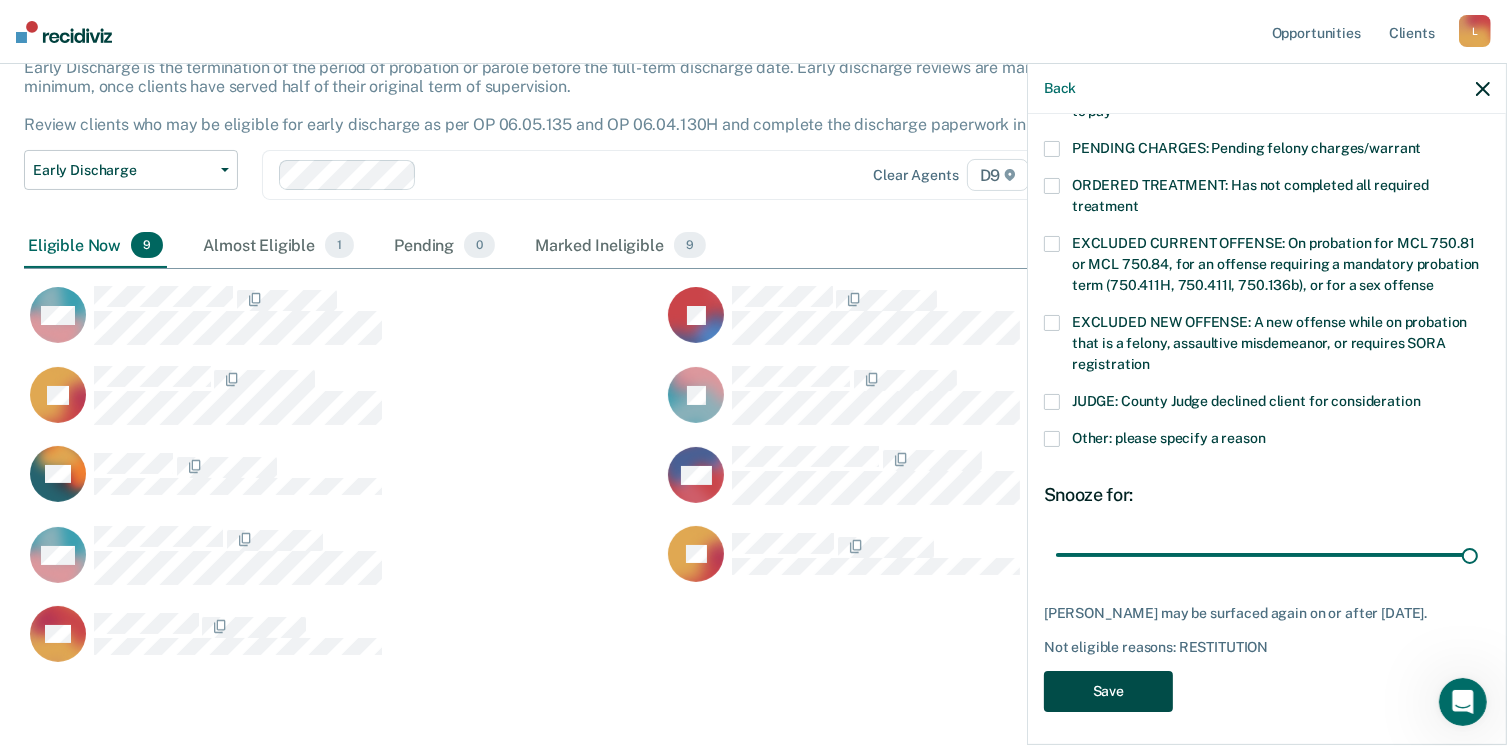 scroll, scrollTop: 580, scrollLeft: 1444, axis: both 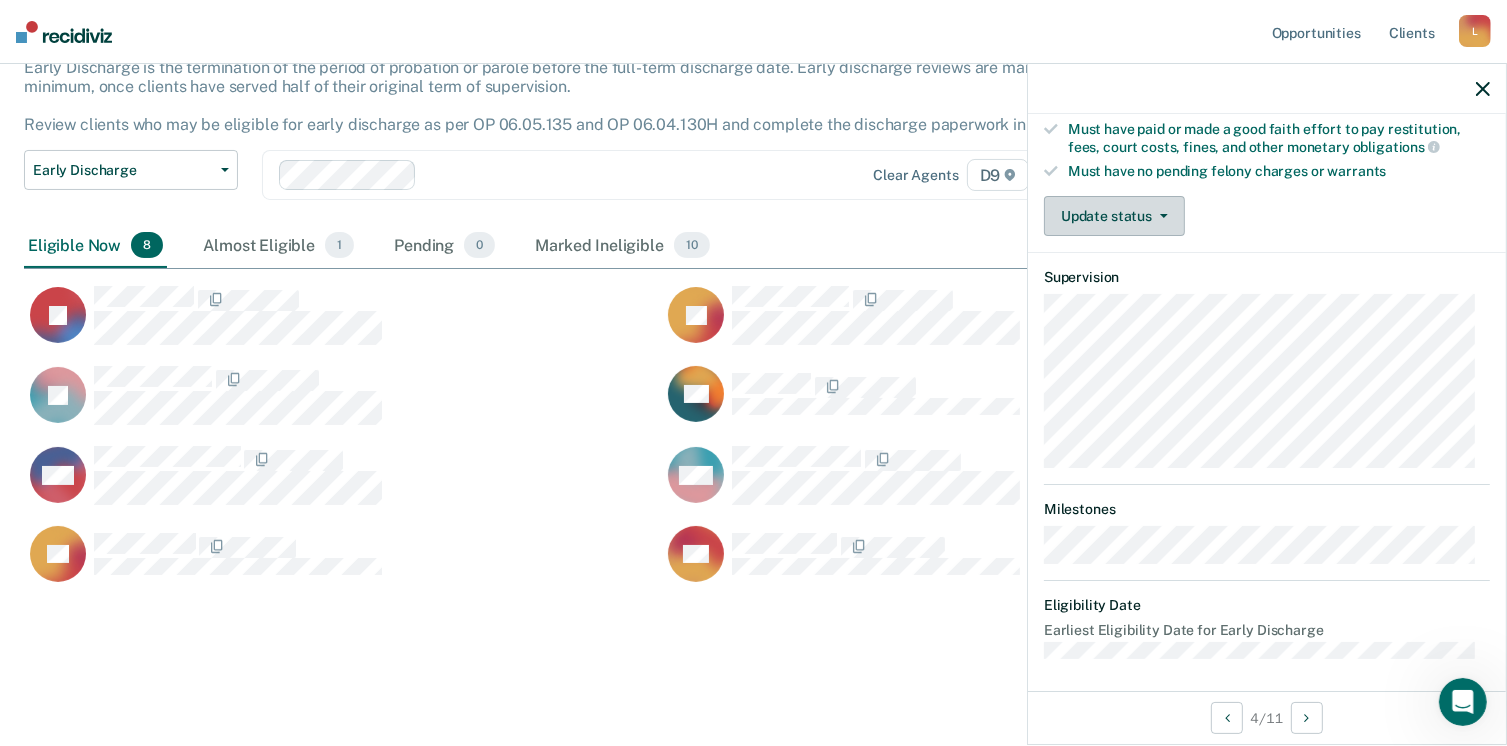 click on "Update status" at bounding box center [1114, 216] 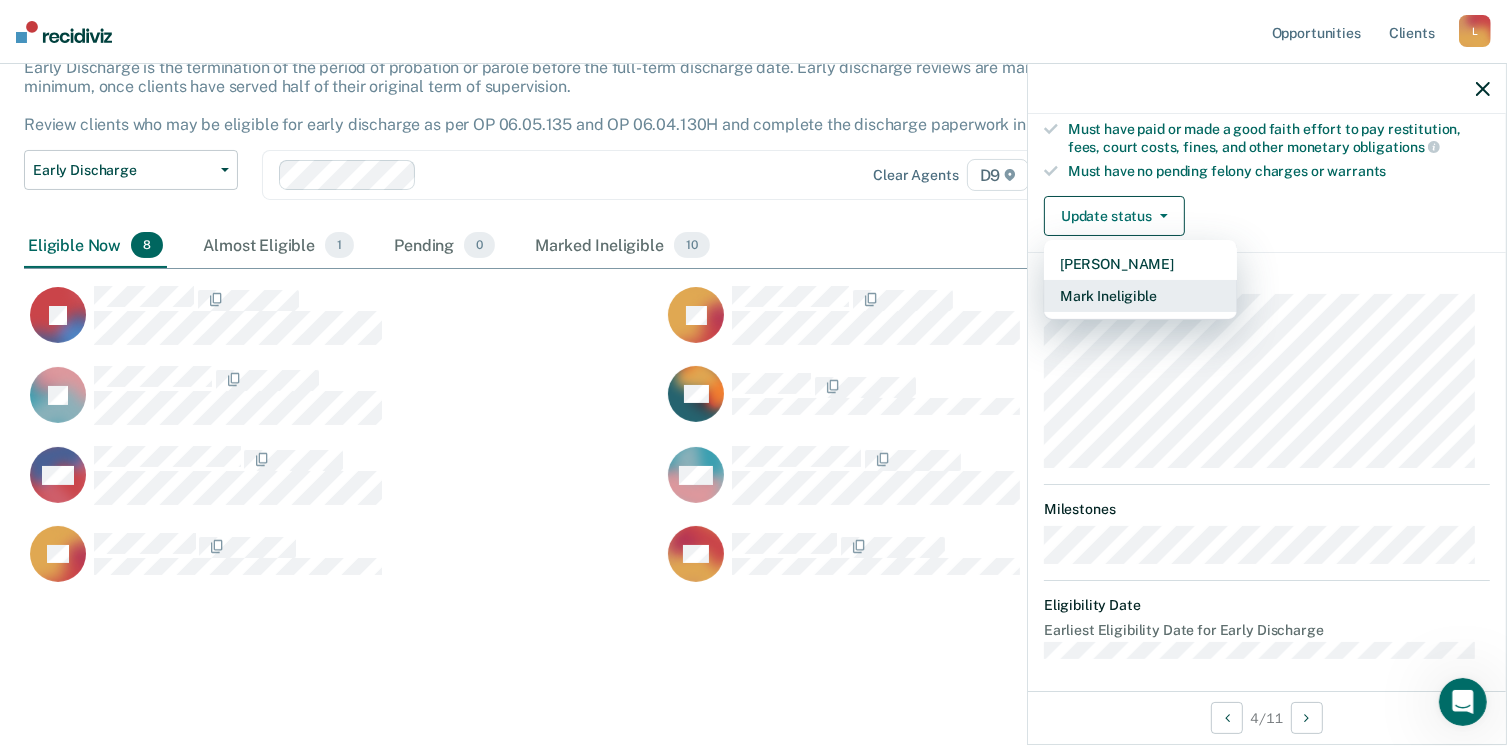 click on "Mark Ineligible" at bounding box center (1140, 296) 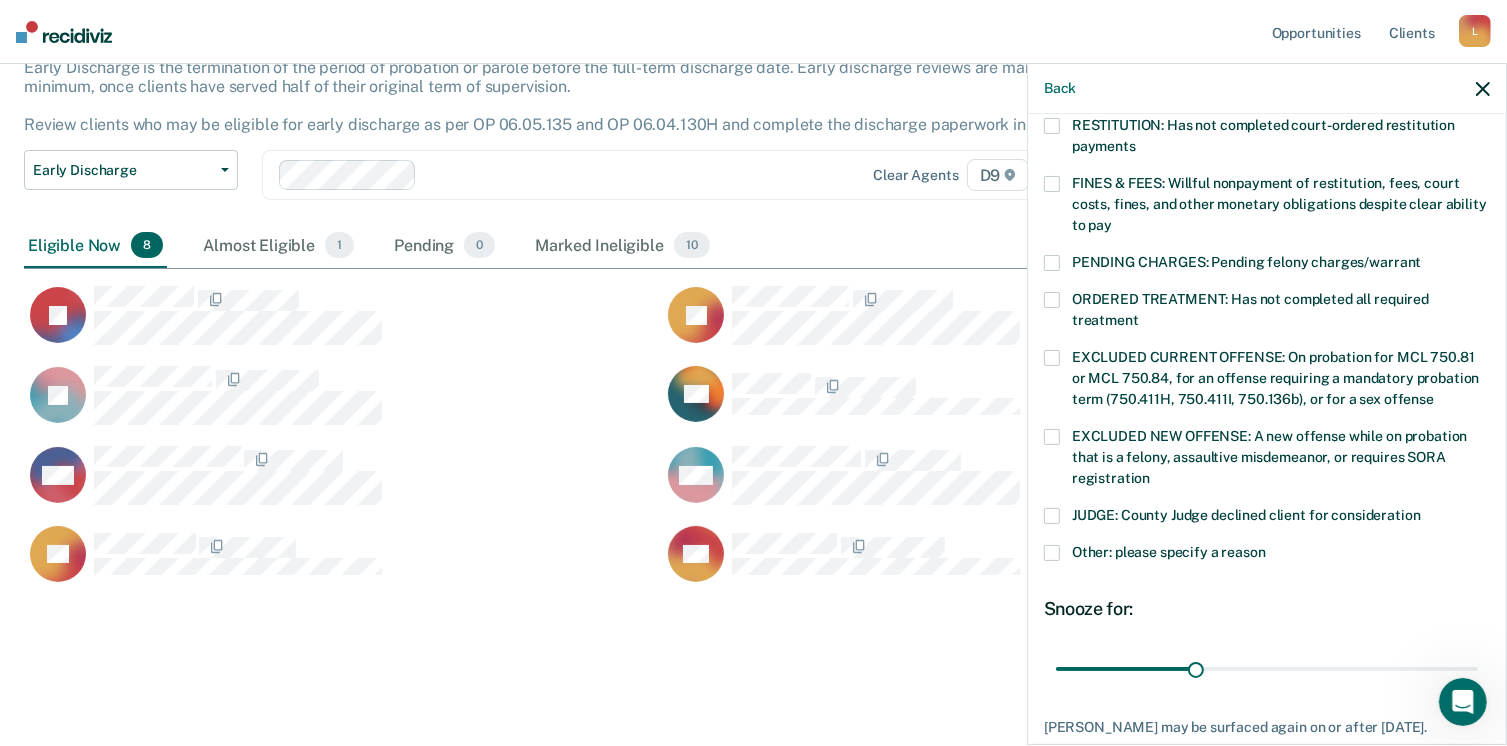 scroll, scrollTop: 540, scrollLeft: 0, axis: vertical 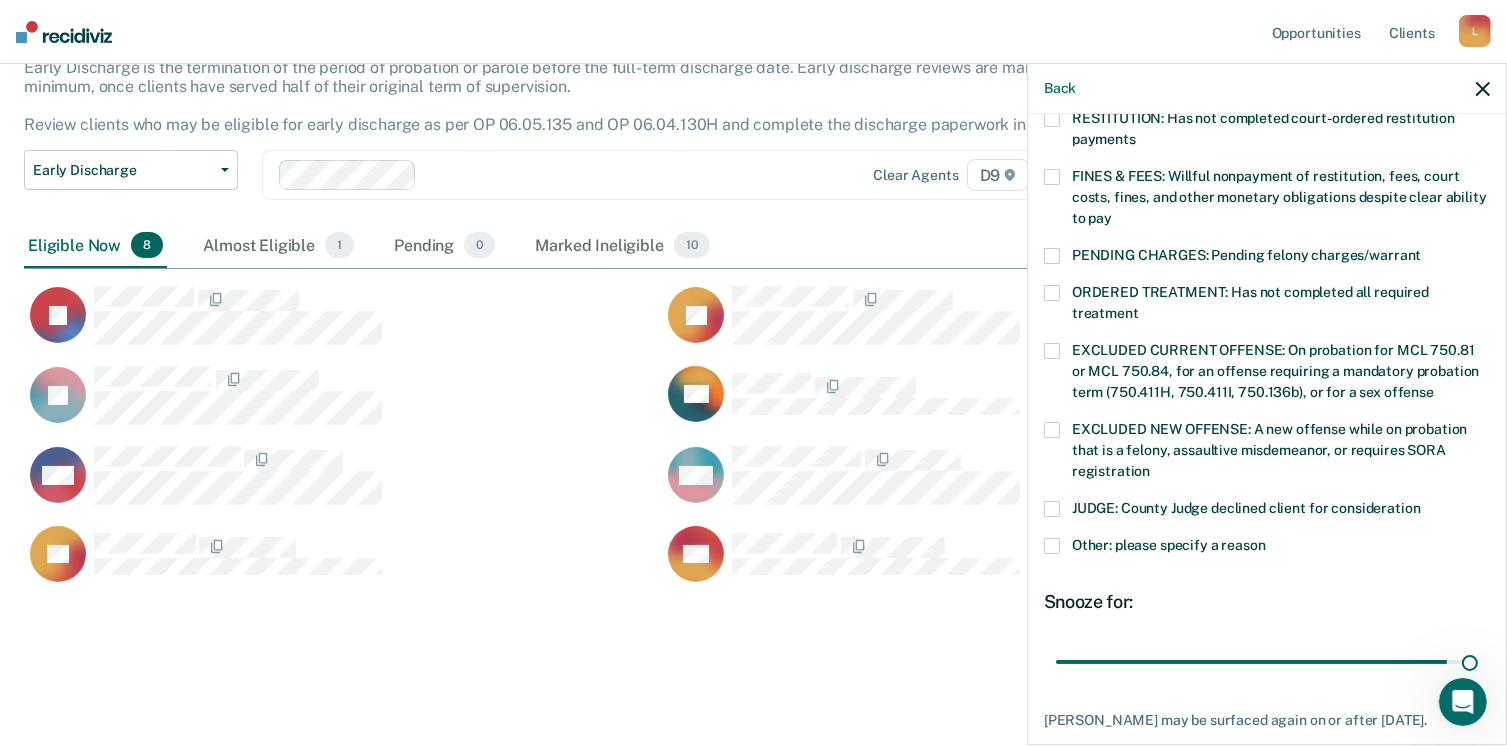 type on "90" 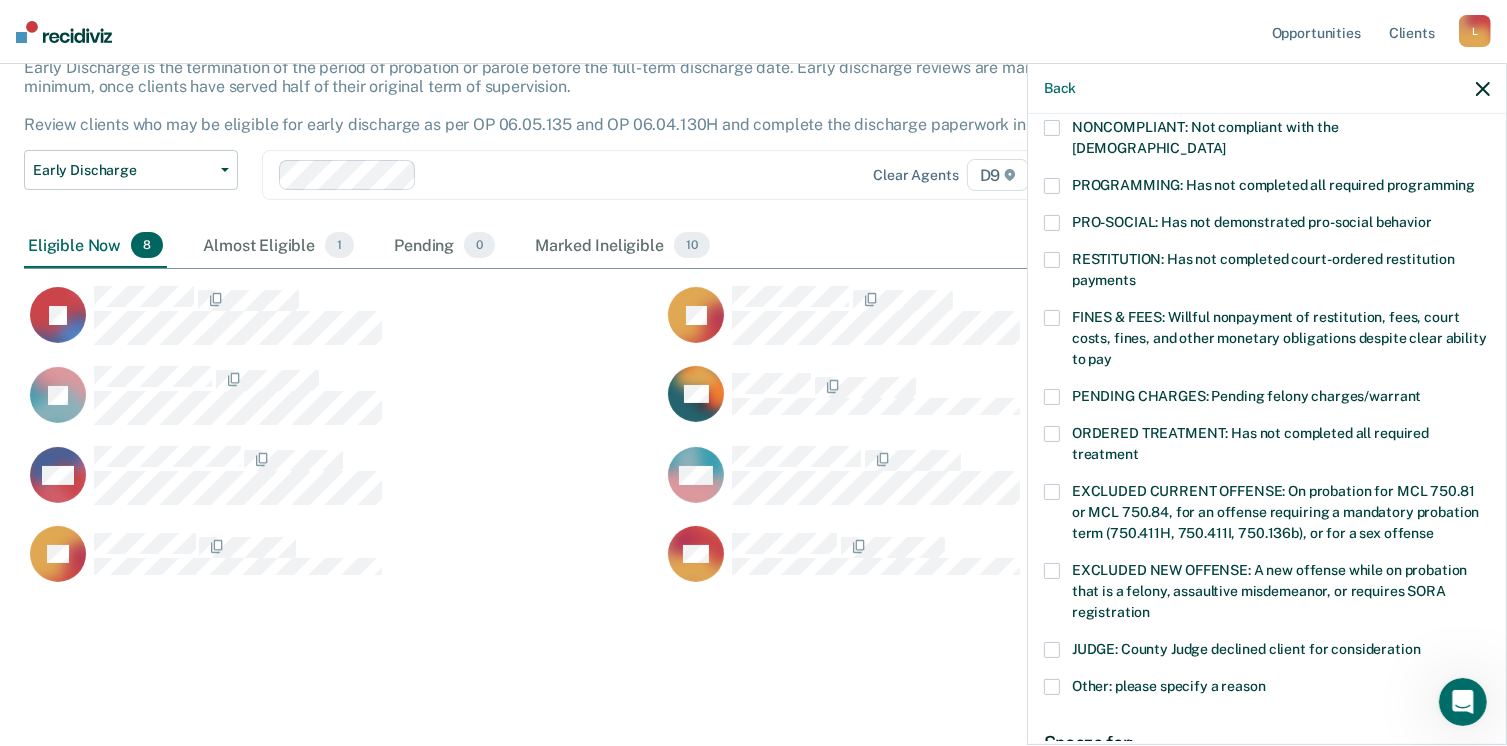 scroll, scrollTop: 398, scrollLeft: 0, axis: vertical 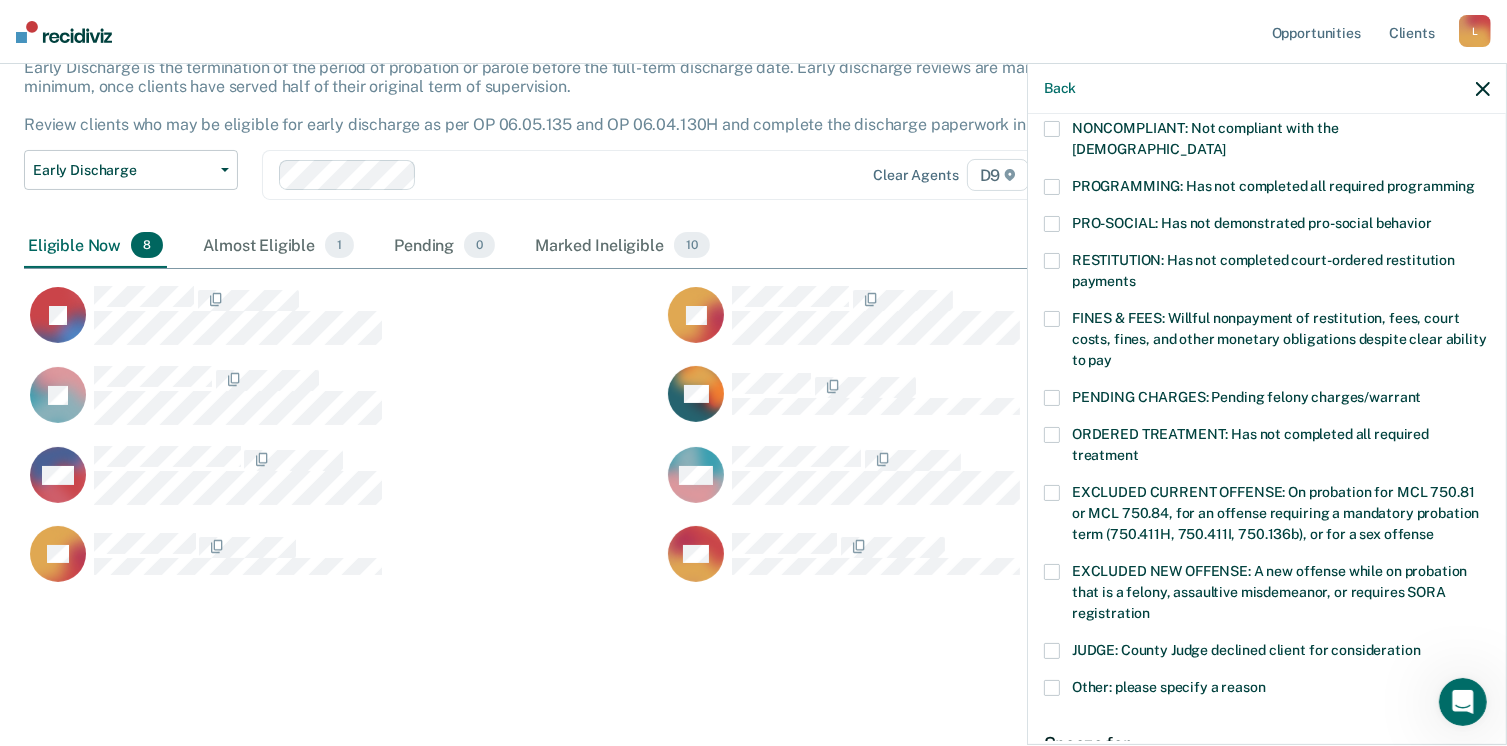 click on "PROGRAMMING: Has not completed all required programming" at bounding box center (1267, 189) 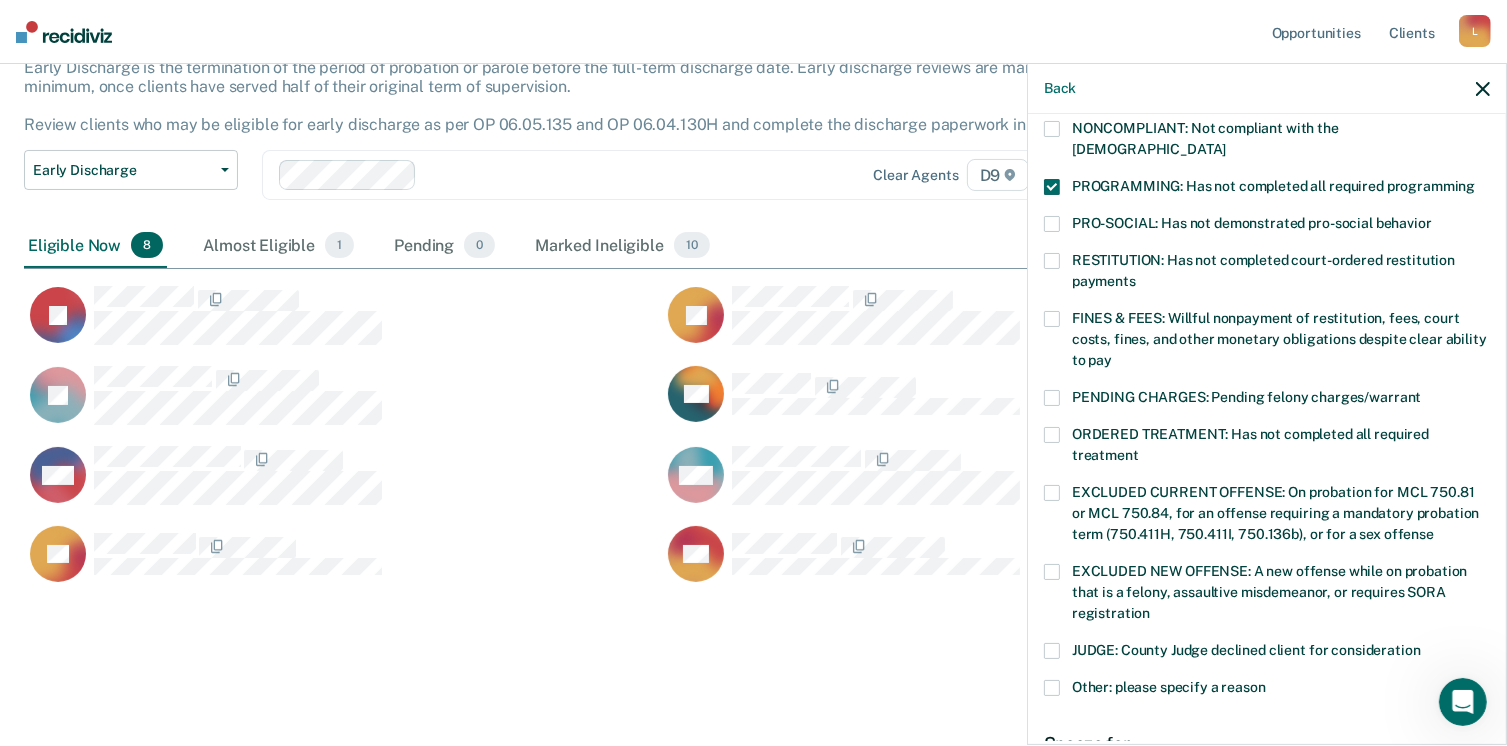 click at bounding box center [1052, 688] 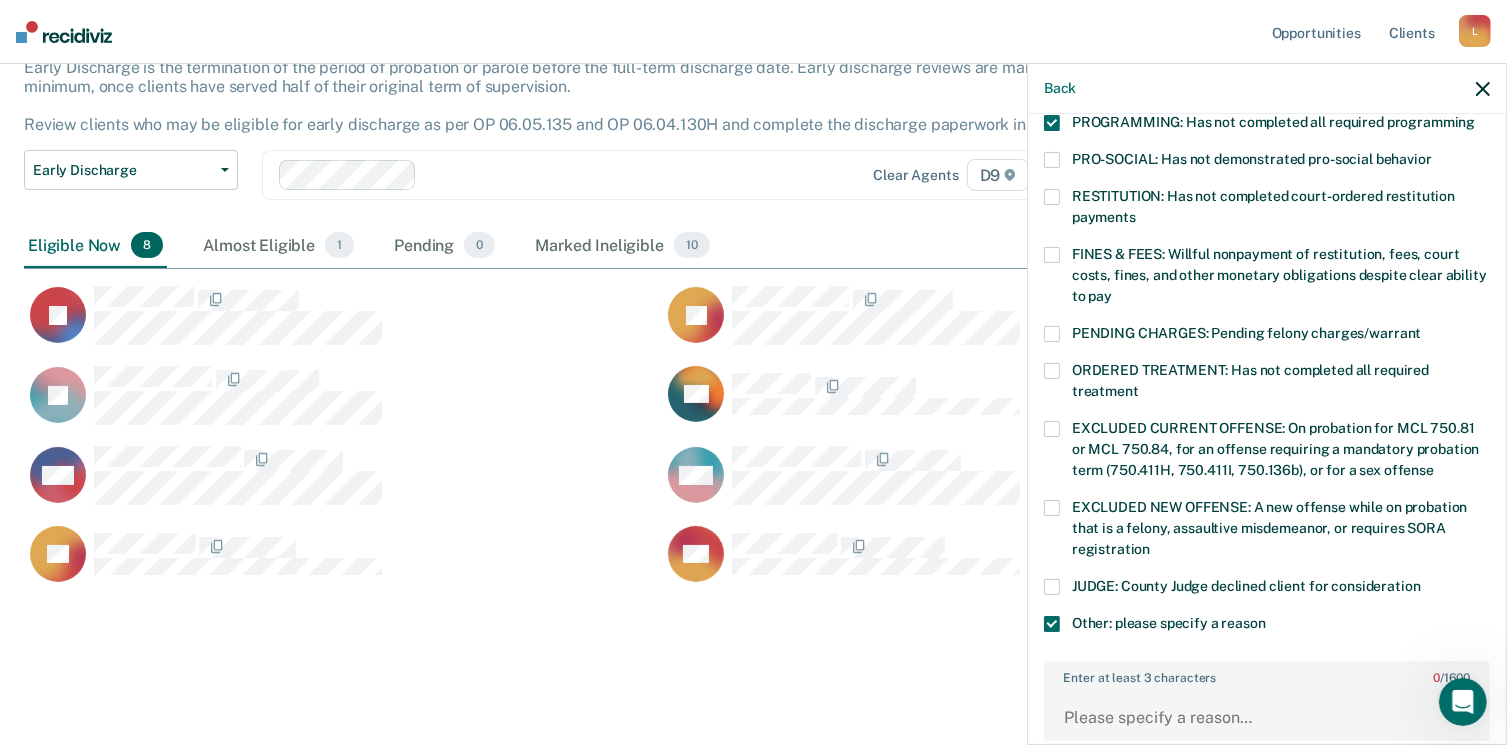 scroll, scrollTop: 484, scrollLeft: 0, axis: vertical 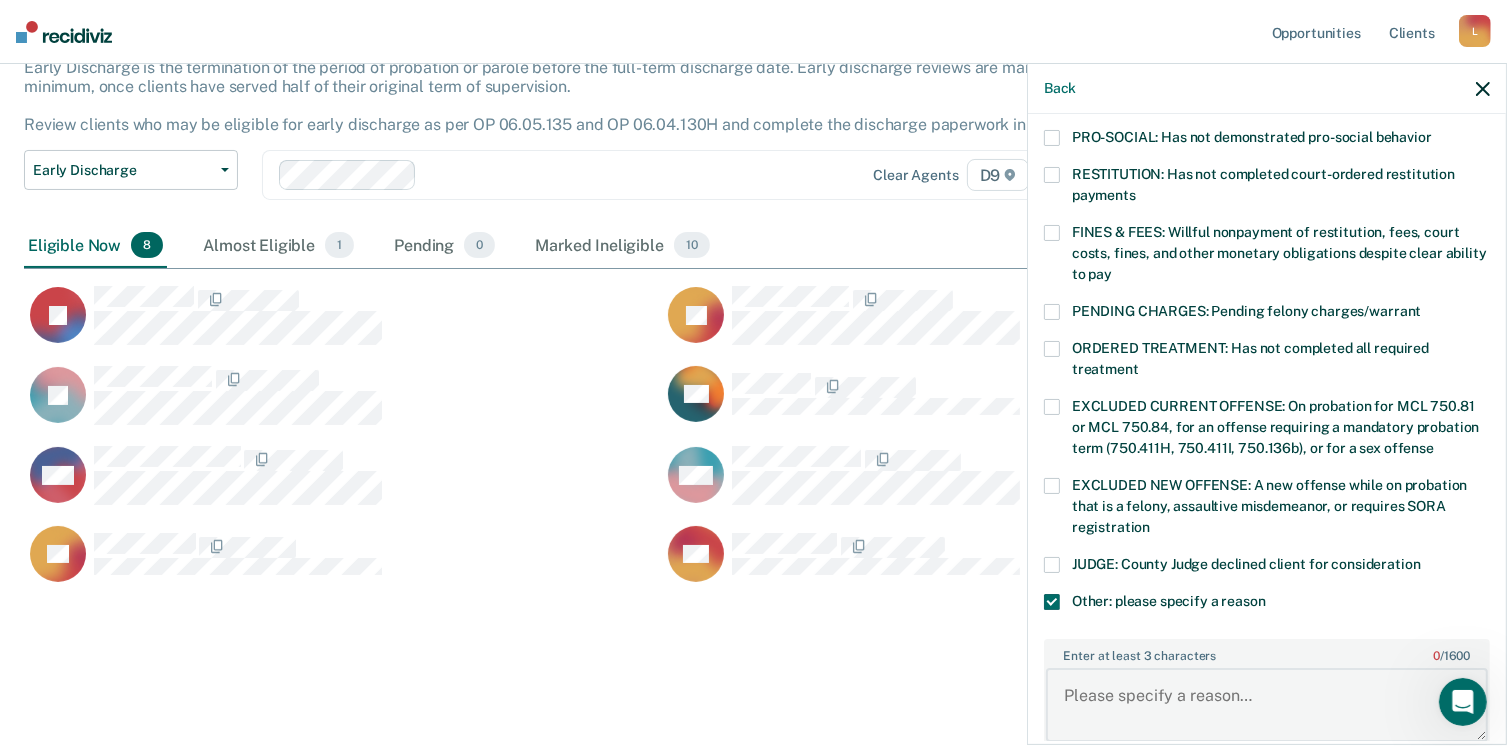 click on "Enter at least 3 characters 0  /  1600" at bounding box center (1267, 705) 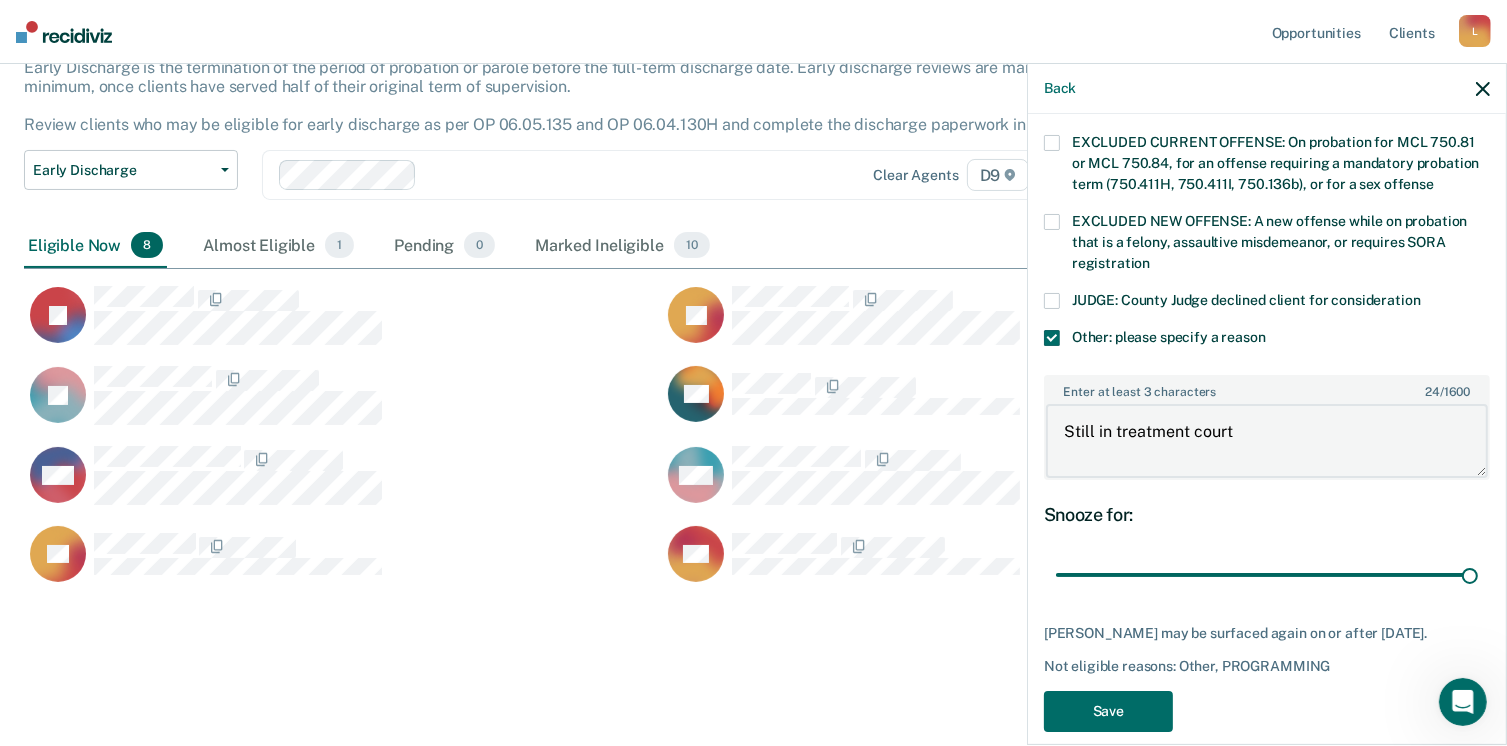 scroll, scrollTop: 748, scrollLeft: 0, axis: vertical 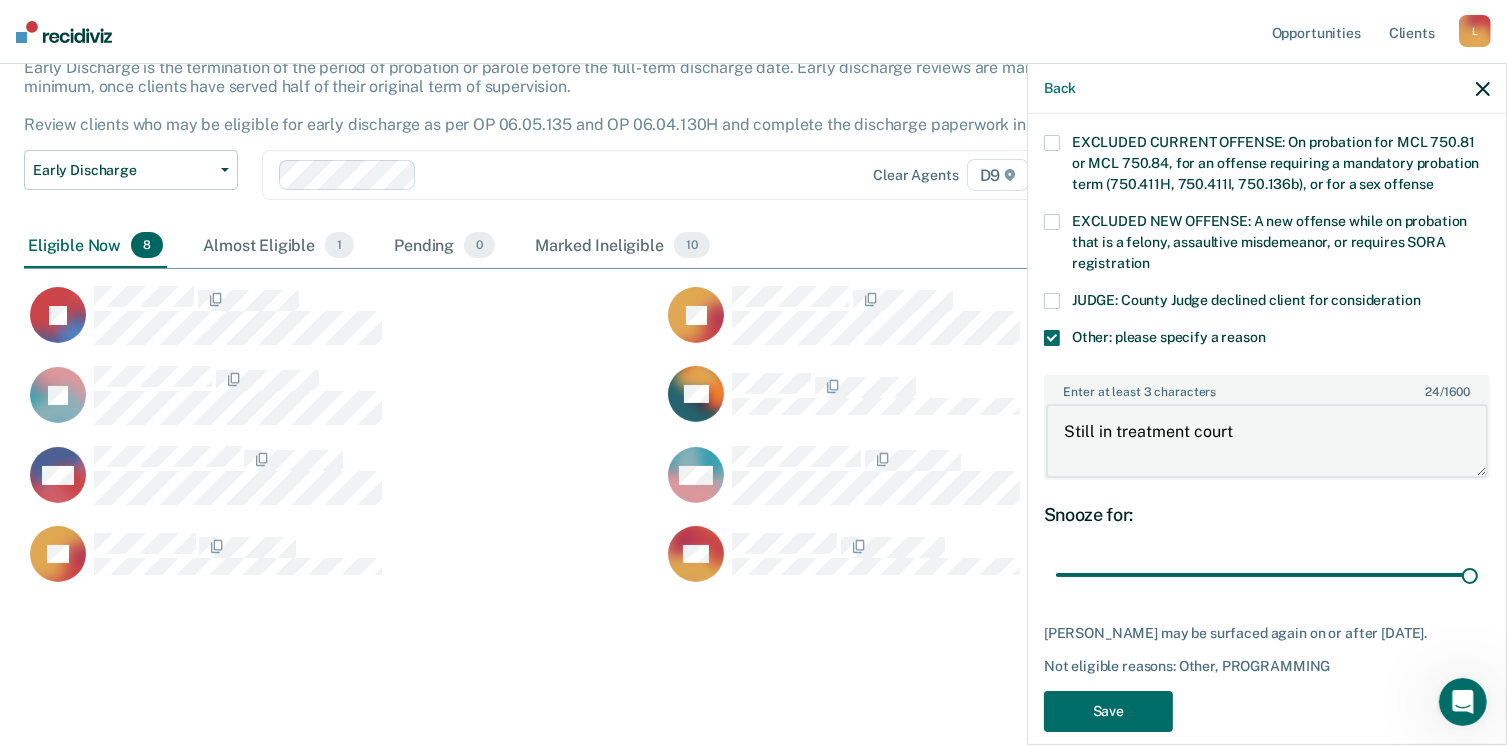 type on "Still in treatment court" 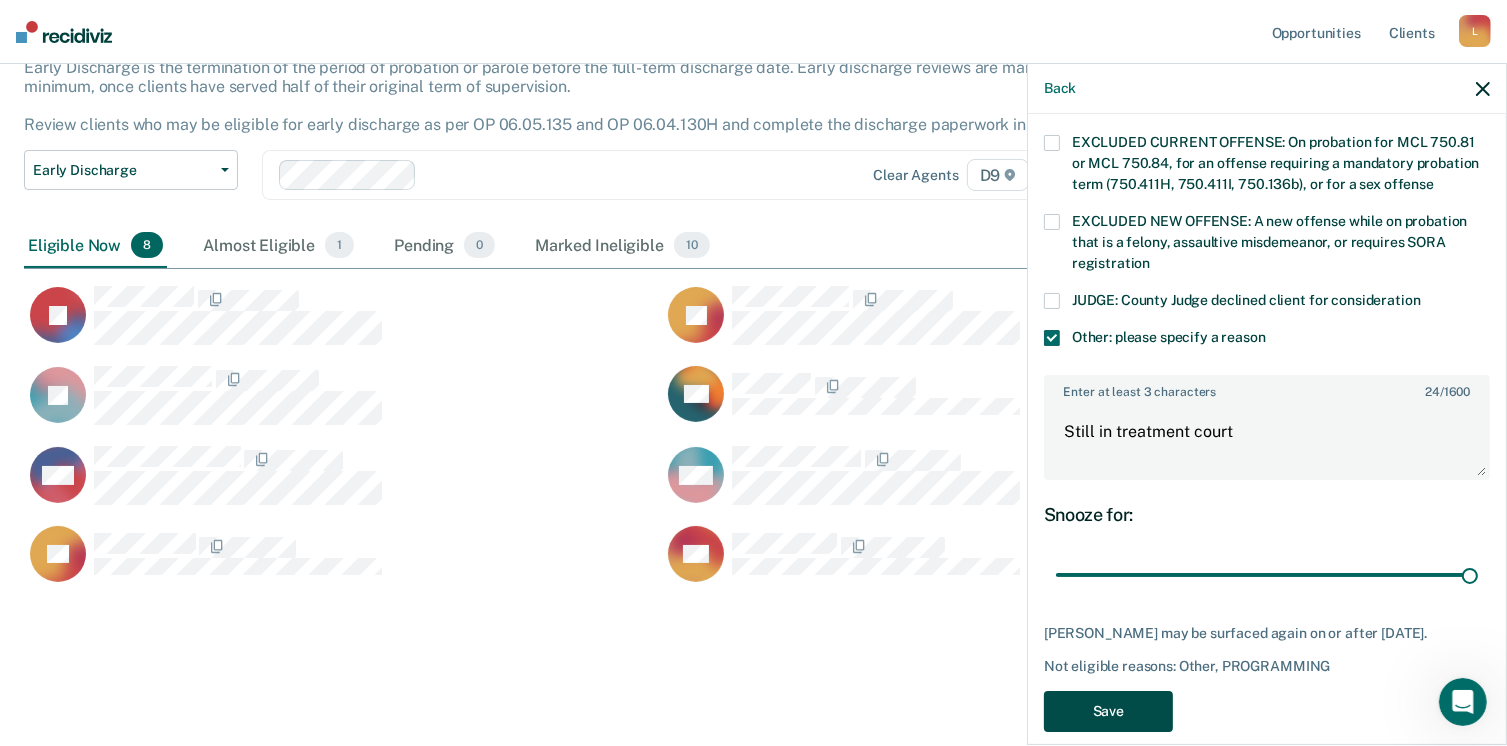 click on "Save" at bounding box center (1108, 711) 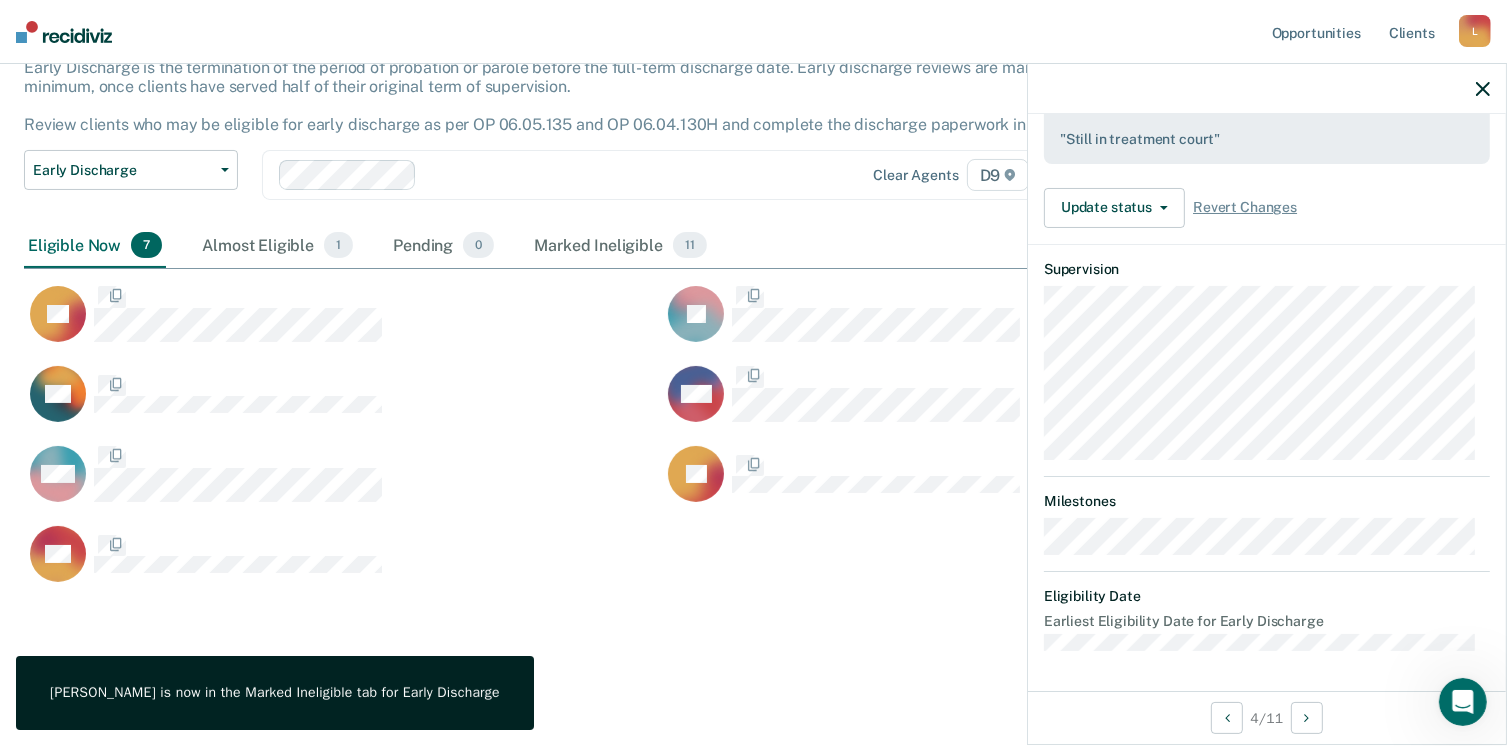 scroll, scrollTop: 572, scrollLeft: 0, axis: vertical 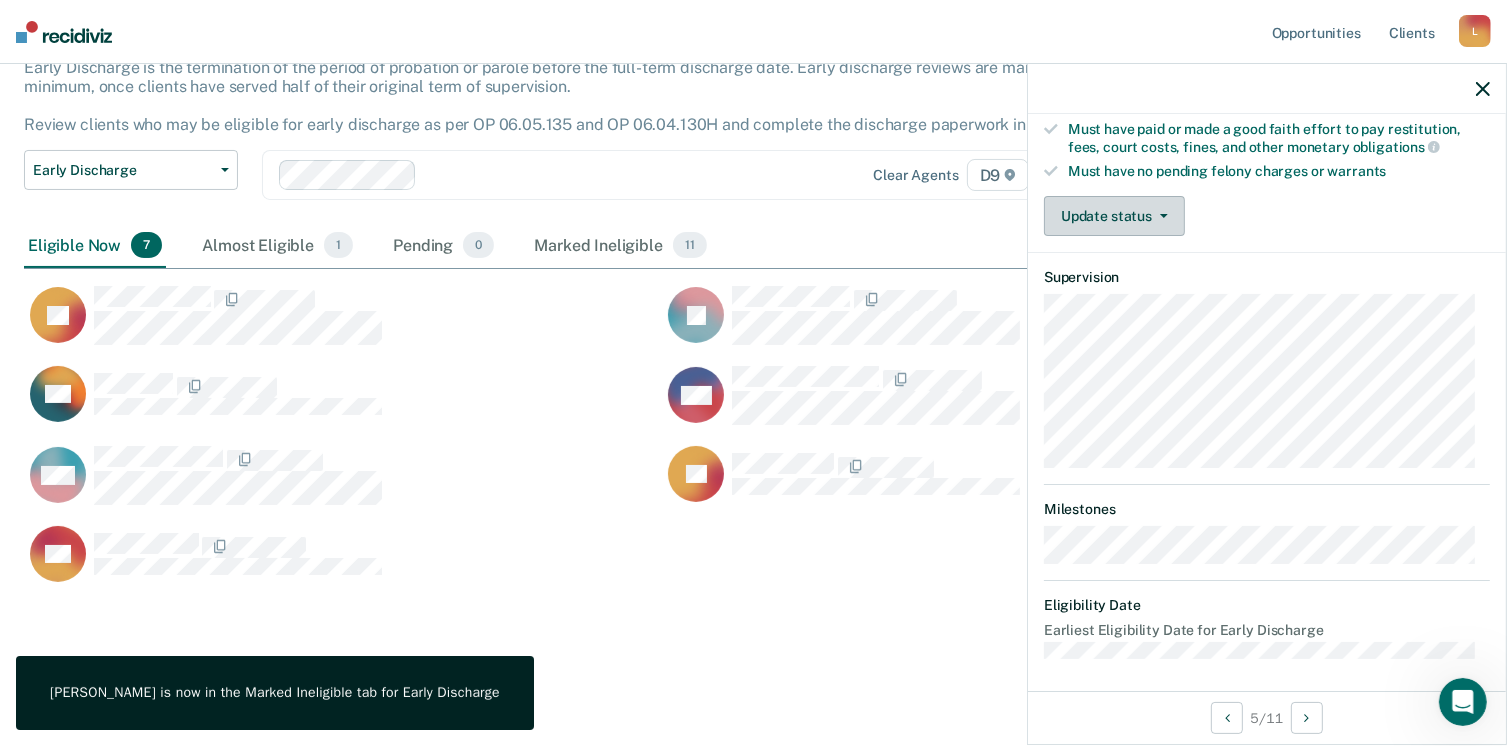 click at bounding box center [1160, 216] 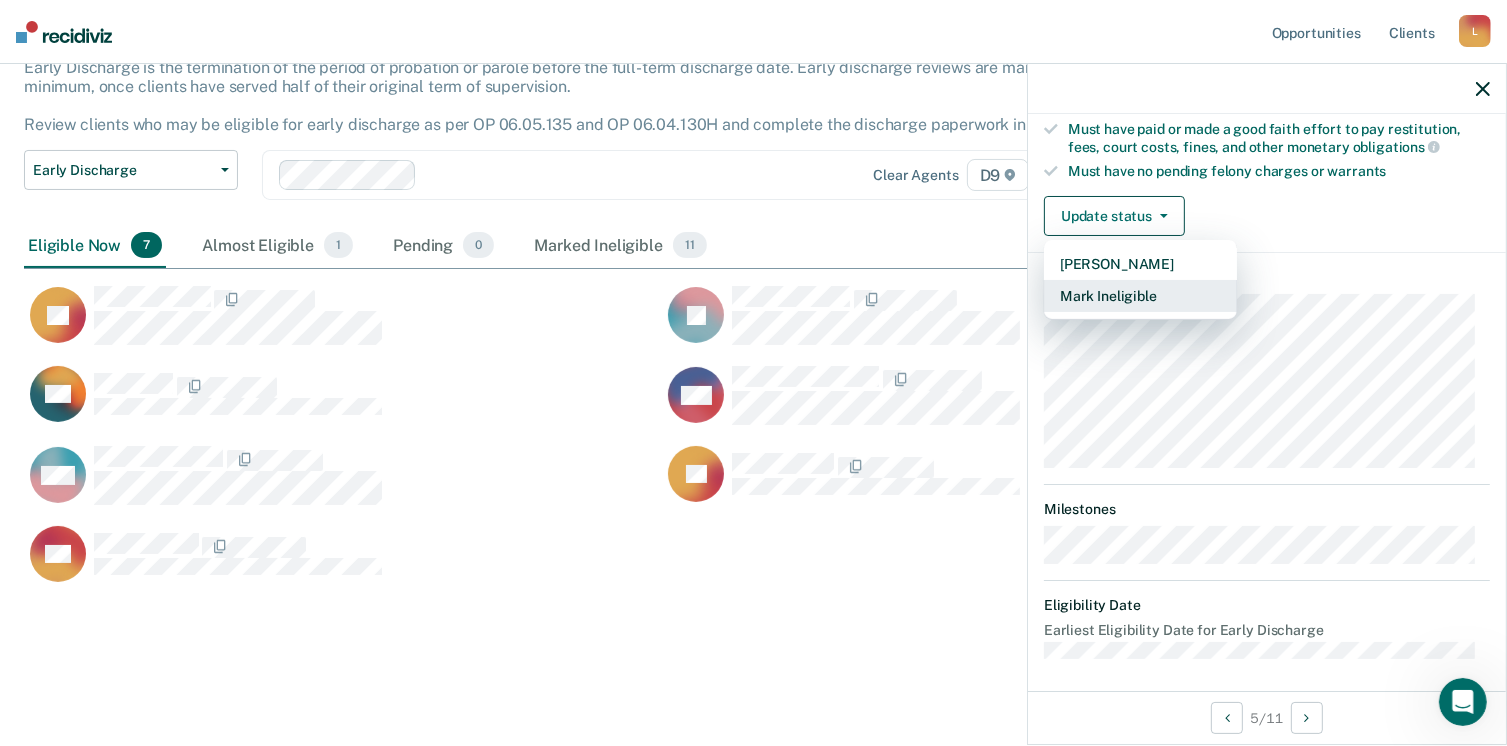 click on "Mark Ineligible" at bounding box center [1140, 296] 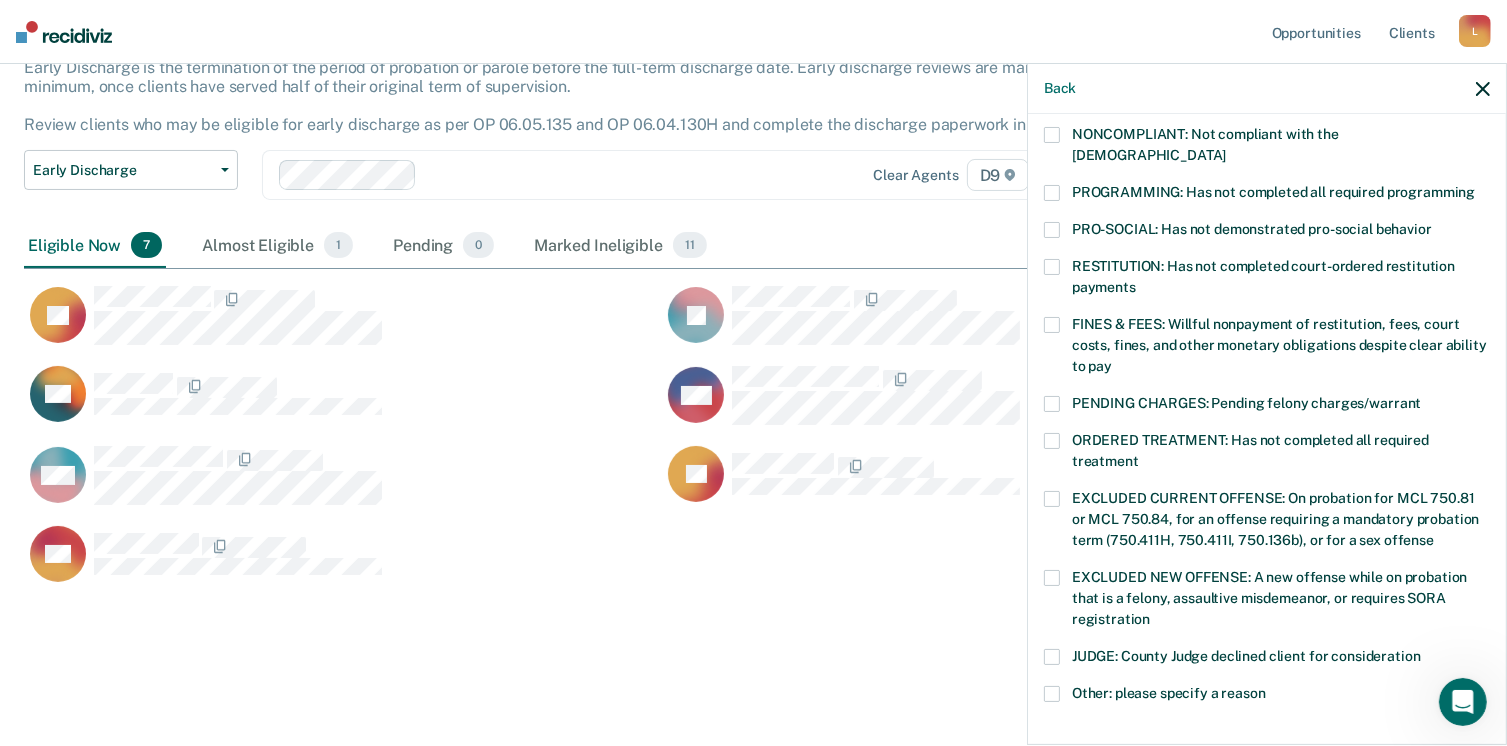 click on "PROGRAMMING: Has not completed all required programming" at bounding box center [1267, 195] 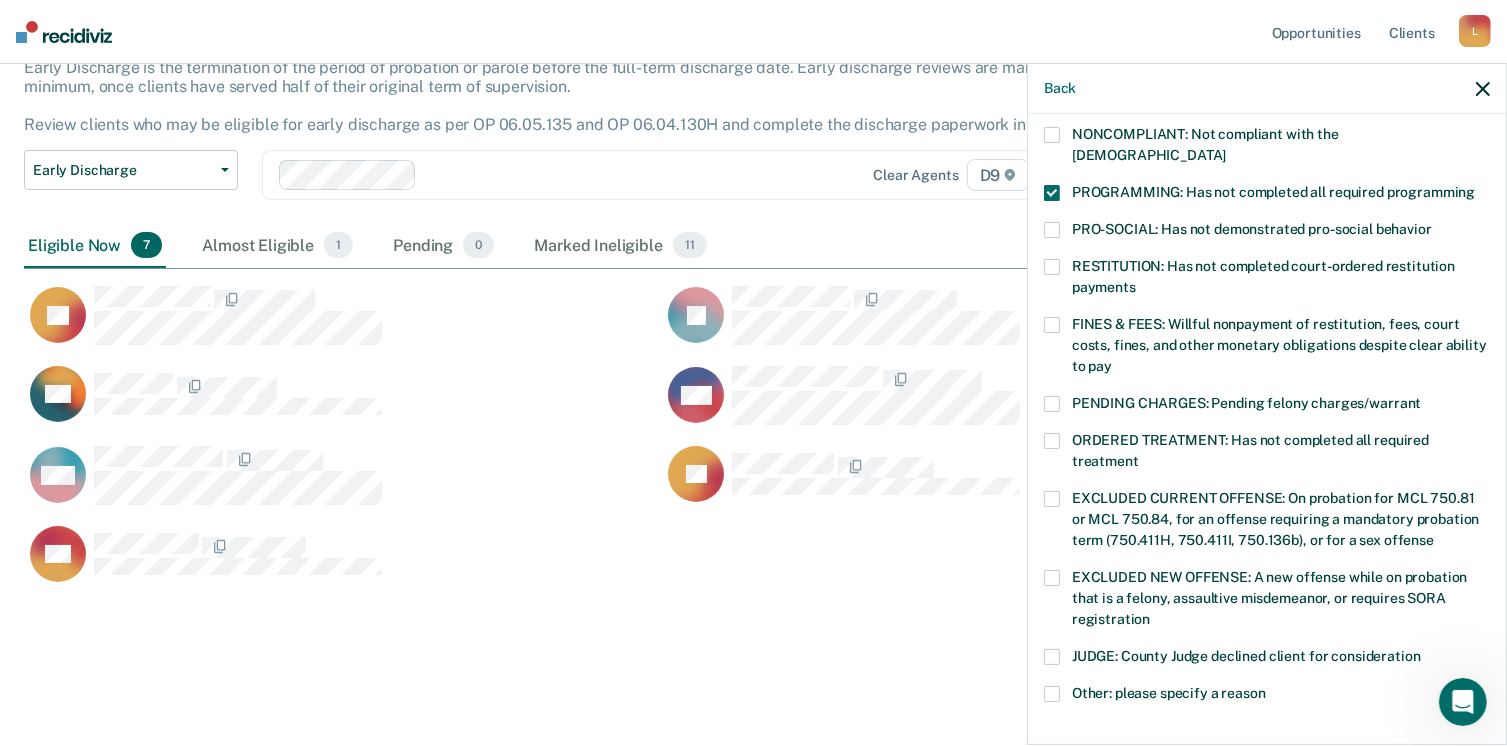 click at bounding box center [1052, 694] 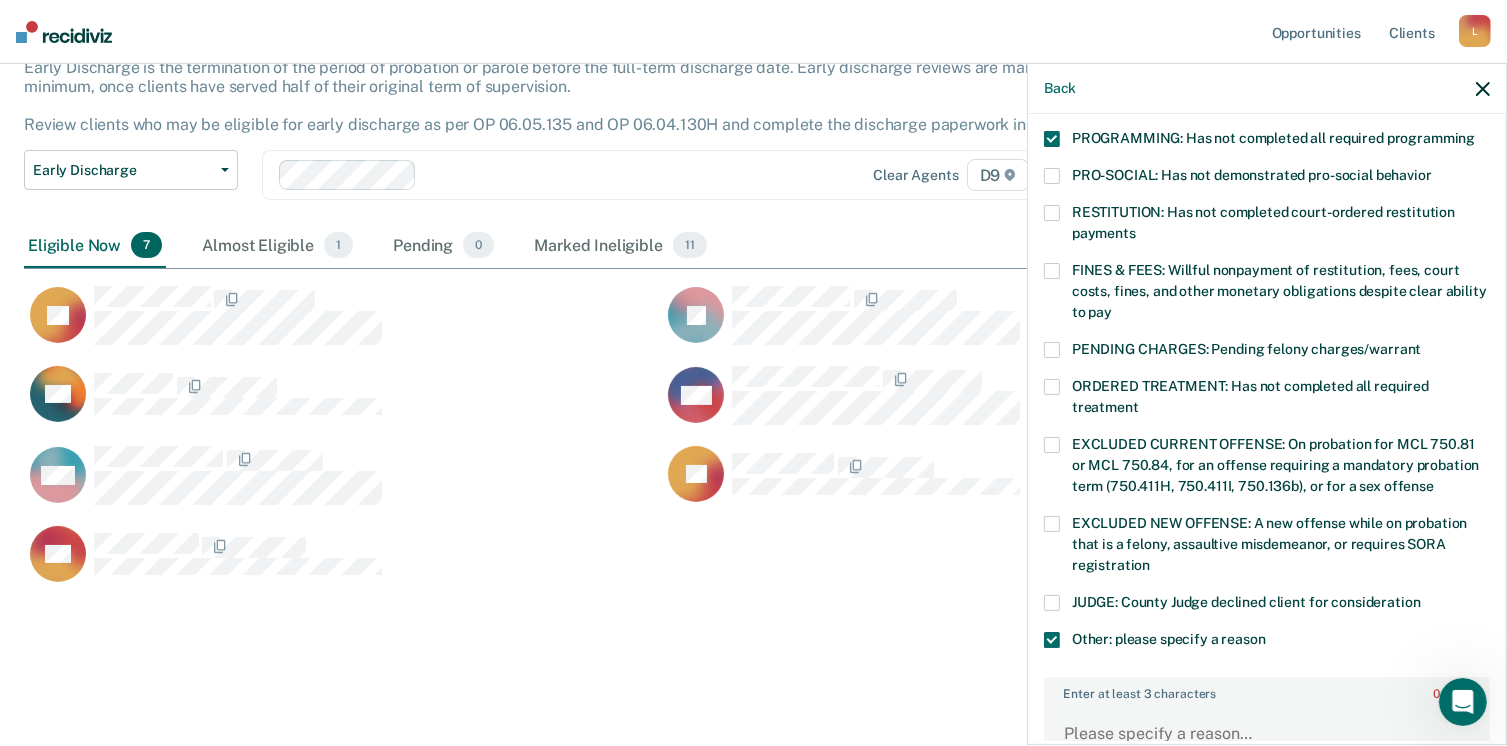 scroll, scrollTop: 460, scrollLeft: 0, axis: vertical 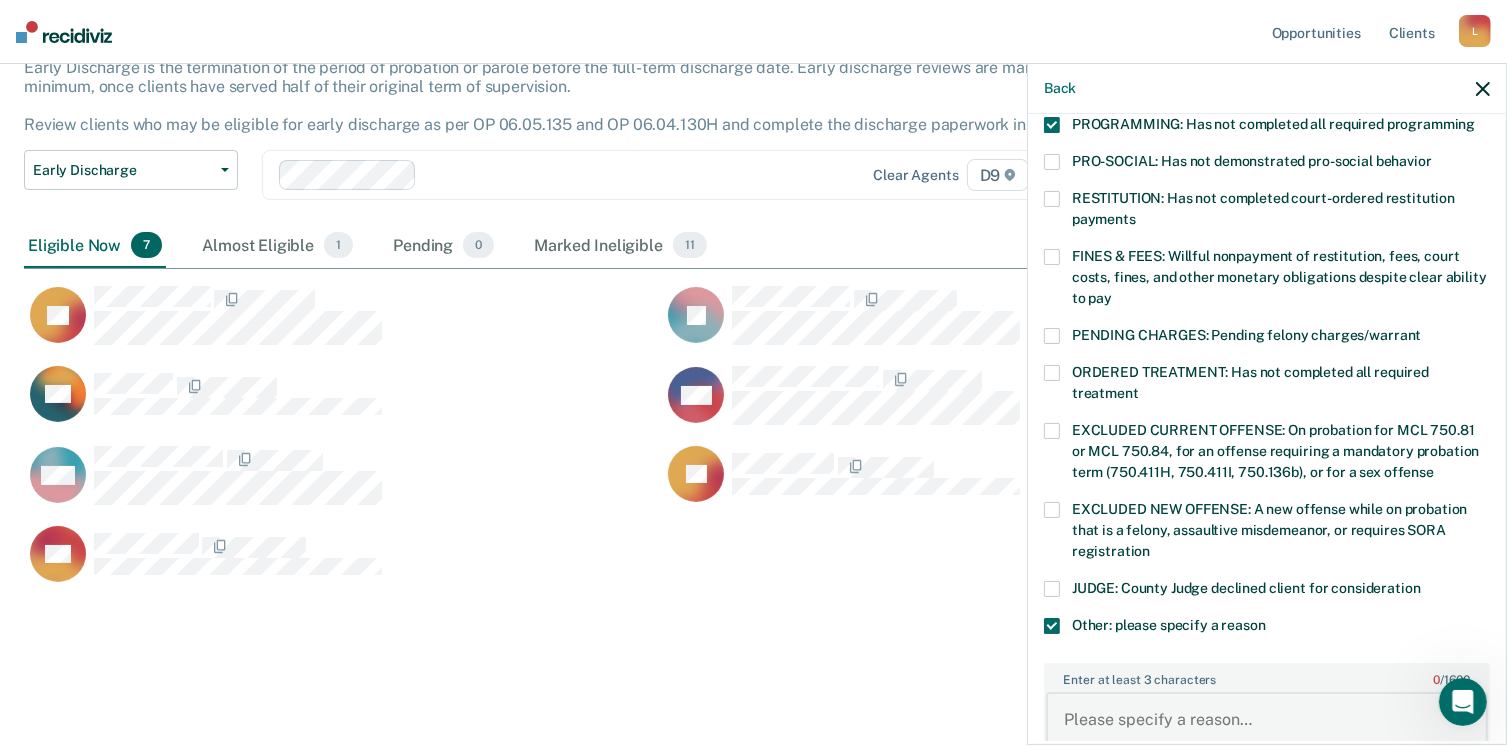 click on "Enter at least 3 characters 0  /  1600" at bounding box center [1267, 729] 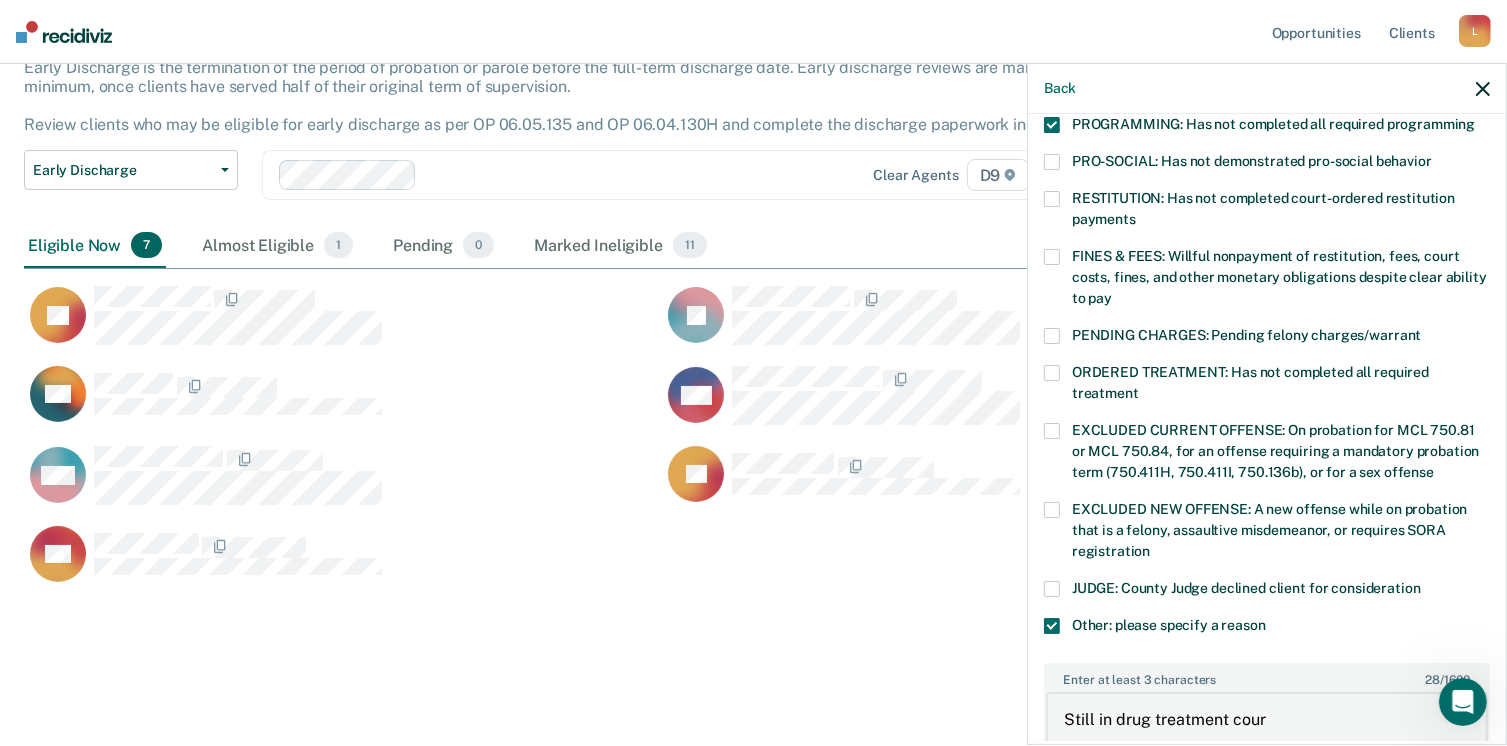 type on "Still in drug treatment court" 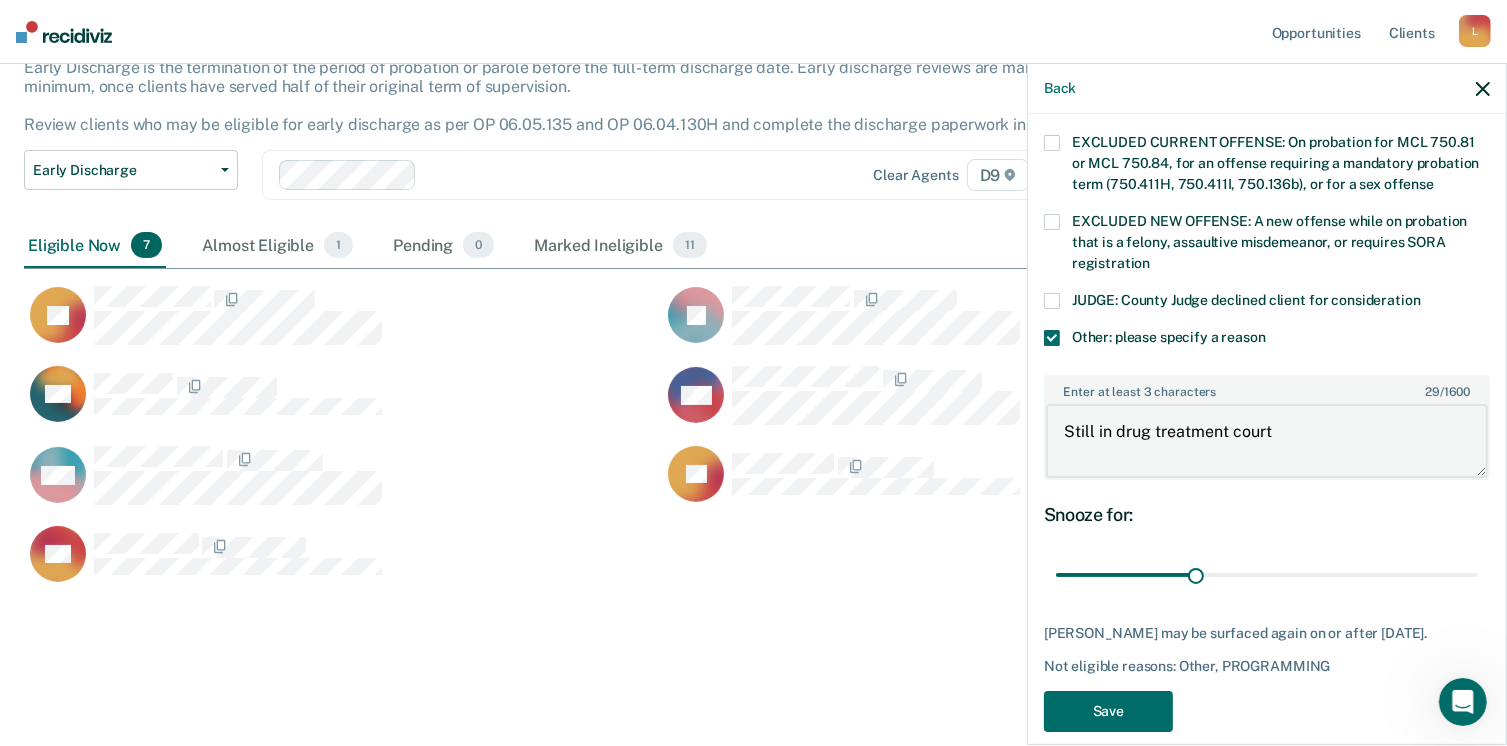 scroll, scrollTop: 749, scrollLeft: 0, axis: vertical 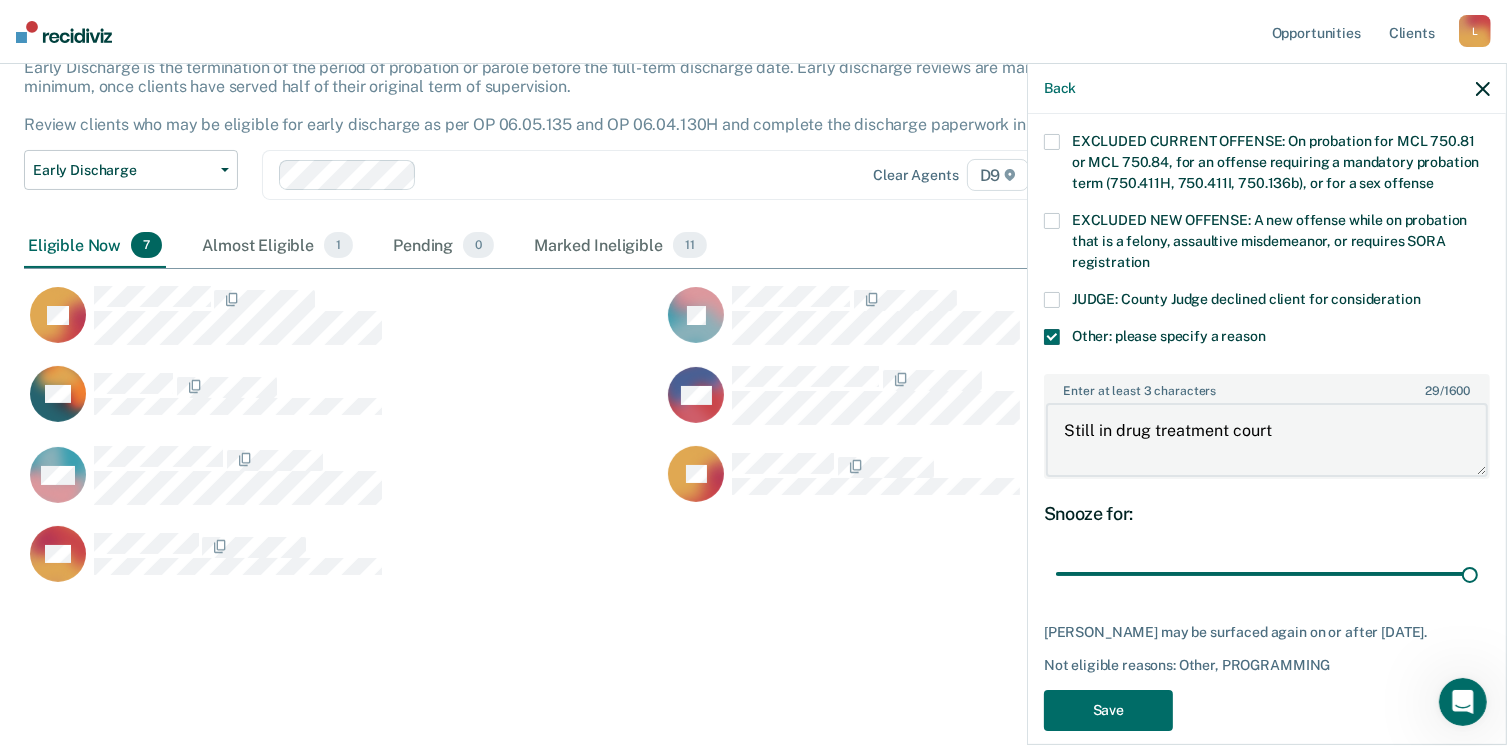 type on "90" 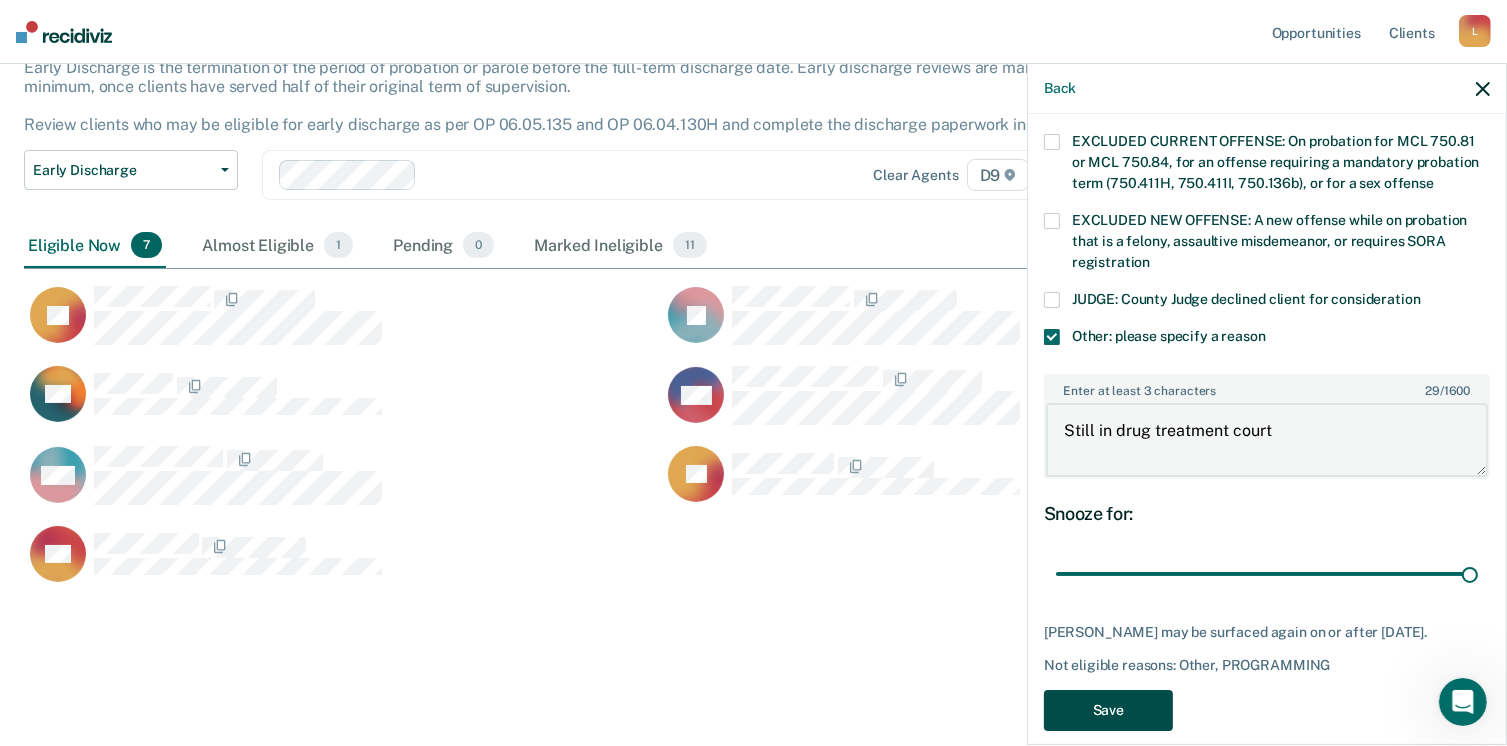 type on "Still in drug treatment court" 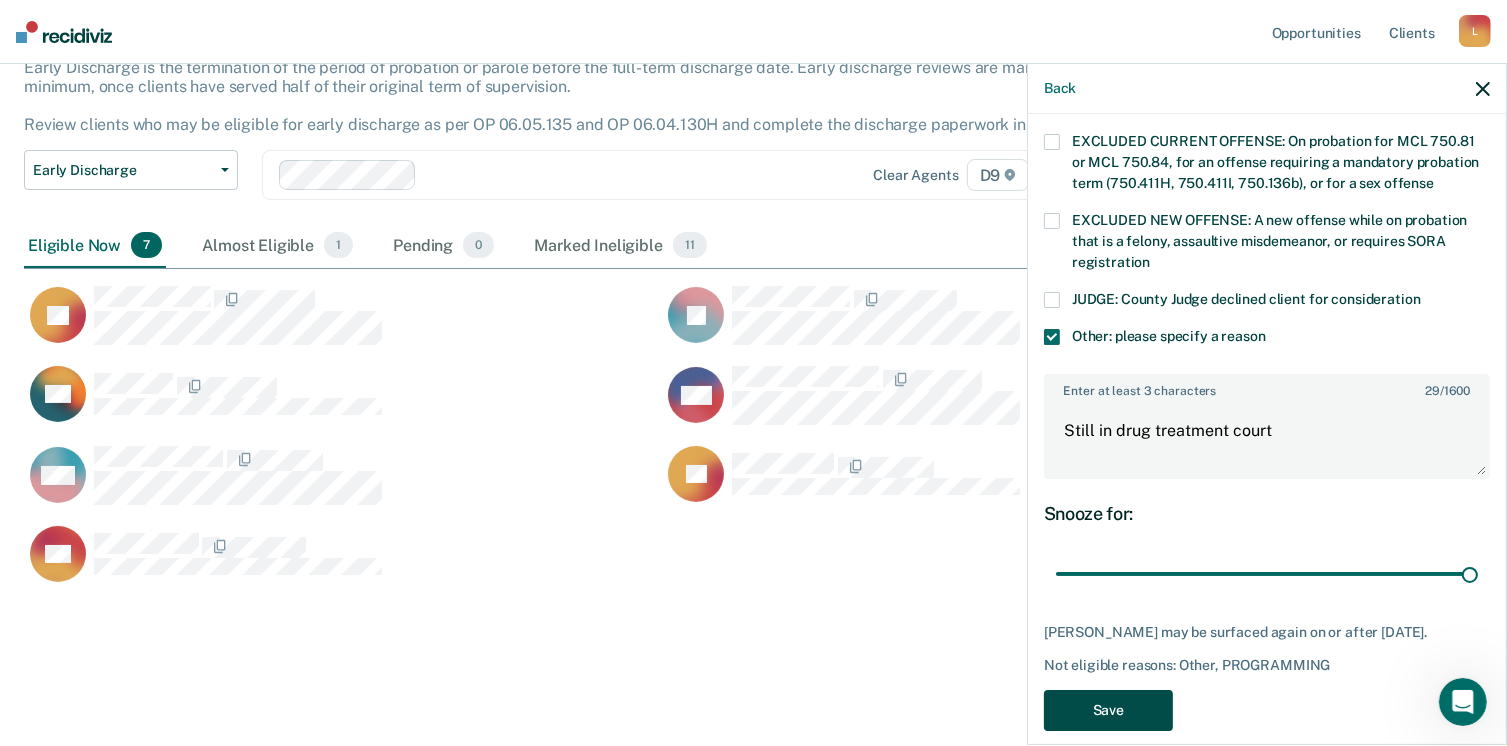 click on "Save" at bounding box center [1108, 710] 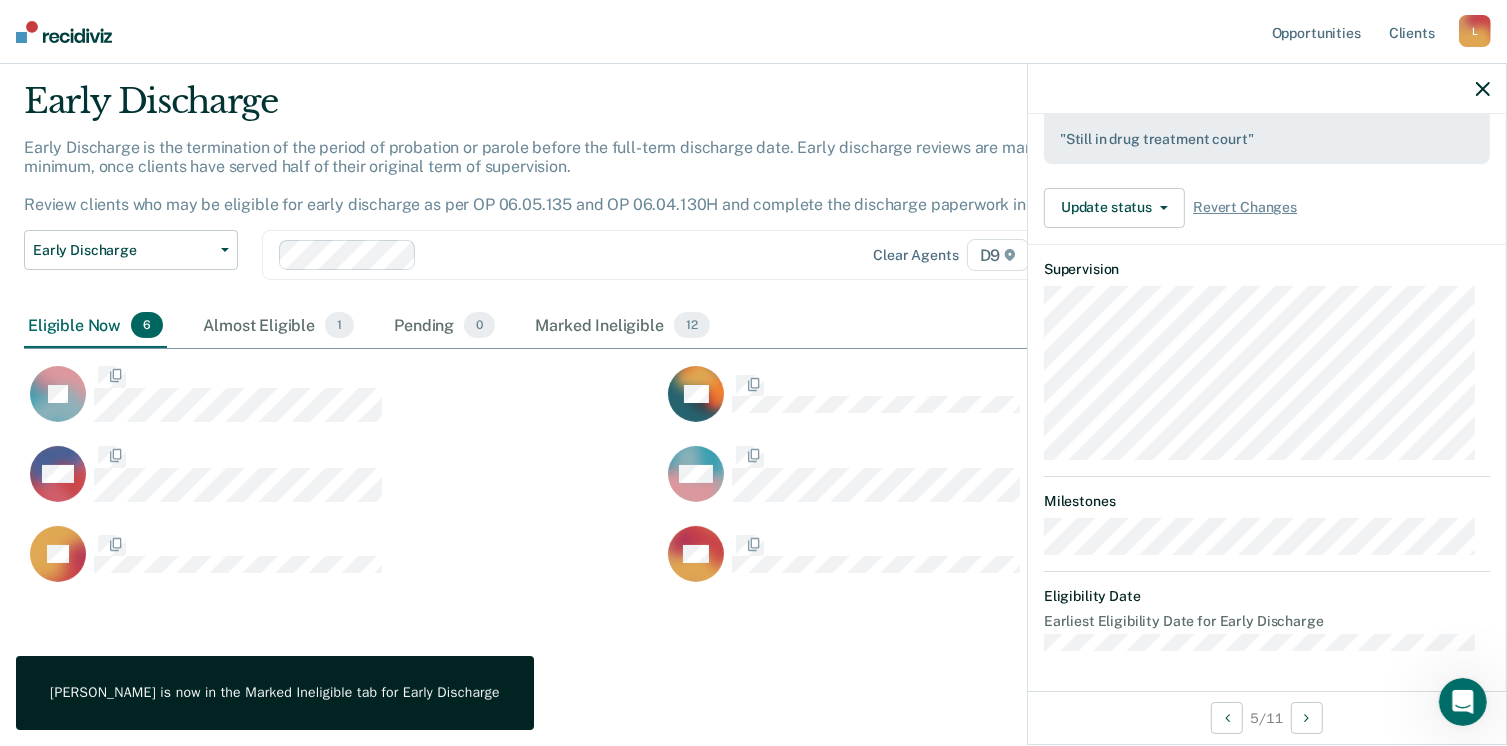 scroll, scrollTop: 572, scrollLeft: 0, axis: vertical 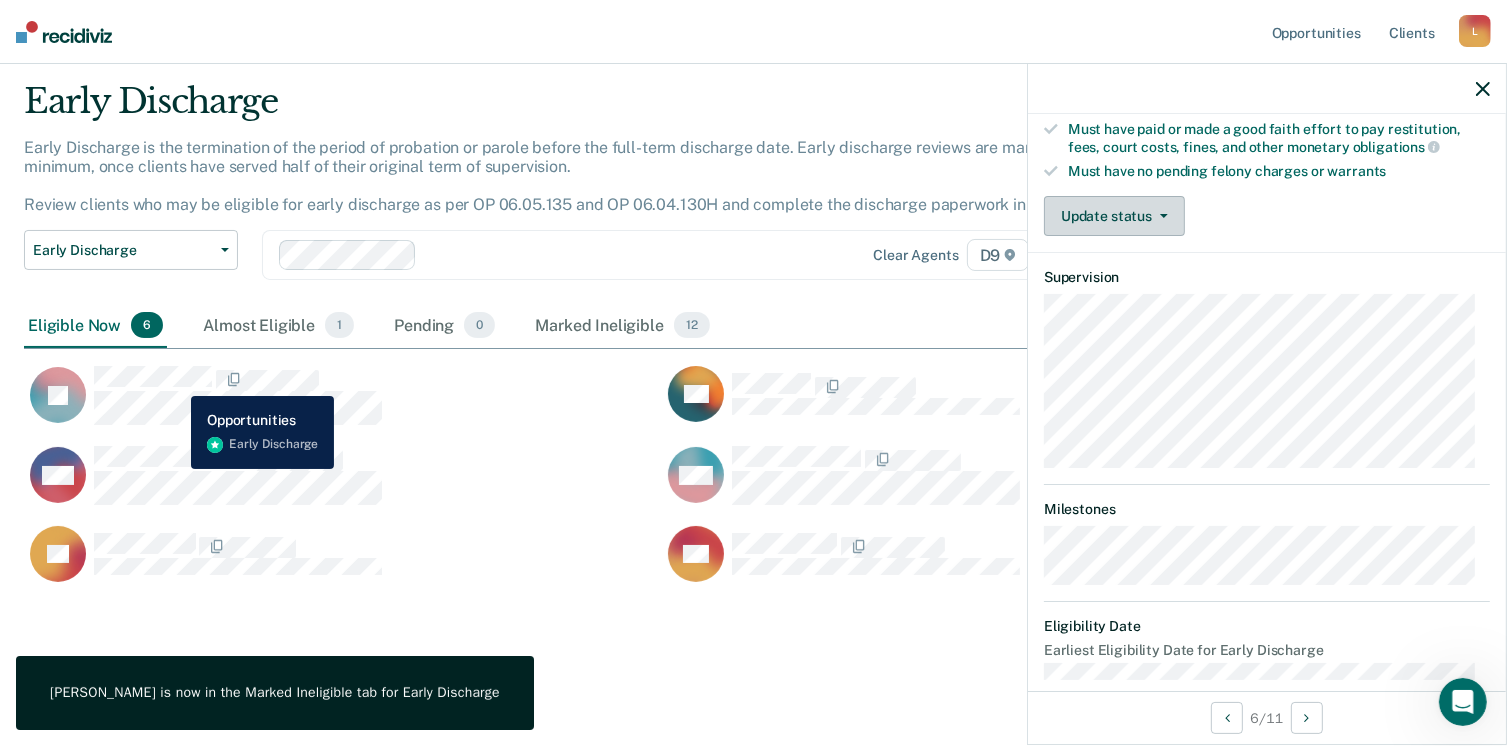 click on "Update status" at bounding box center (1114, 216) 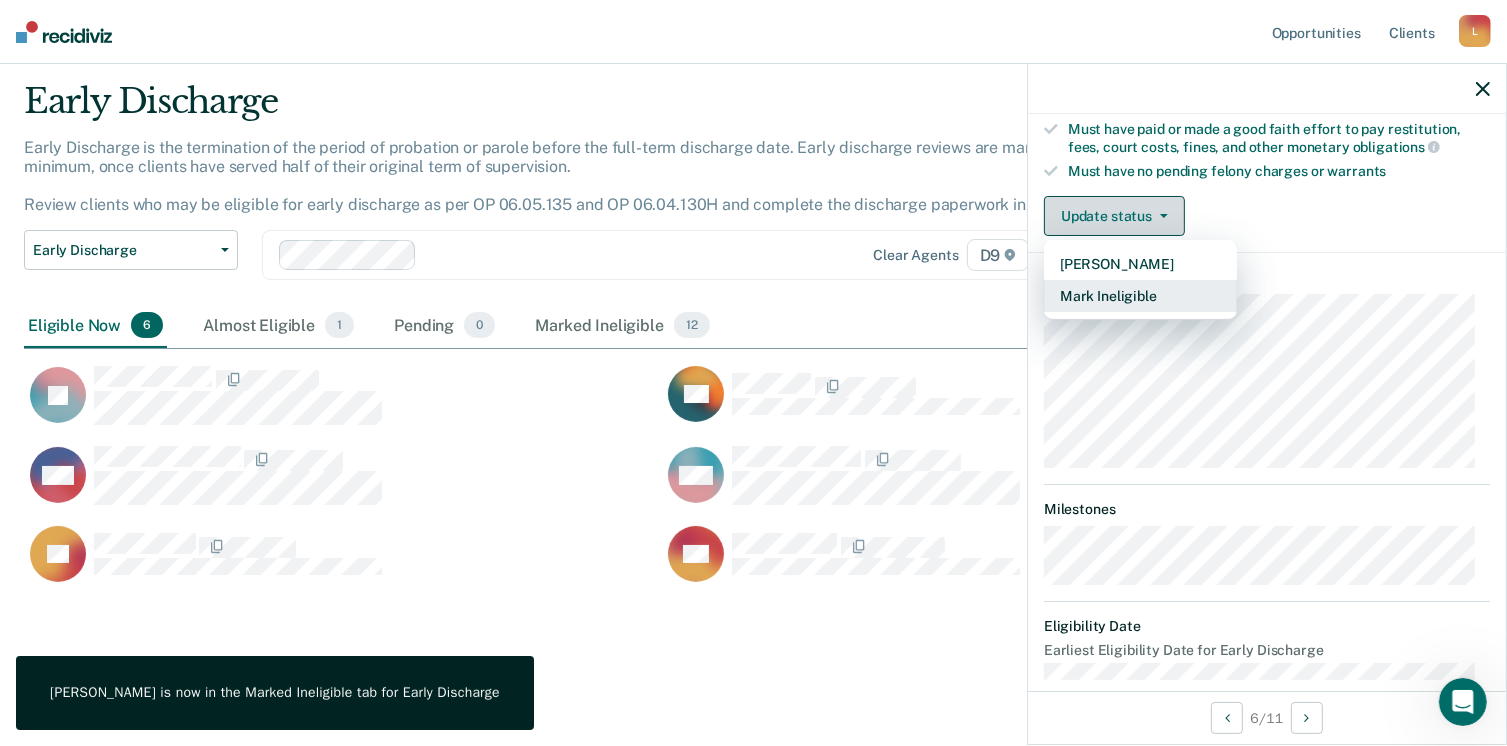click on "Mark Ineligible" at bounding box center [1140, 296] 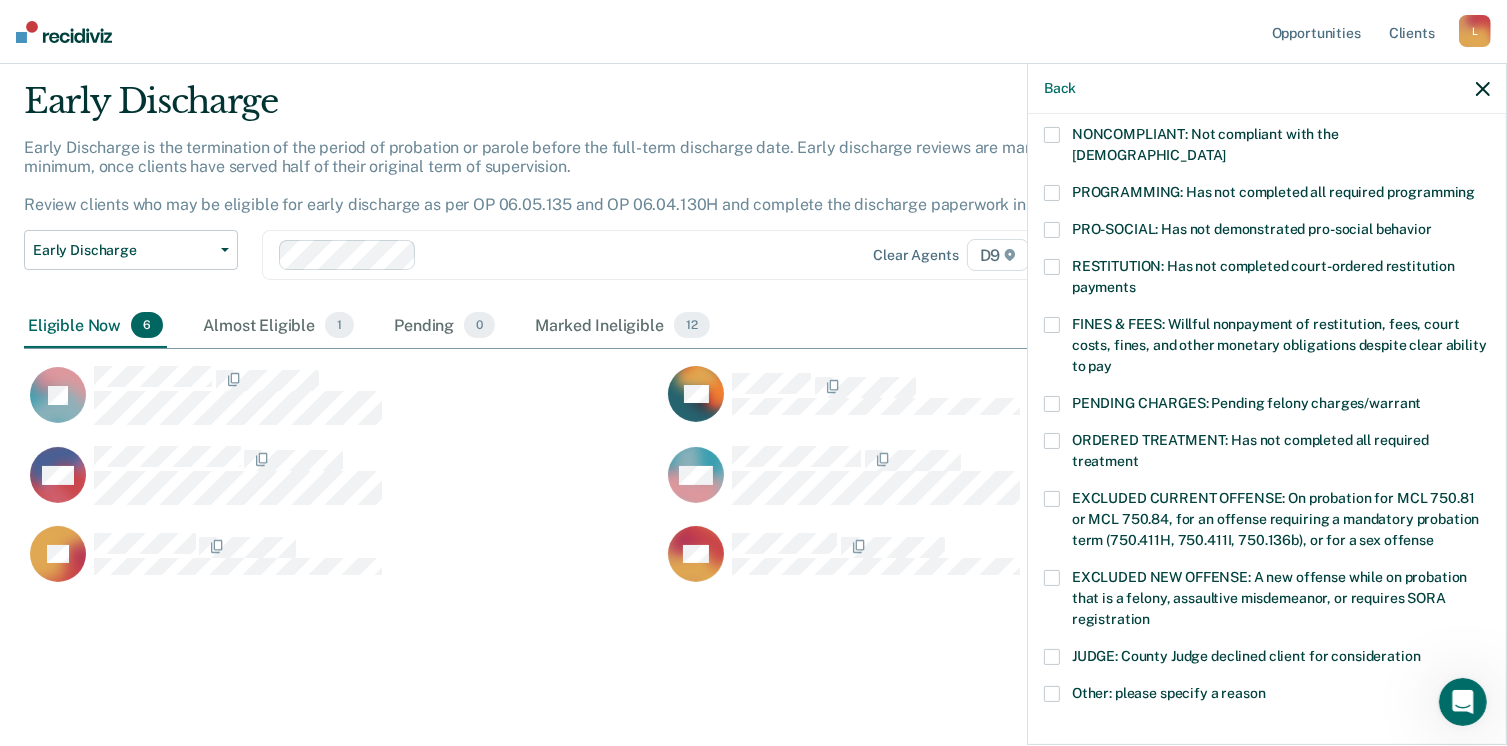 click on "PROGRAMMING: Has not completed all required programming" at bounding box center [1267, 195] 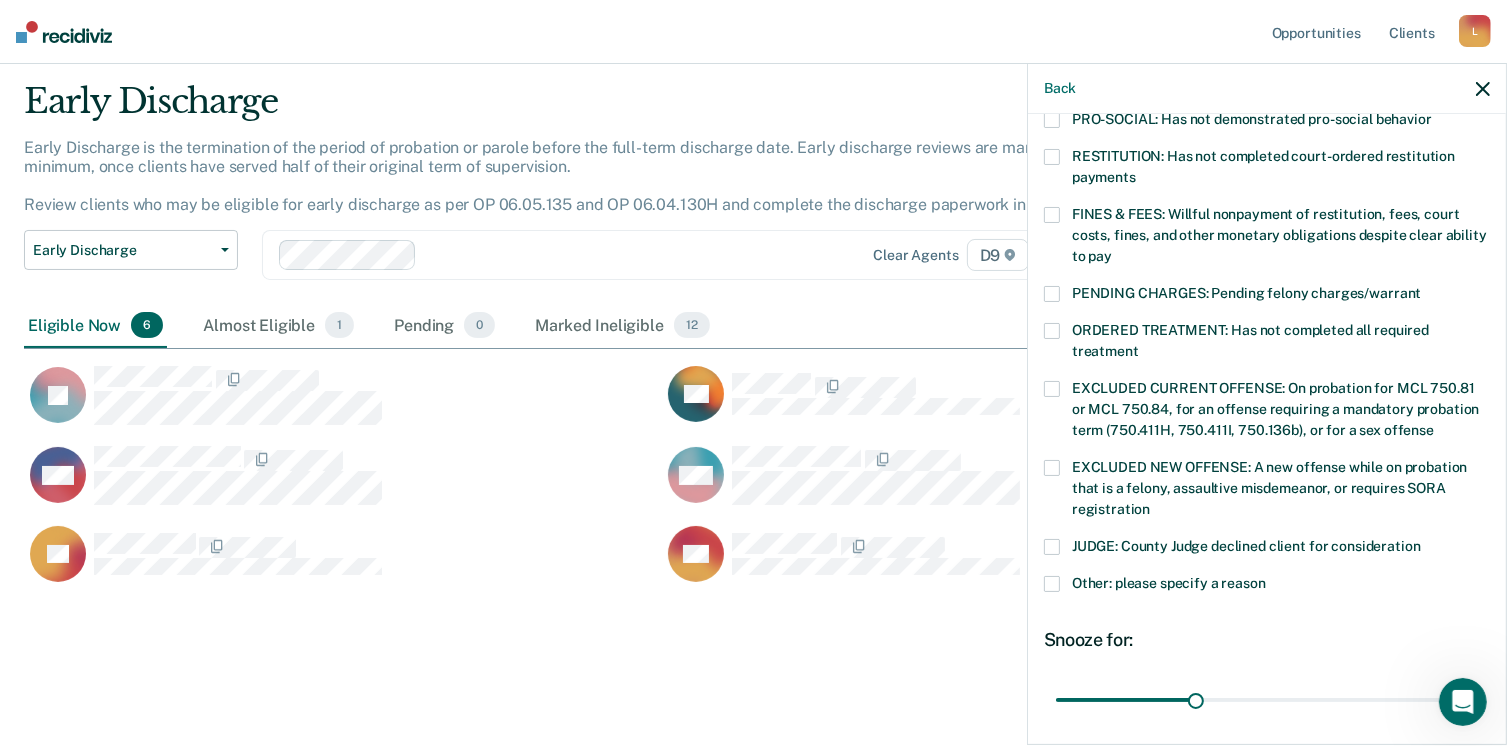 scroll, scrollTop: 504, scrollLeft: 0, axis: vertical 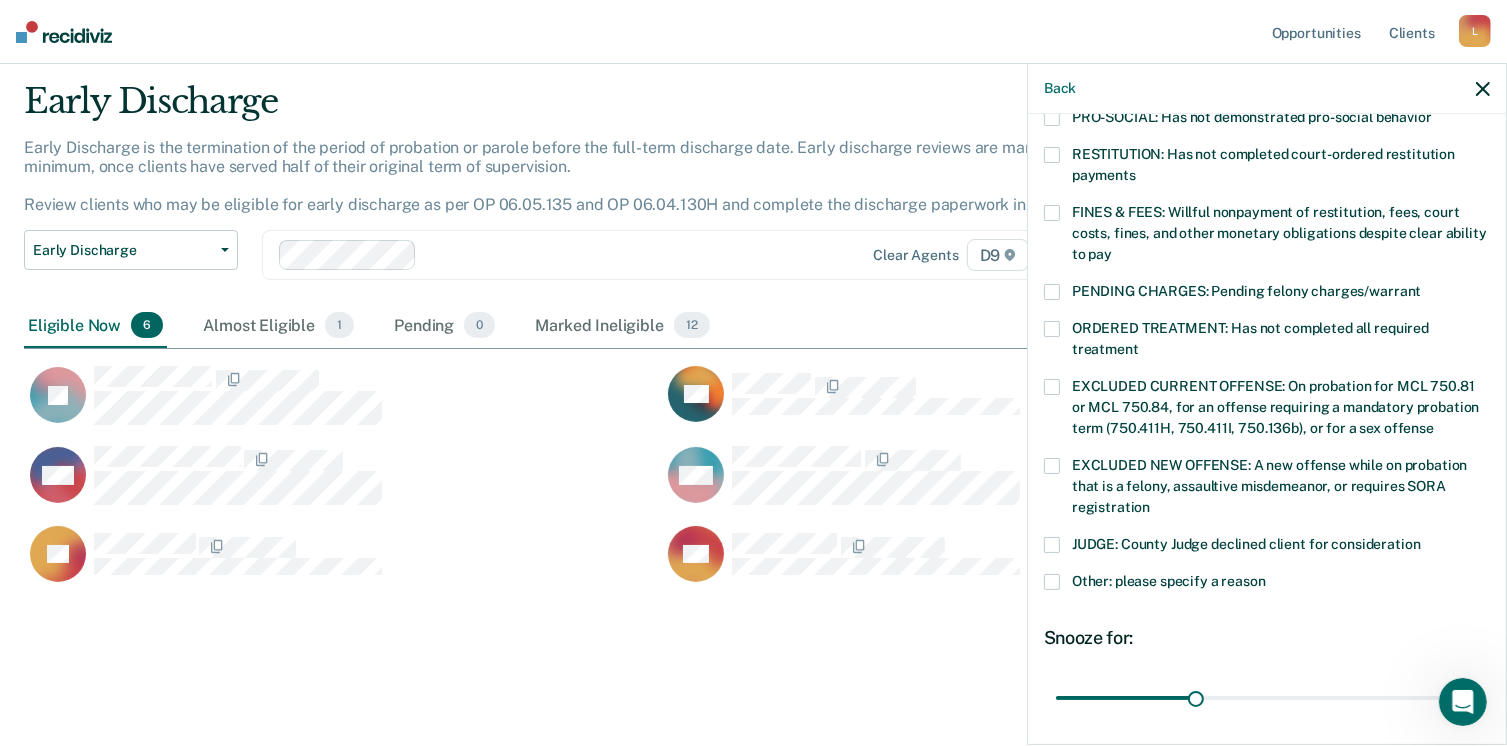 click at bounding box center [1052, 582] 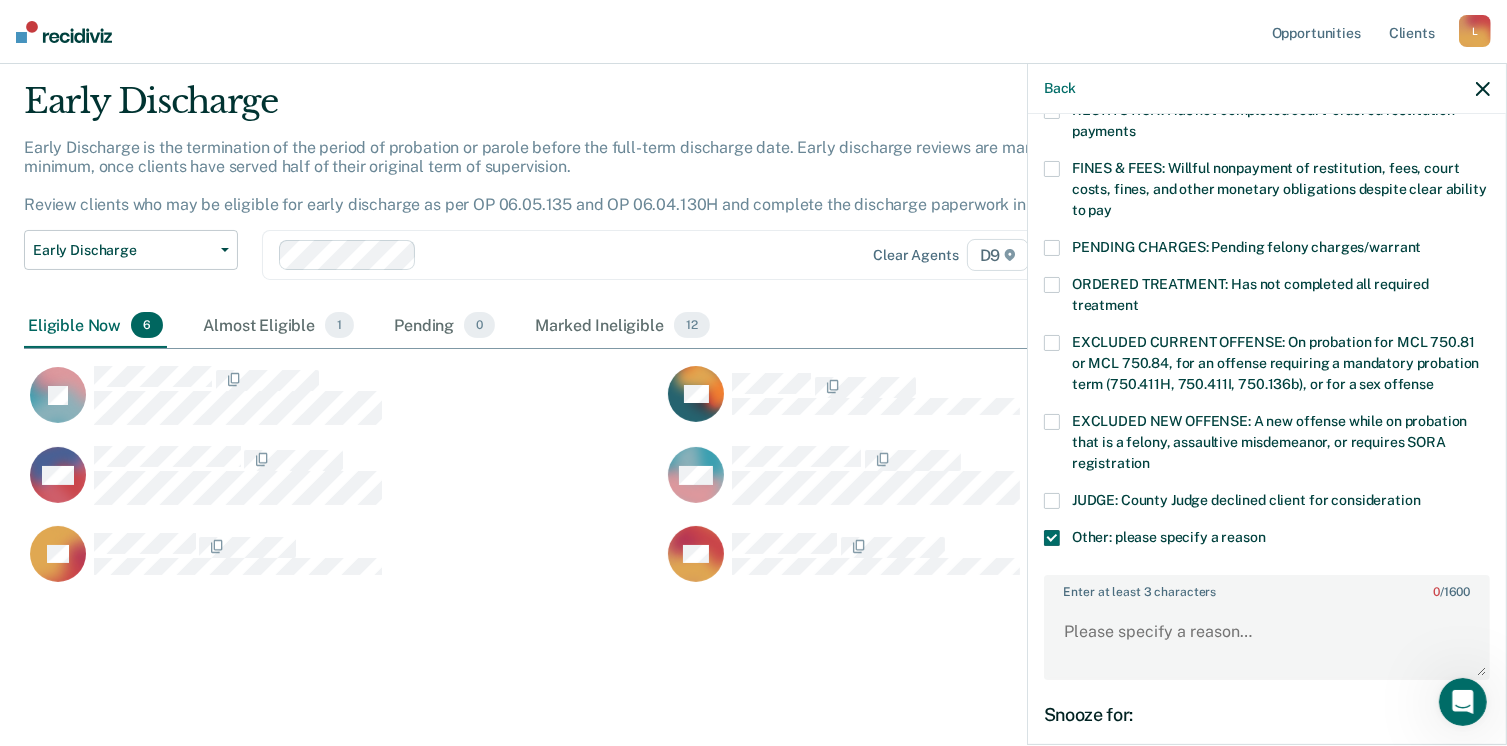 scroll, scrollTop: 550, scrollLeft: 0, axis: vertical 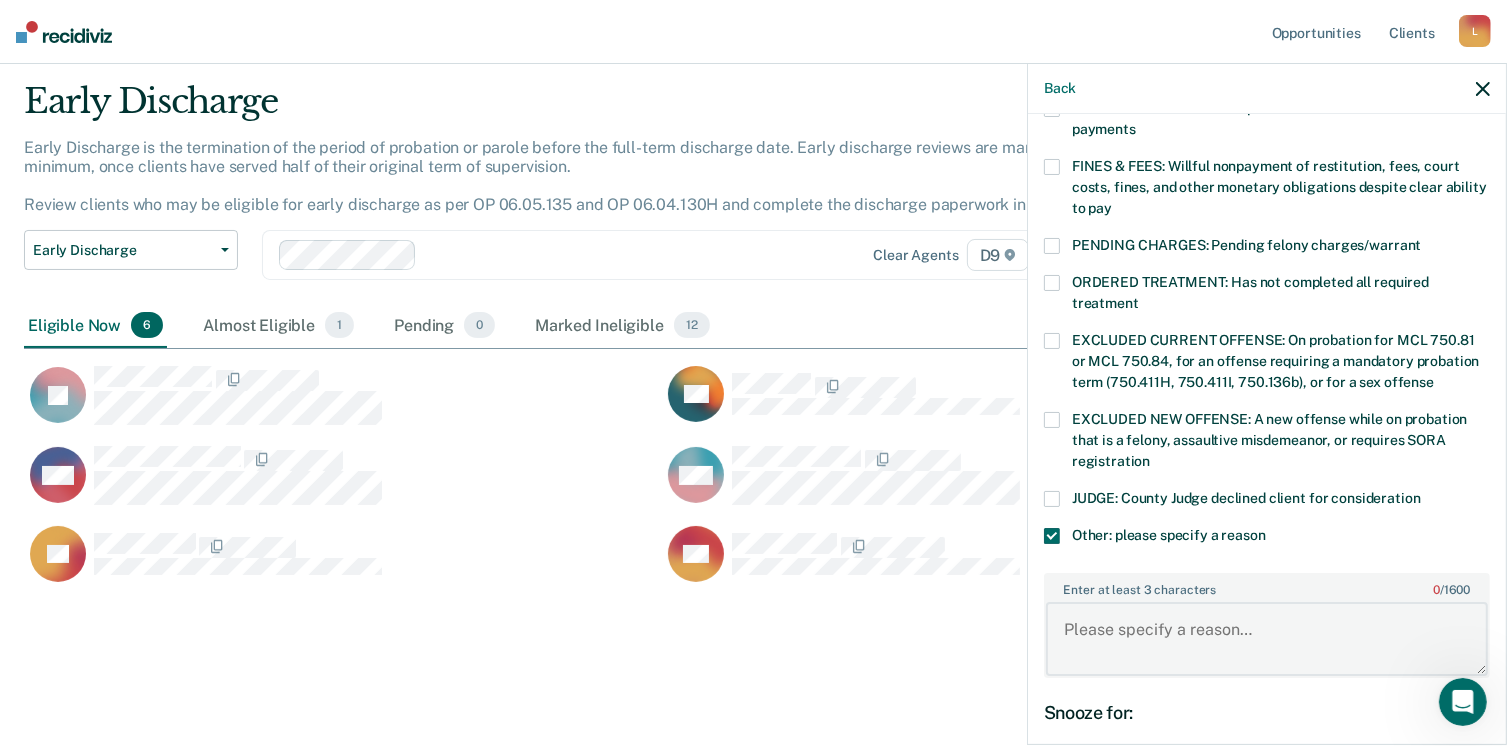 click on "Enter at least 3 characters 0  /  1600" at bounding box center [1267, 639] 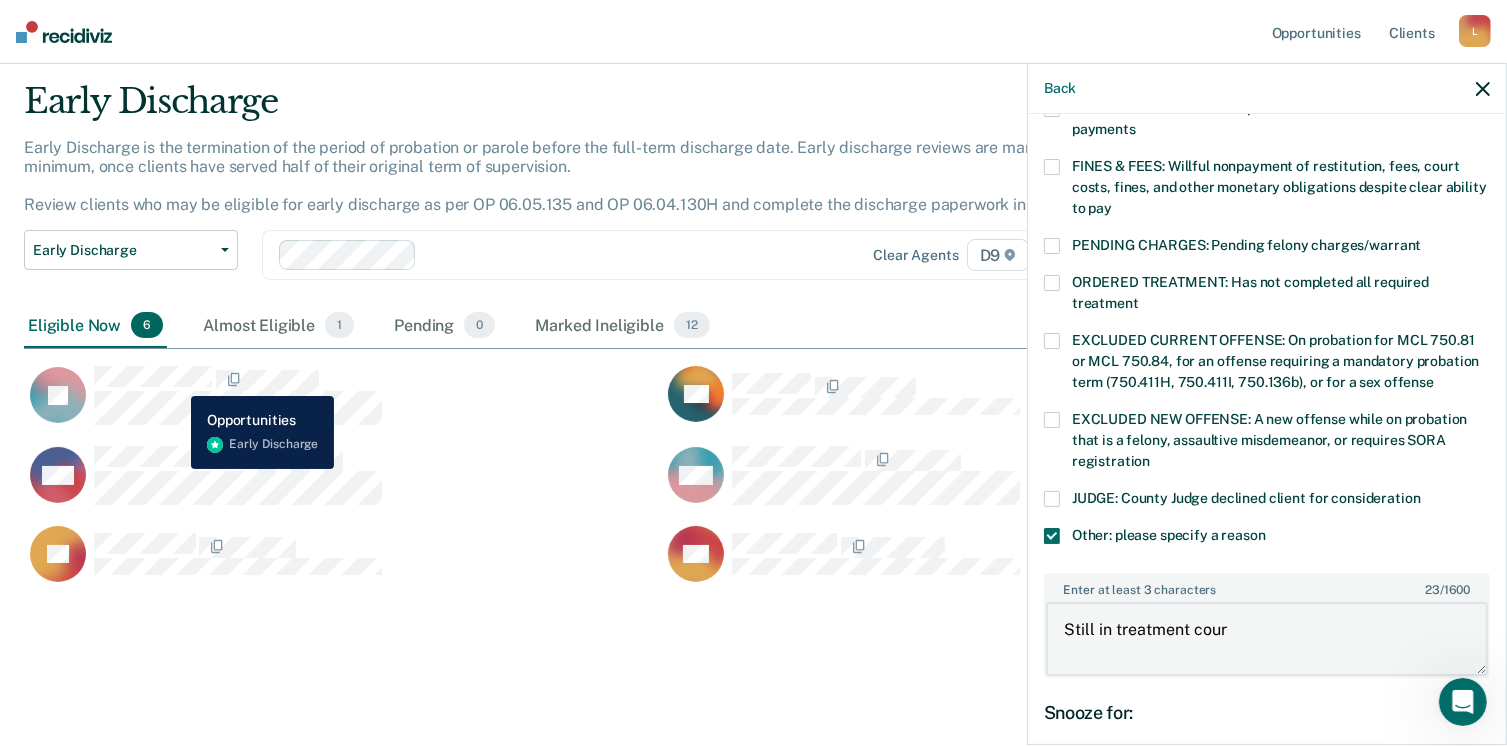 type on "Still in treatment court" 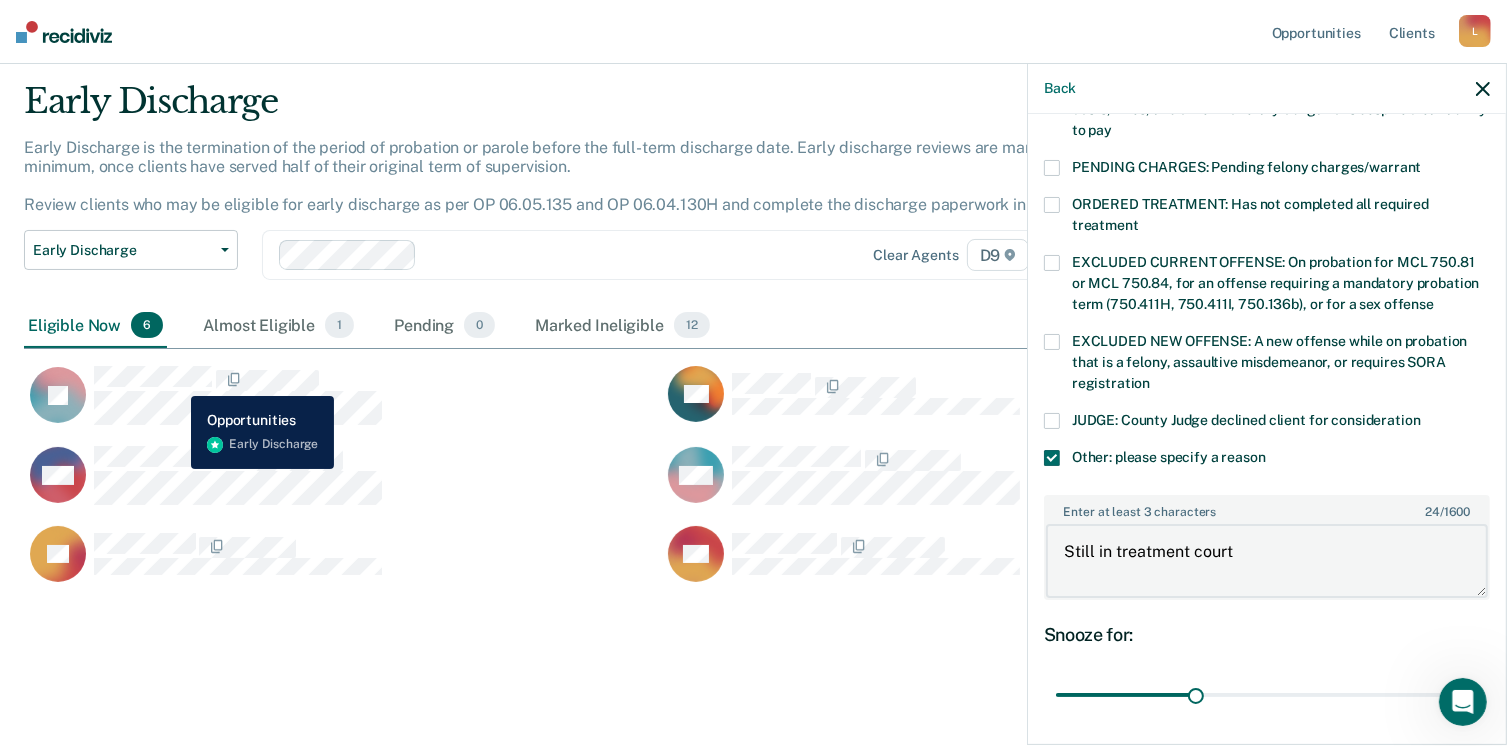 scroll, scrollTop: 679, scrollLeft: 0, axis: vertical 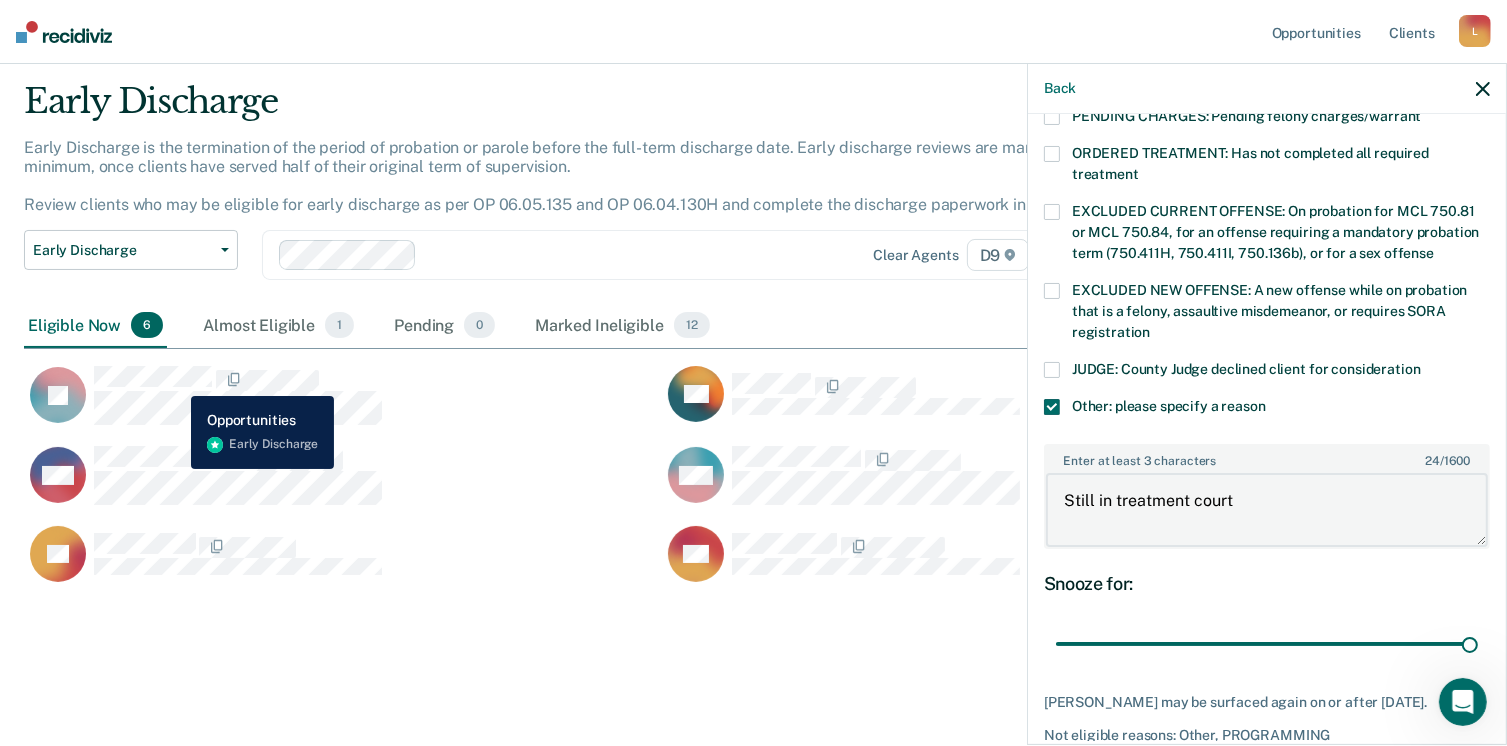 type on "90" 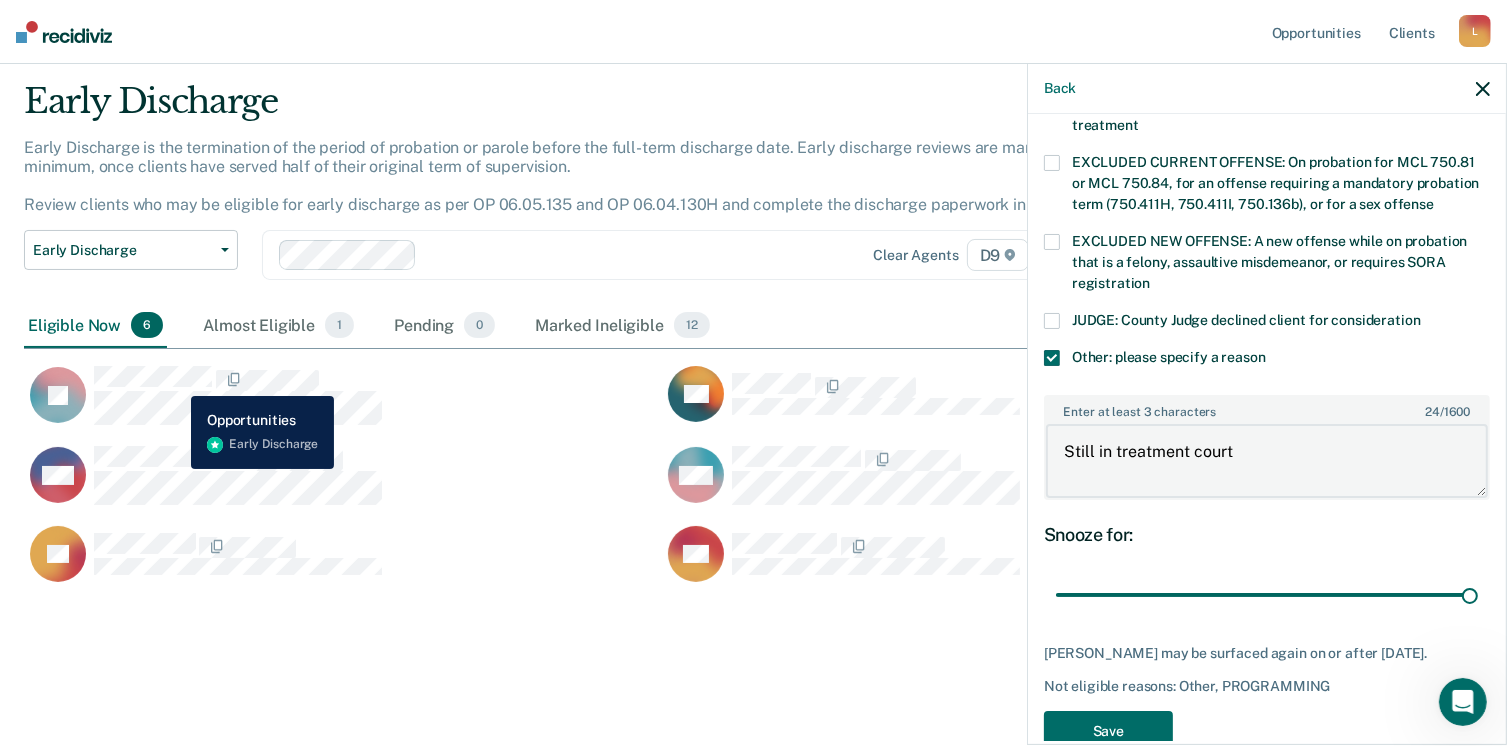 scroll, scrollTop: 733, scrollLeft: 0, axis: vertical 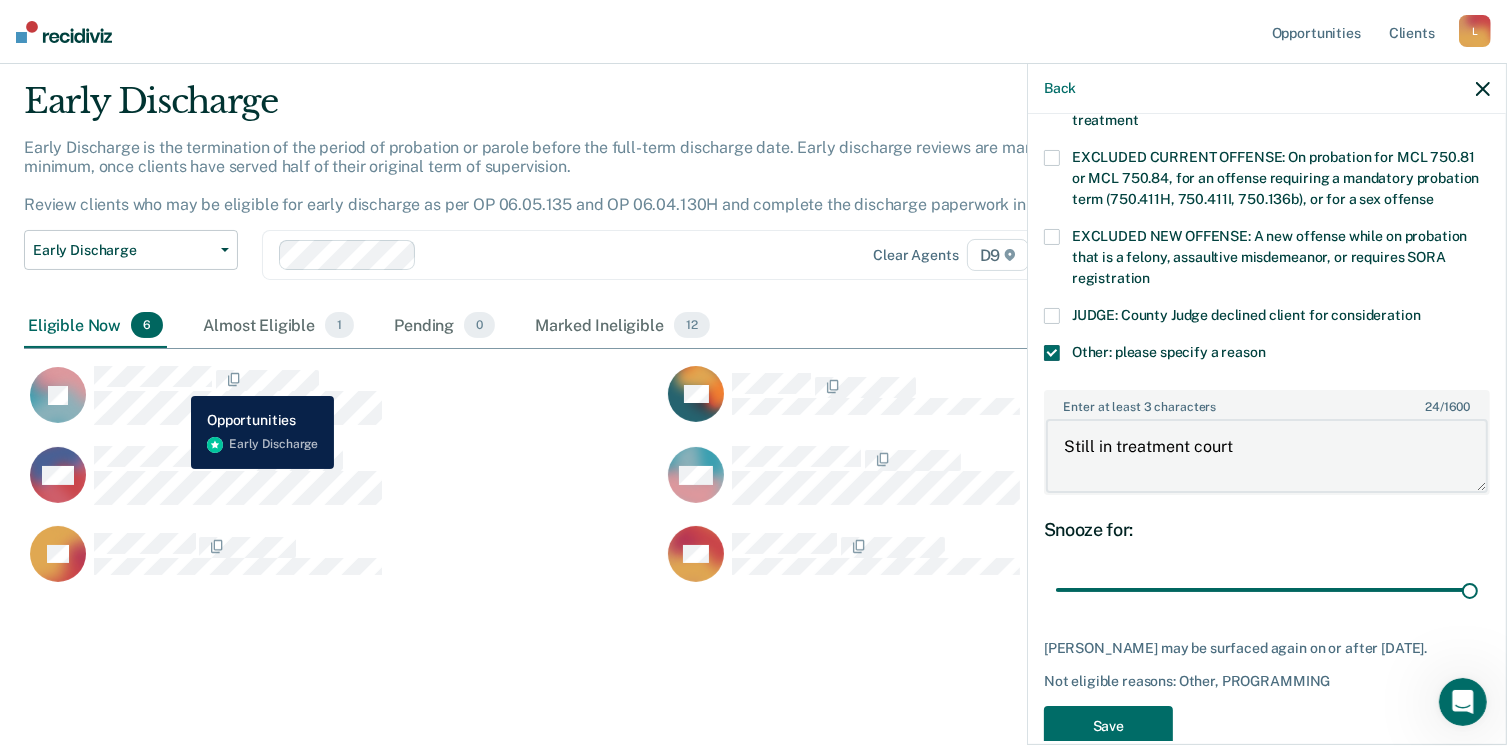 type on "Still in treatment court" 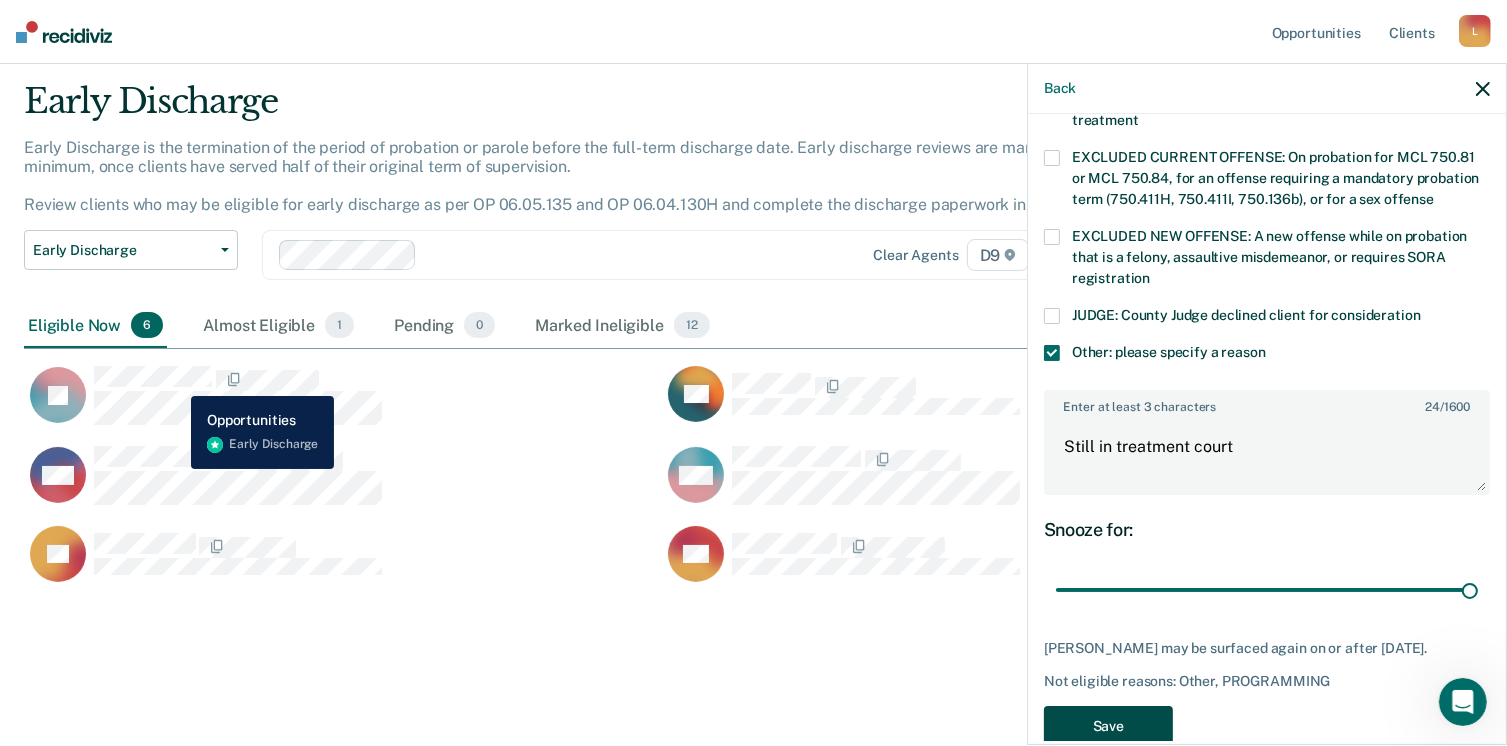 click on "Save" at bounding box center [1108, 726] 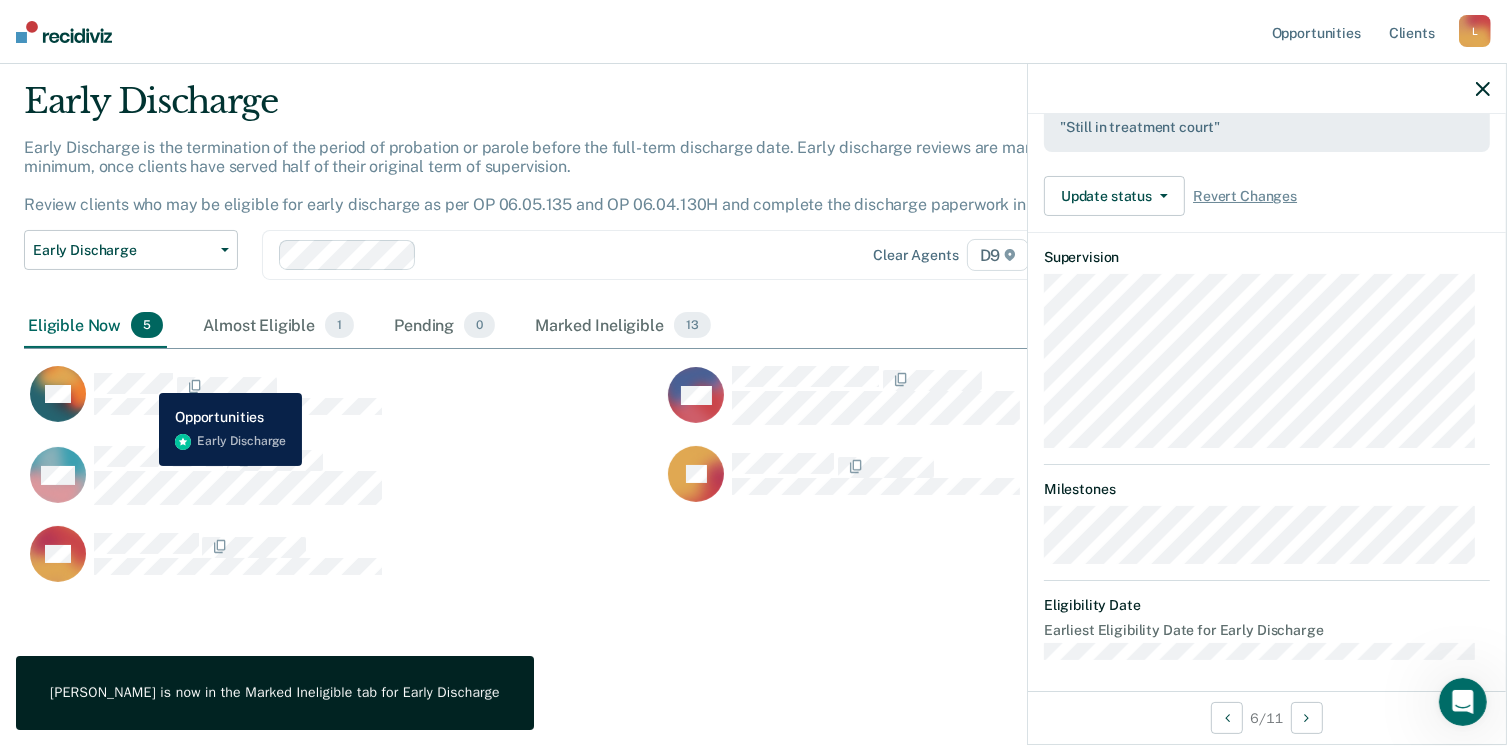 scroll, scrollTop: 412, scrollLeft: 0, axis: vertical 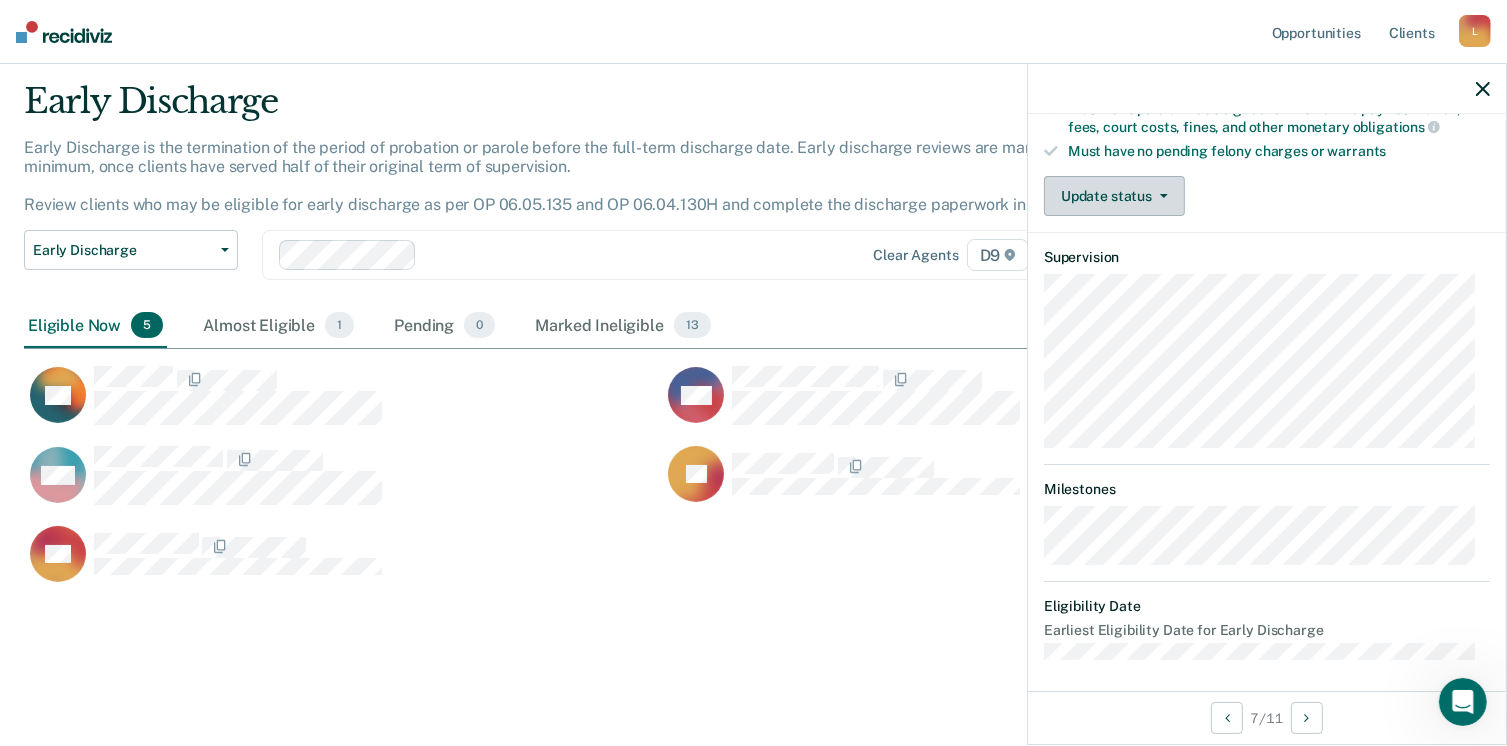 click on "Update status" at bounding box center (1114, 196) 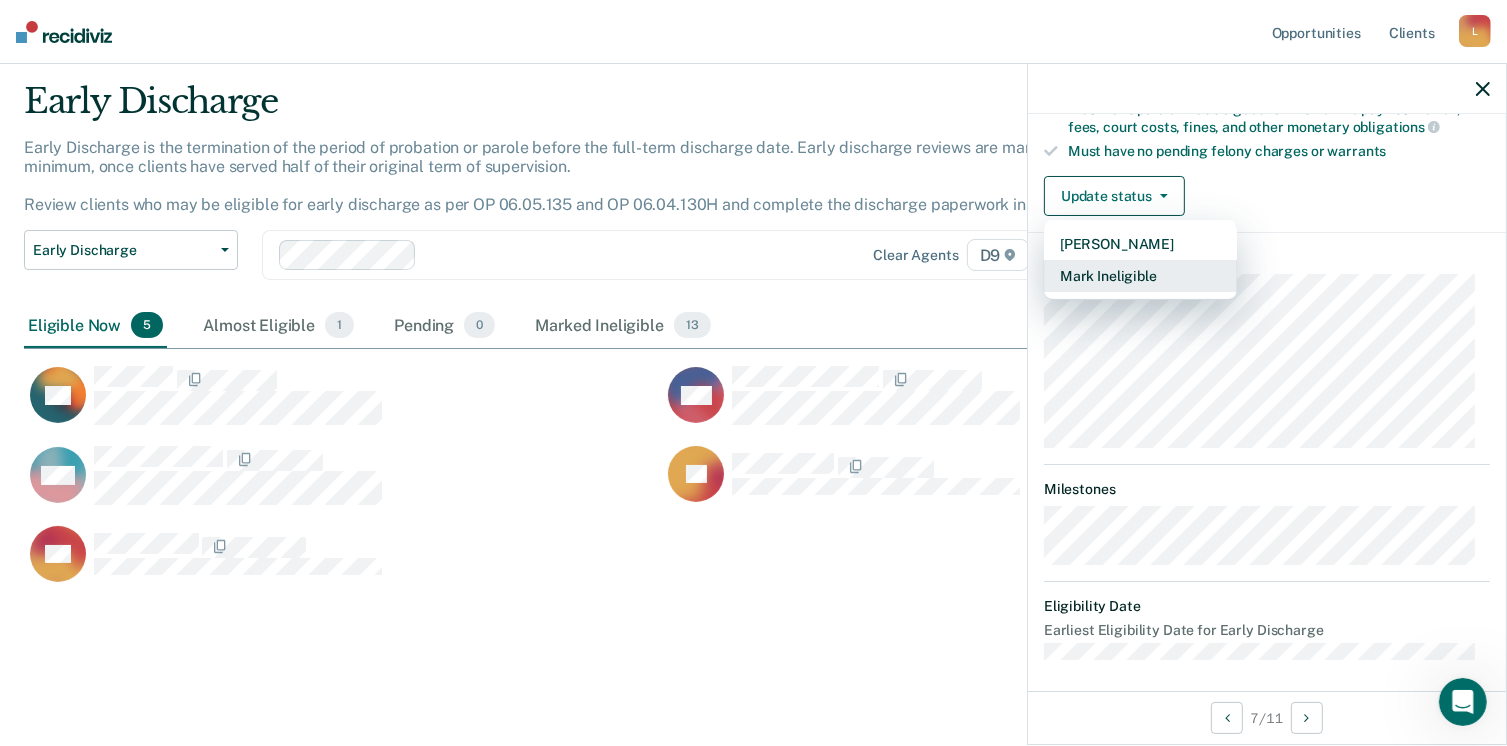 click on "Mark Ineligible" at bounding box center (1140, 276) 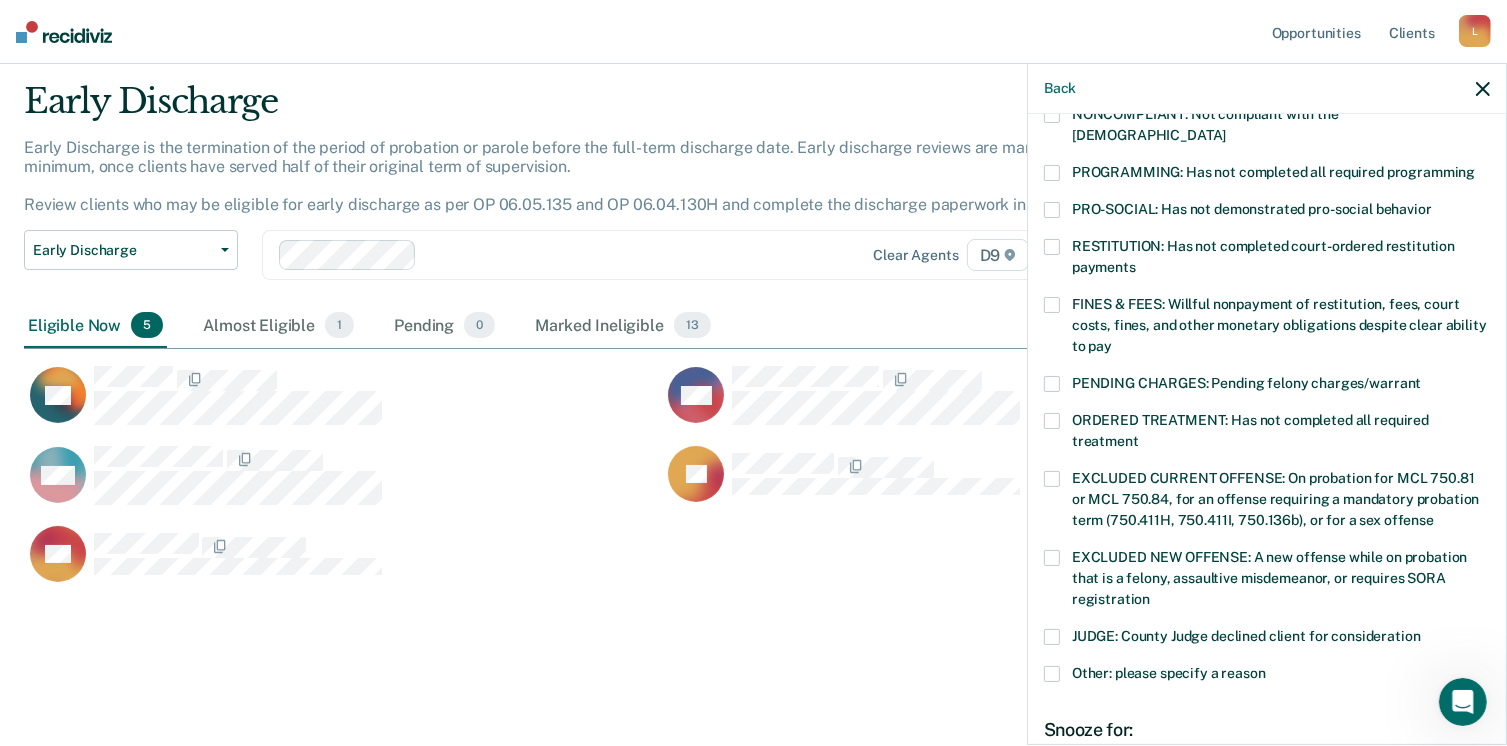 click at bounding box center [1052, 173] 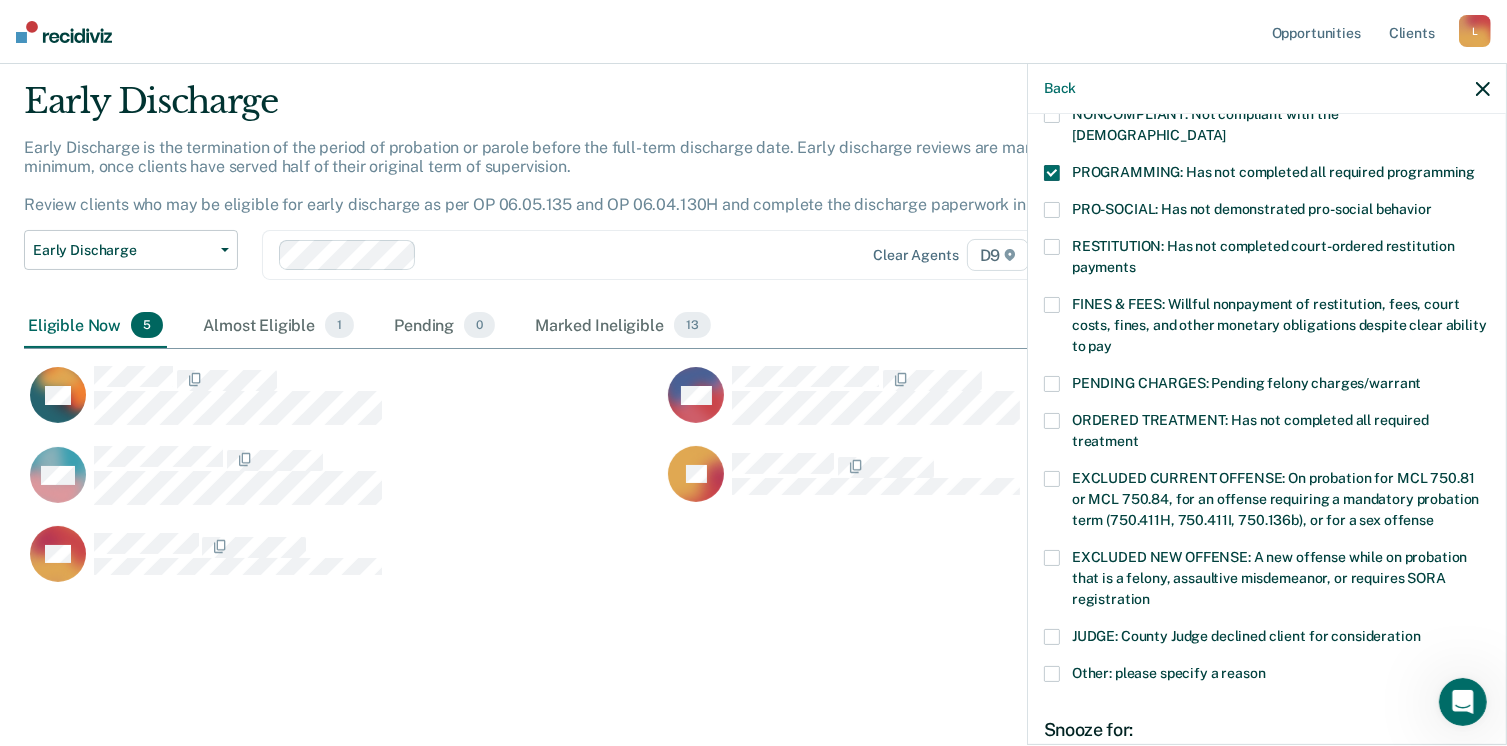click on "Other: please specify a reason" at bounding box center (1267, 676) 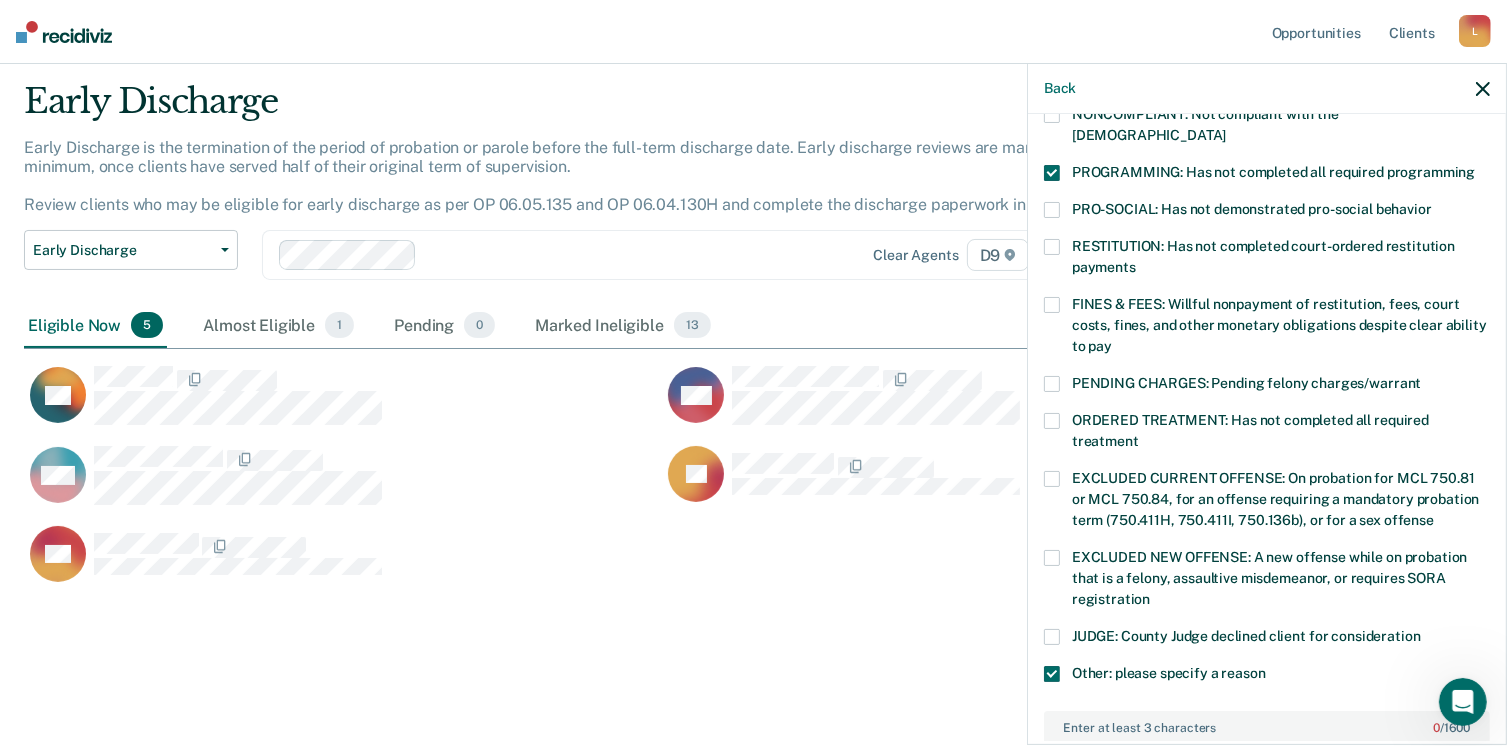 scroll, scrollTop: 481, scrollLeft: 0, axis: vertical 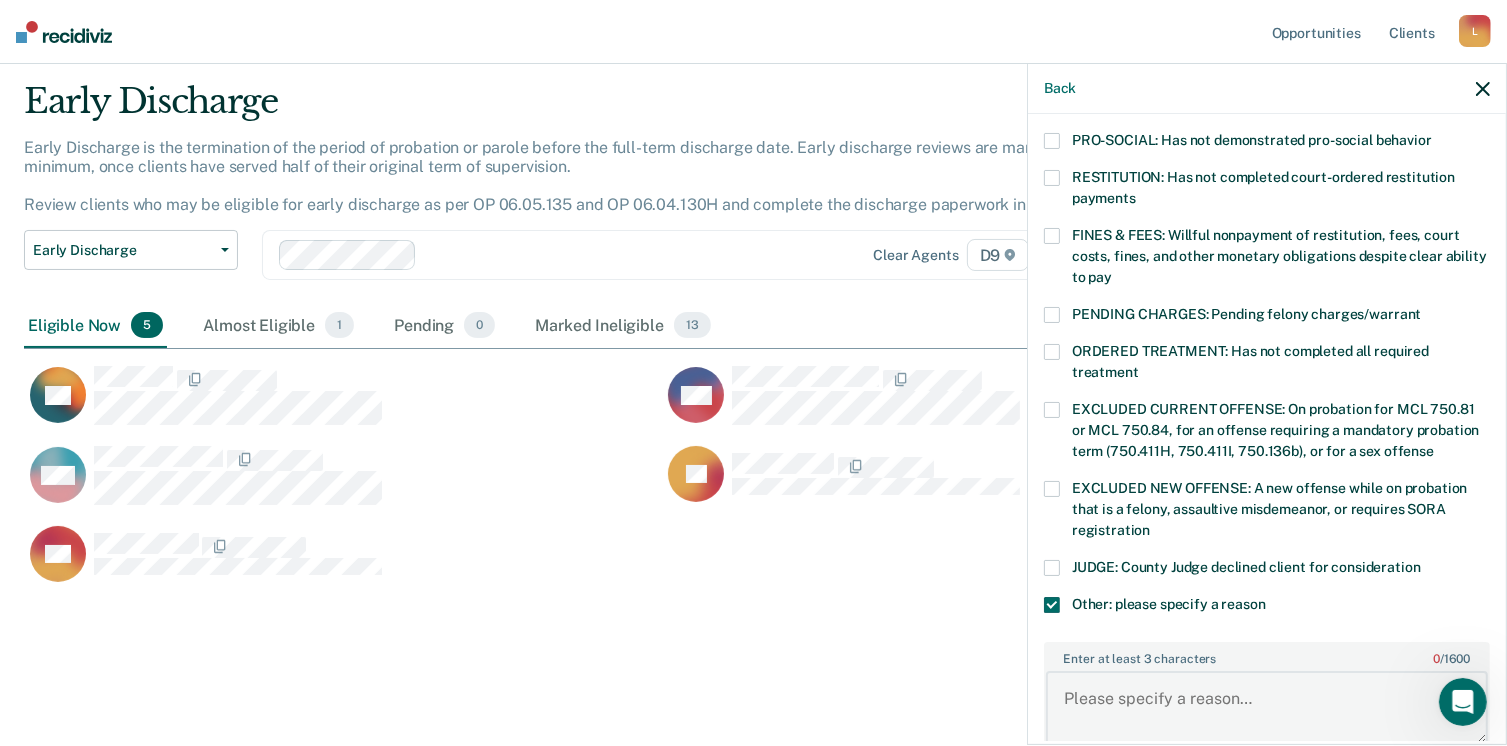 click on "Enter at least 3 characters 0  /  1600" at bounding box center [1267, 708] 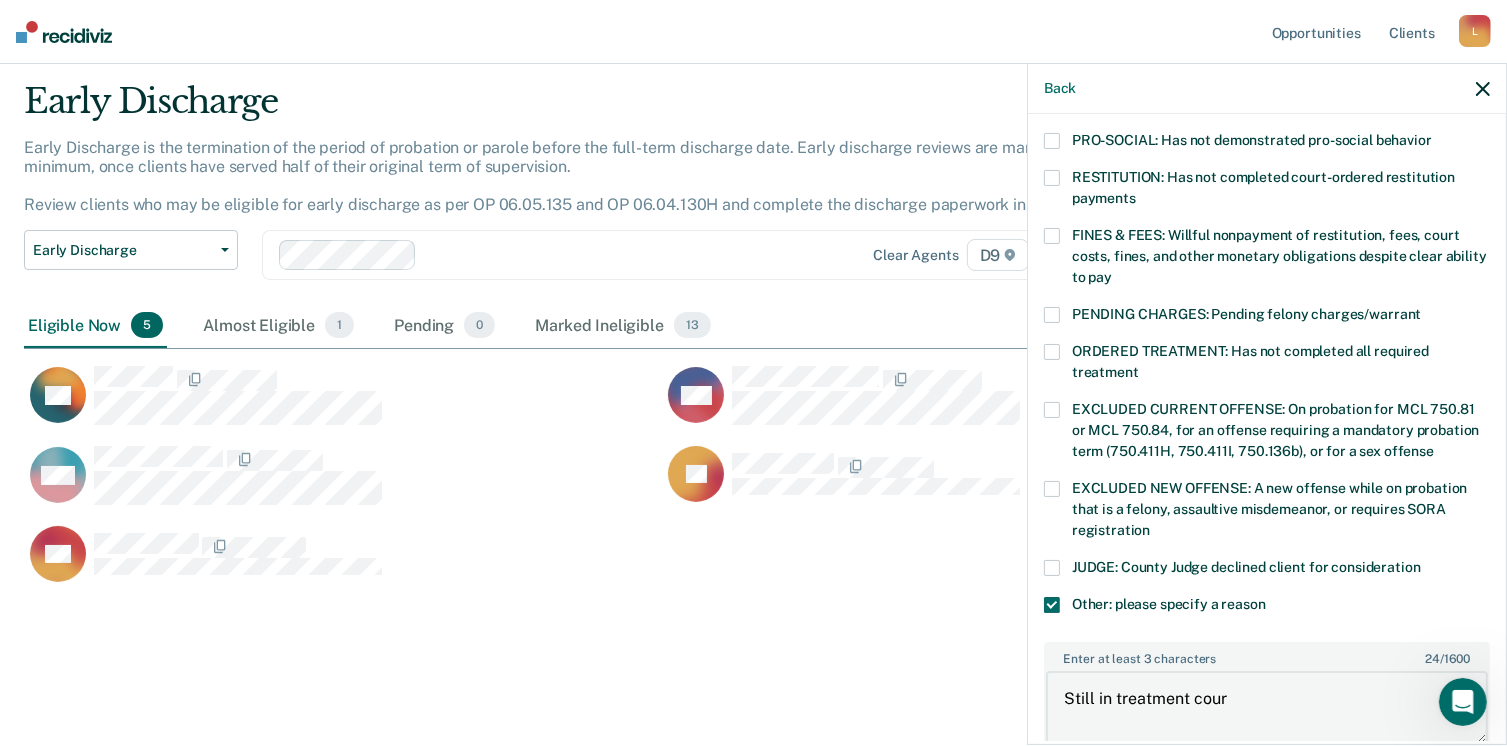 type on "Still in treatment court" 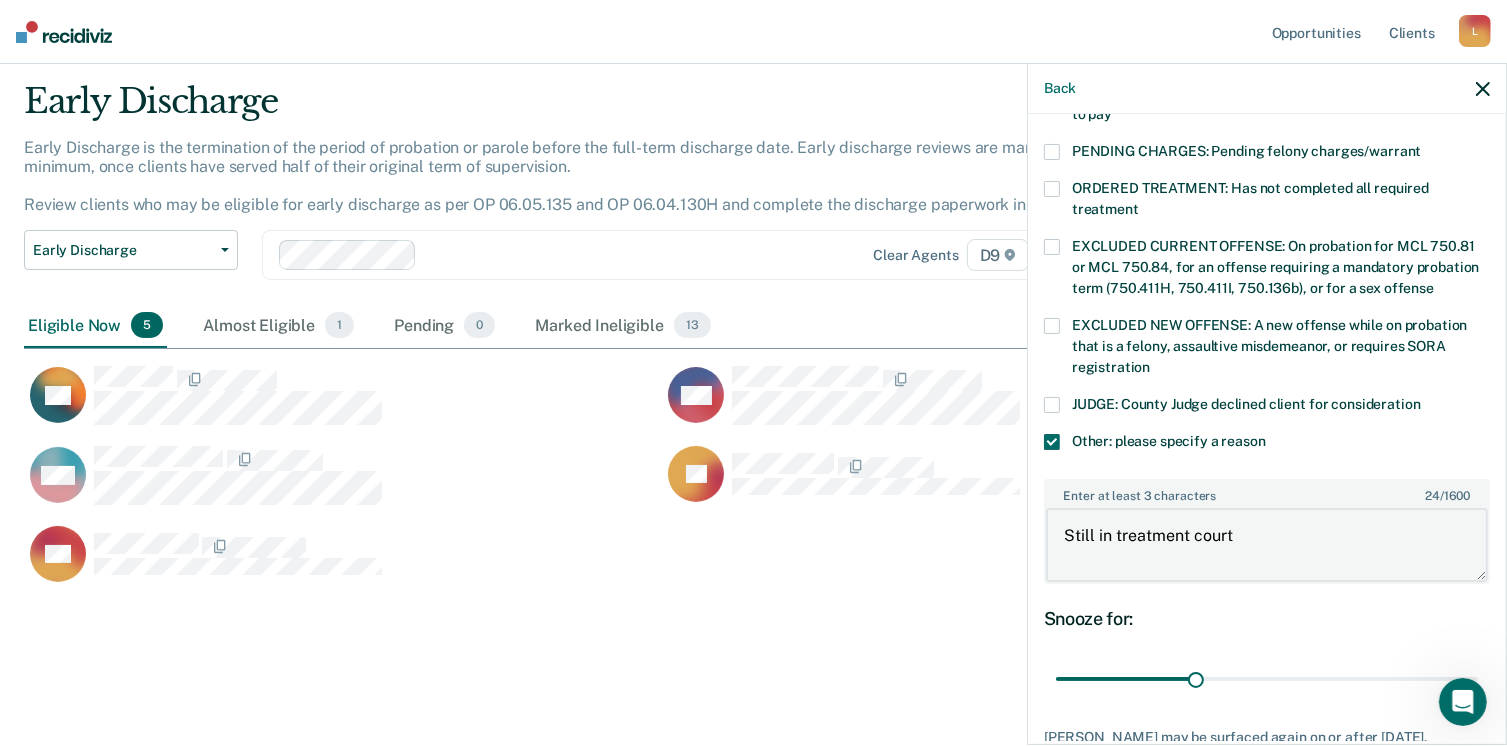 scroll, scrollTop: 659, scrollLeft: 0, axis: vertical 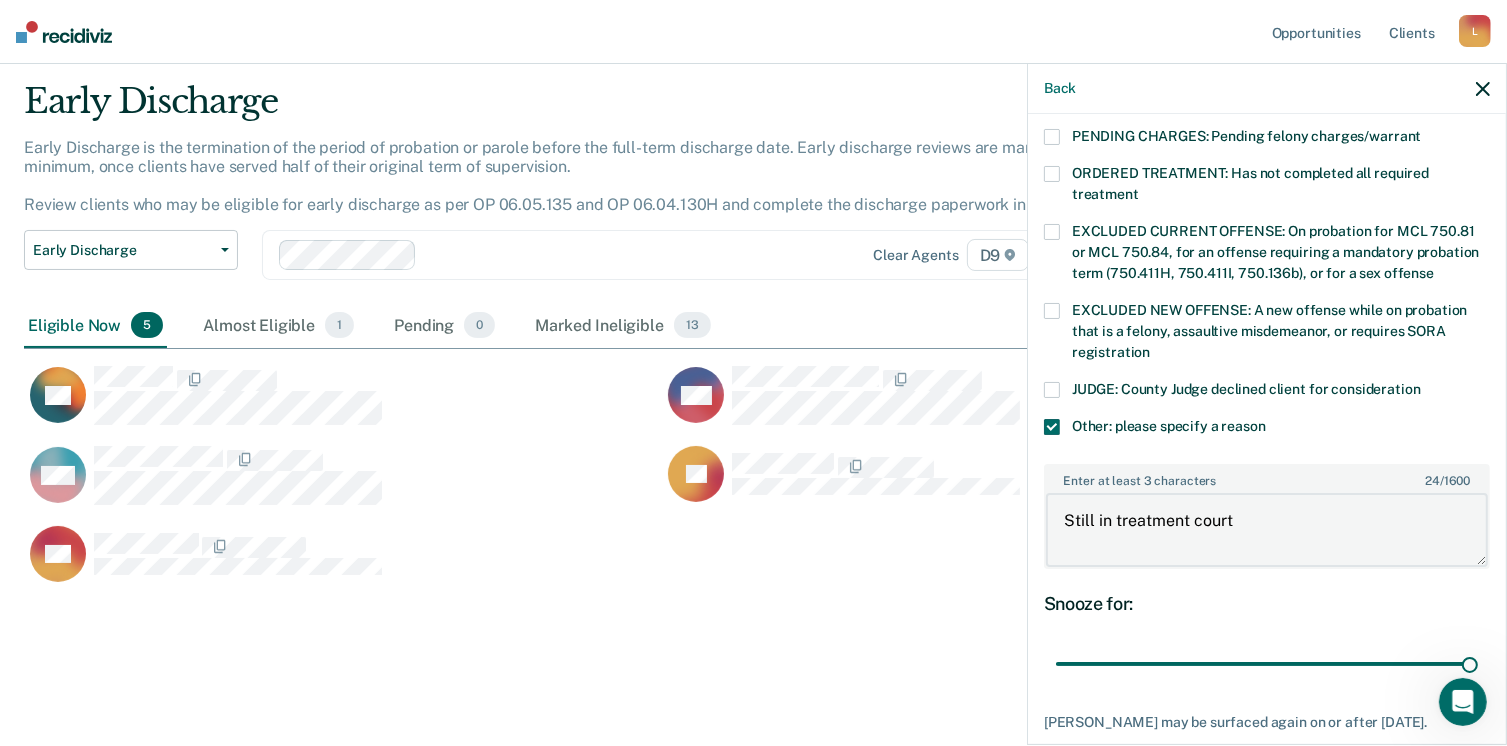 type on "90" 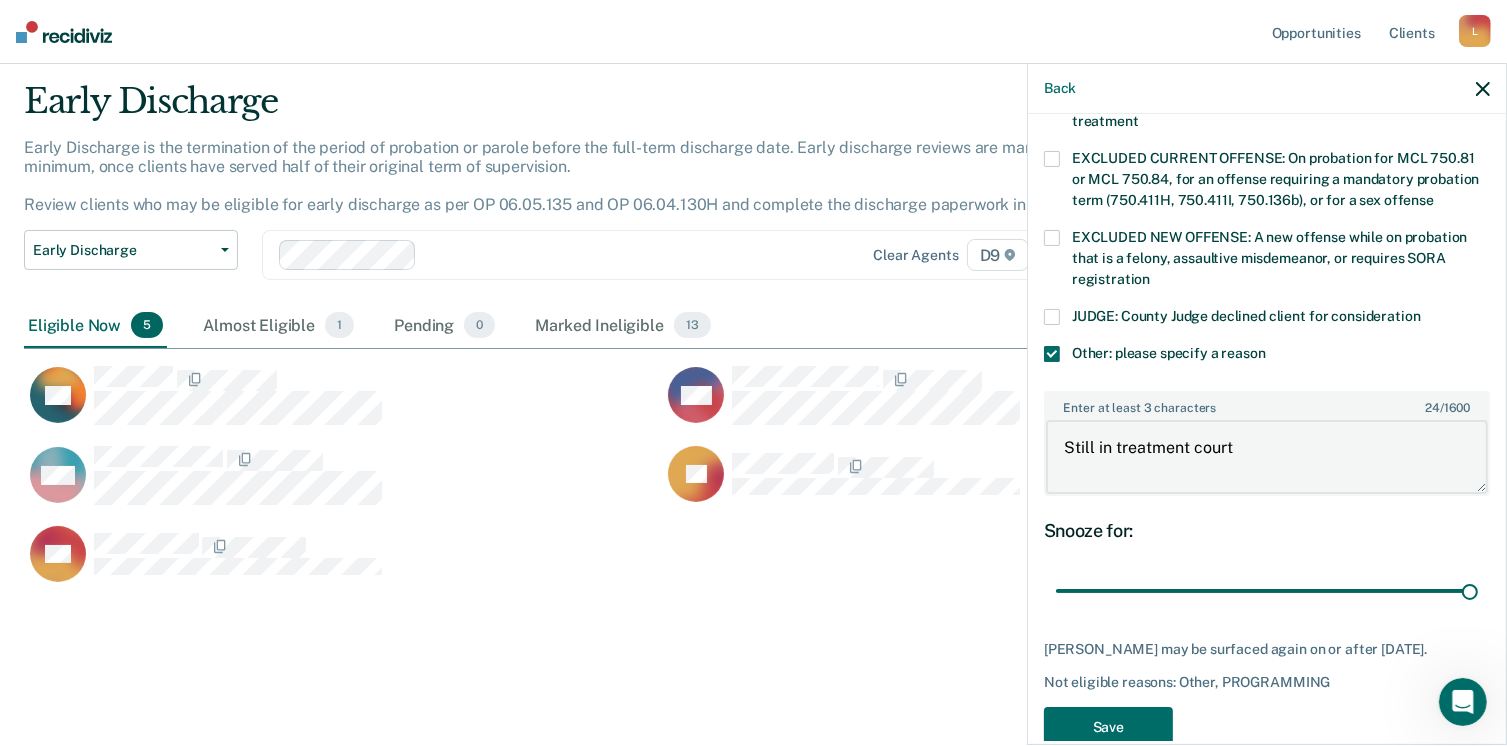 scroll, scrollTop: 737, scrollLeft: 0, axis: vertical 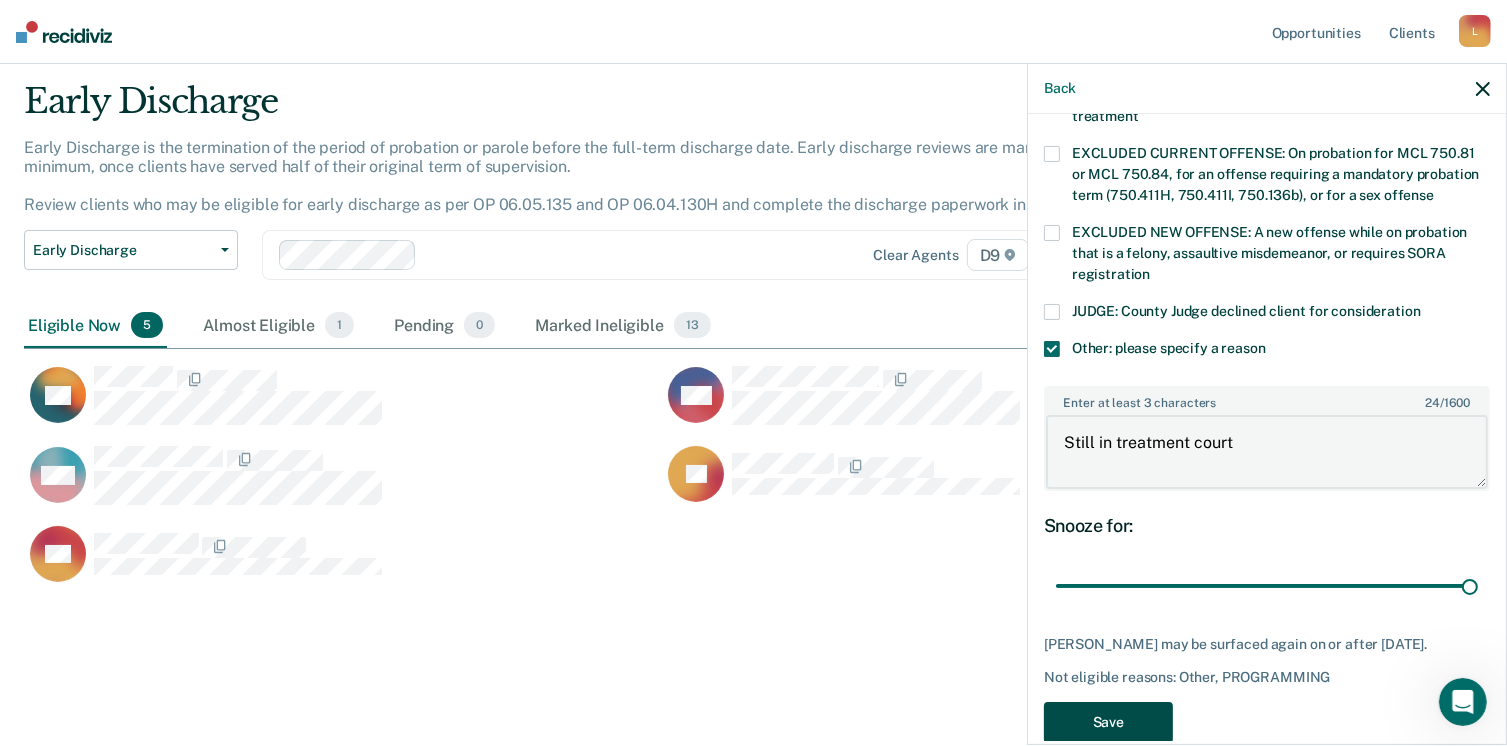 type on "Still in treatment court" 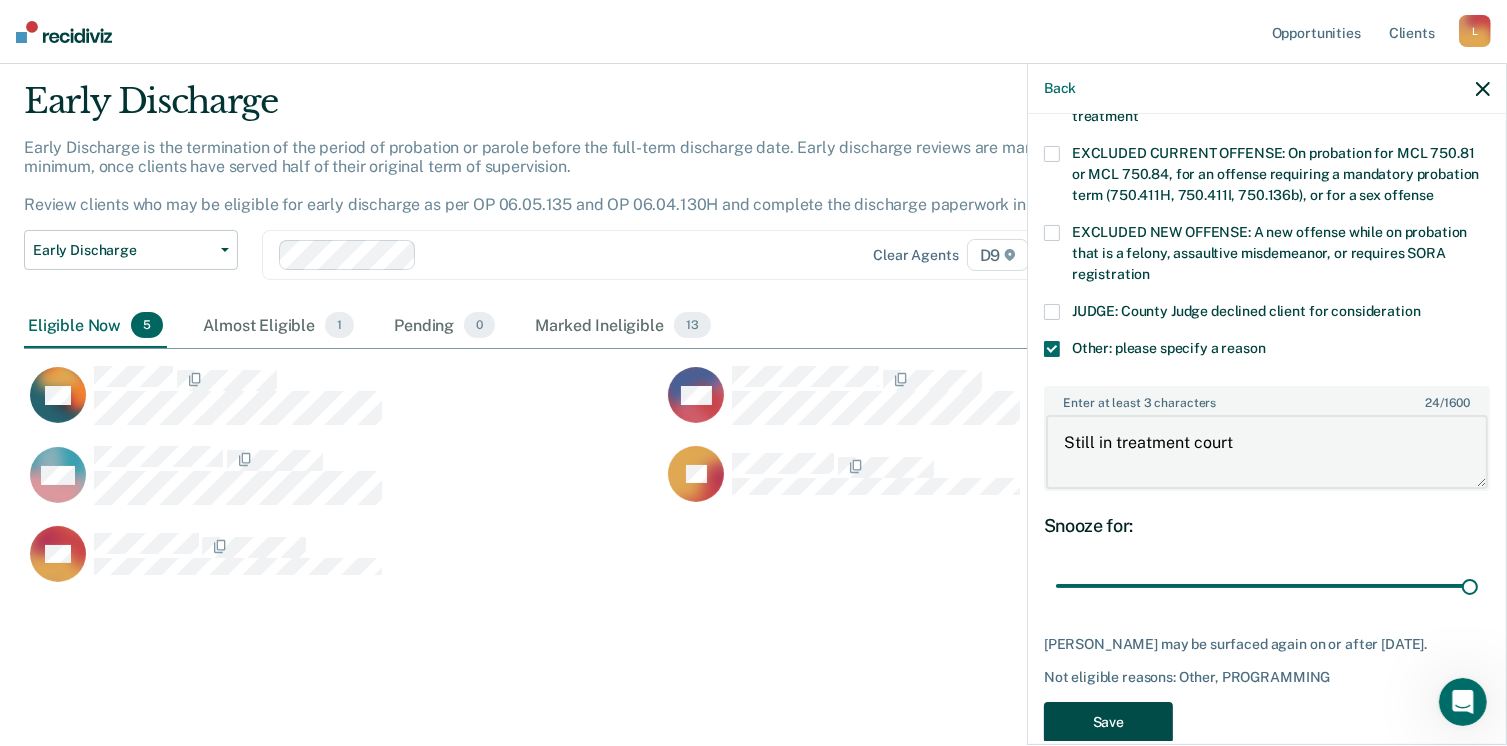 click on "Save" at bounding box center (1108, 722) 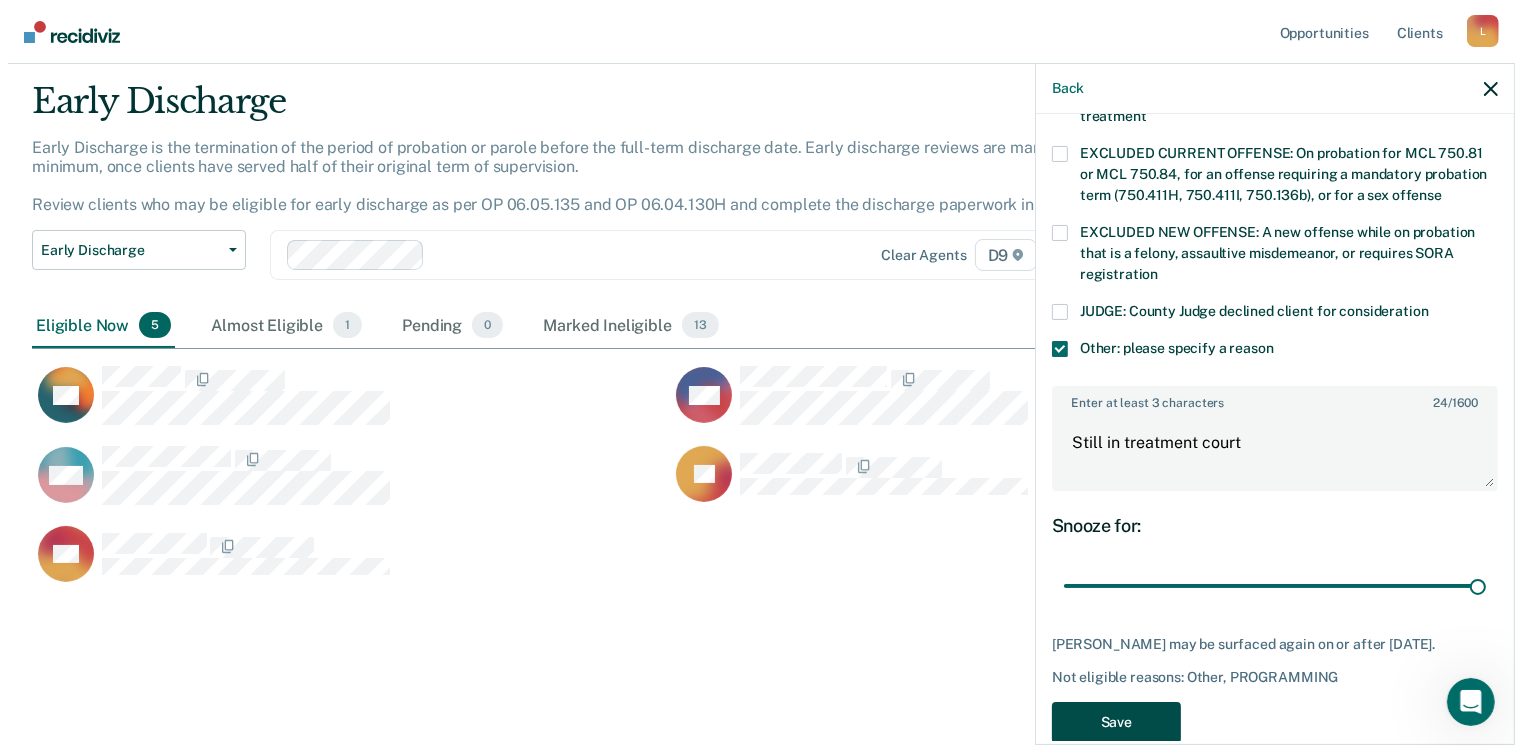 scroll, scrollTop: 0, scrollLeft: 0, axis: both 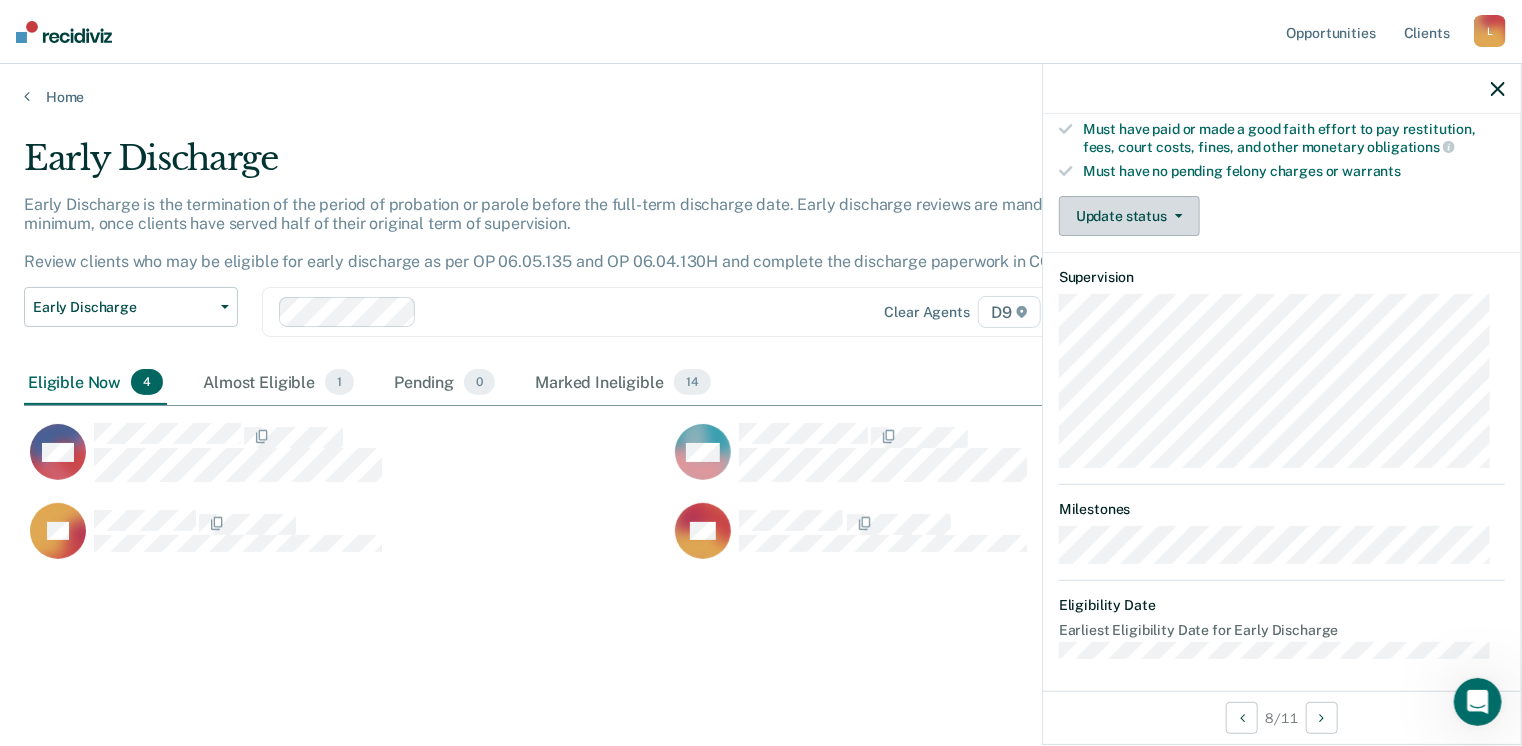 click 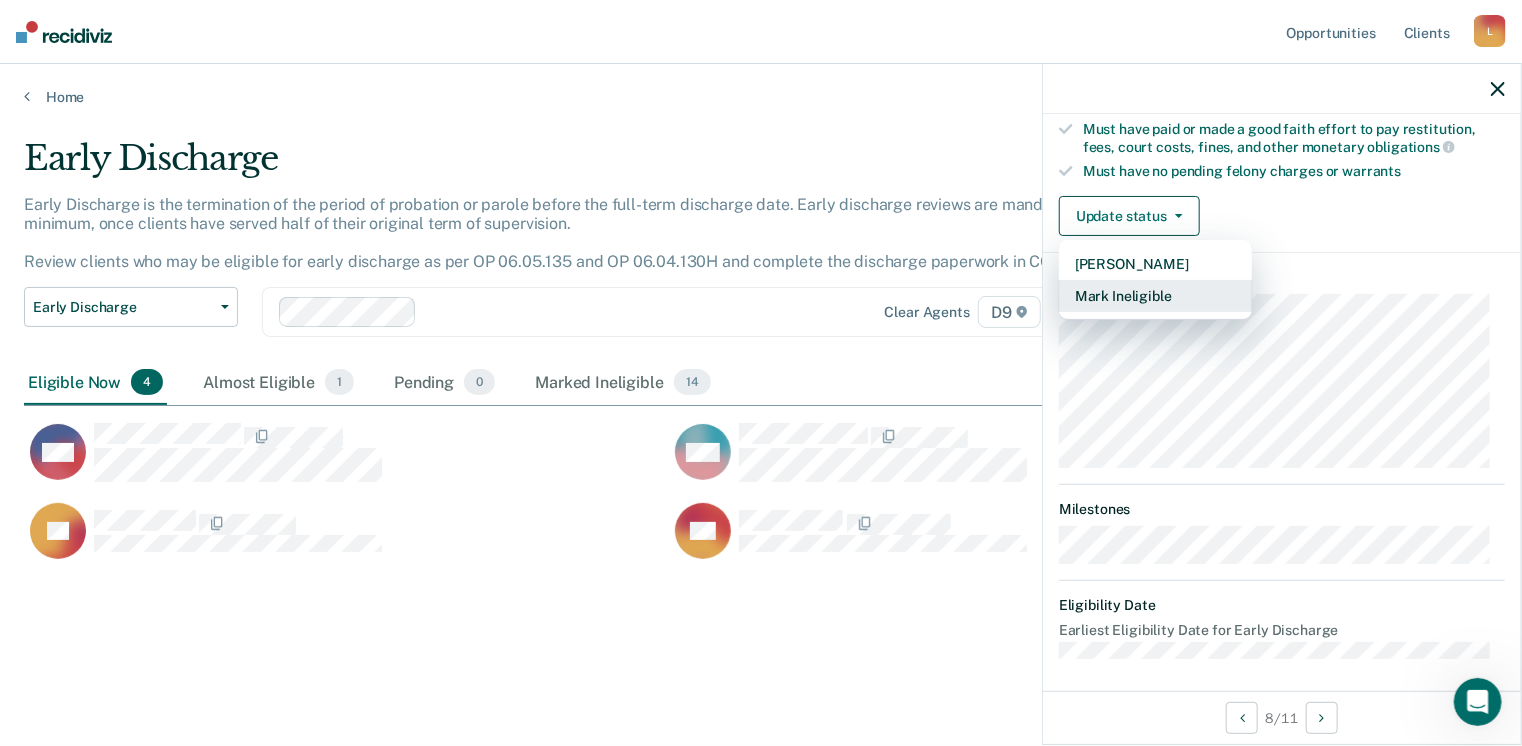 click on "Mark Ineligible" at bounding box center (1155, 296) 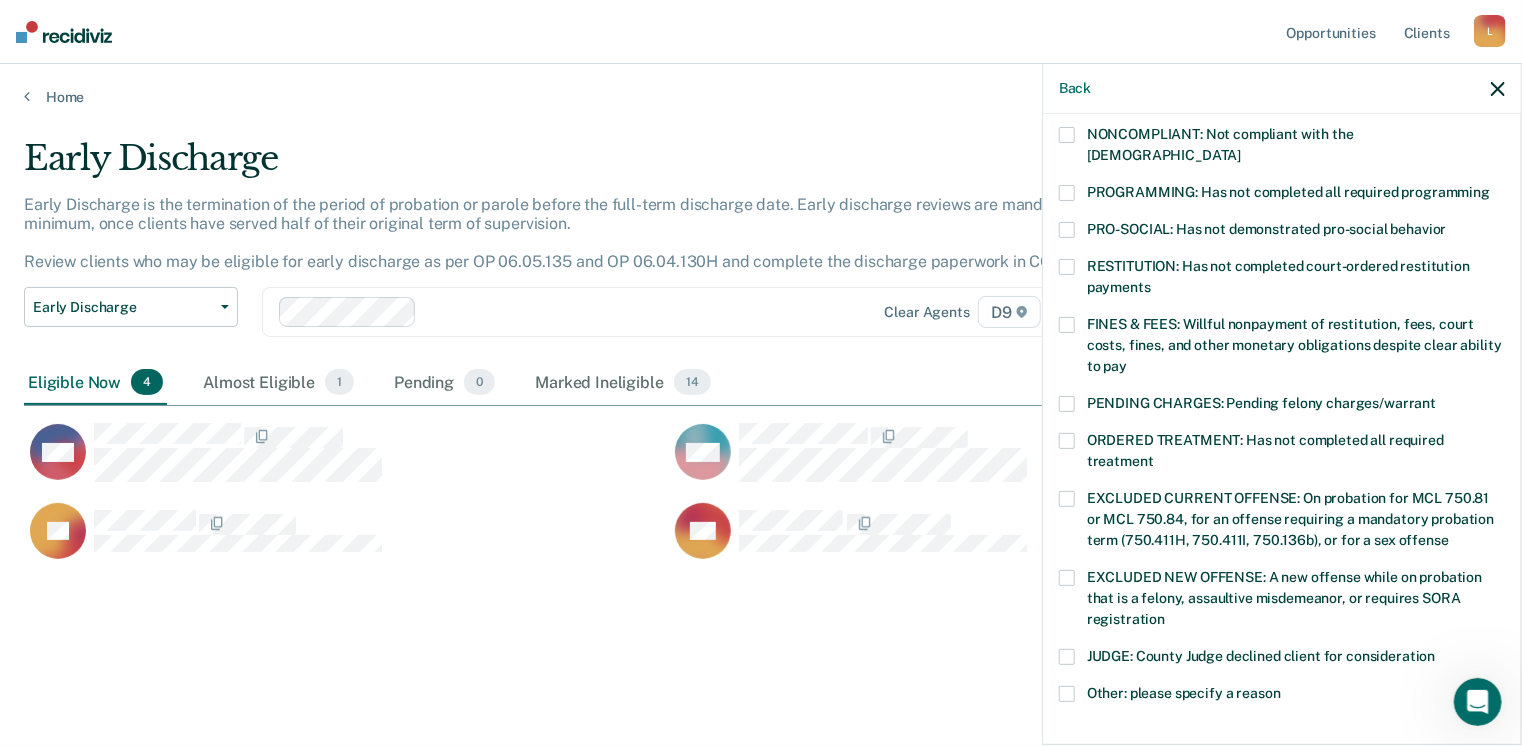 click at bounding box center (1067, 193) 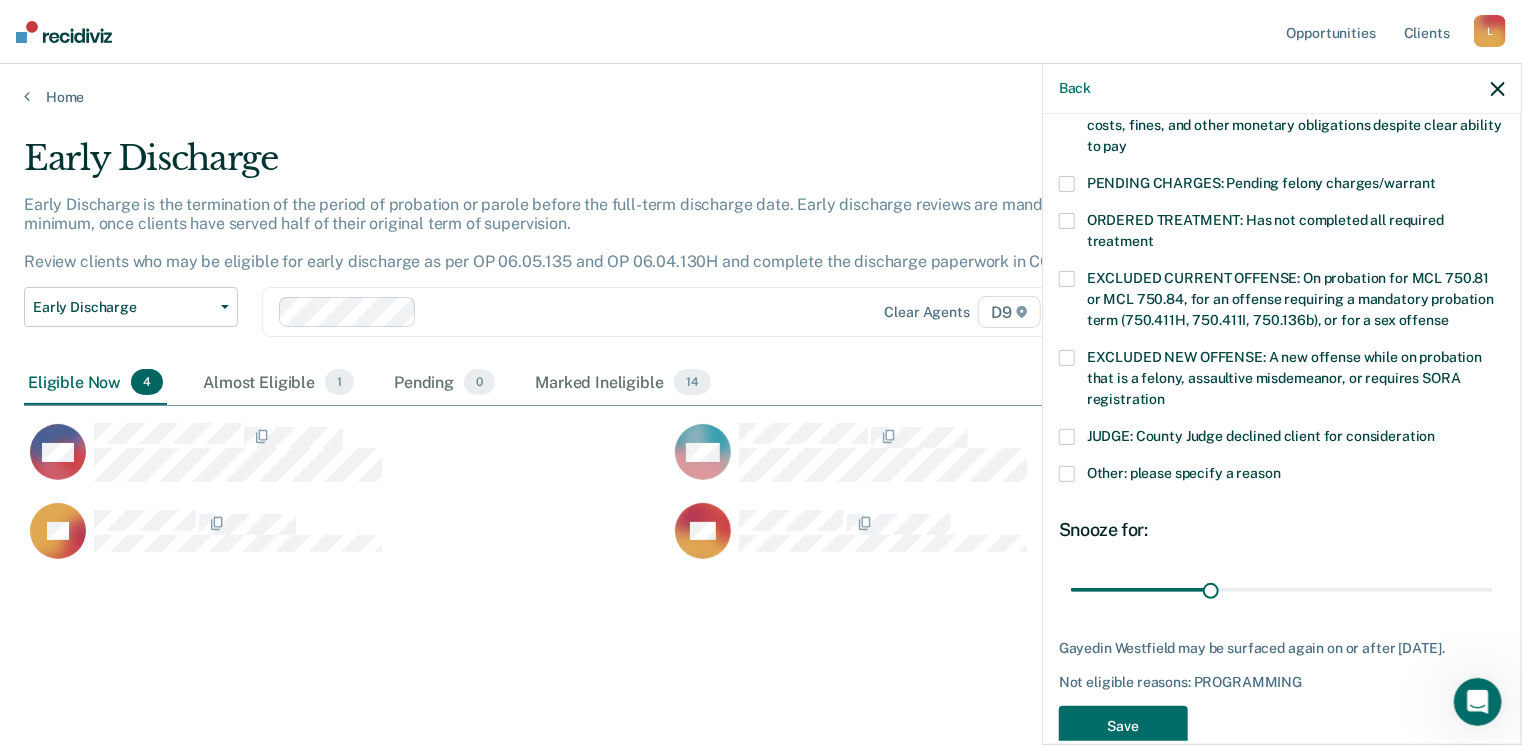 scroll, scrollTop: 621, scrollLeft: 0, axis: vertical 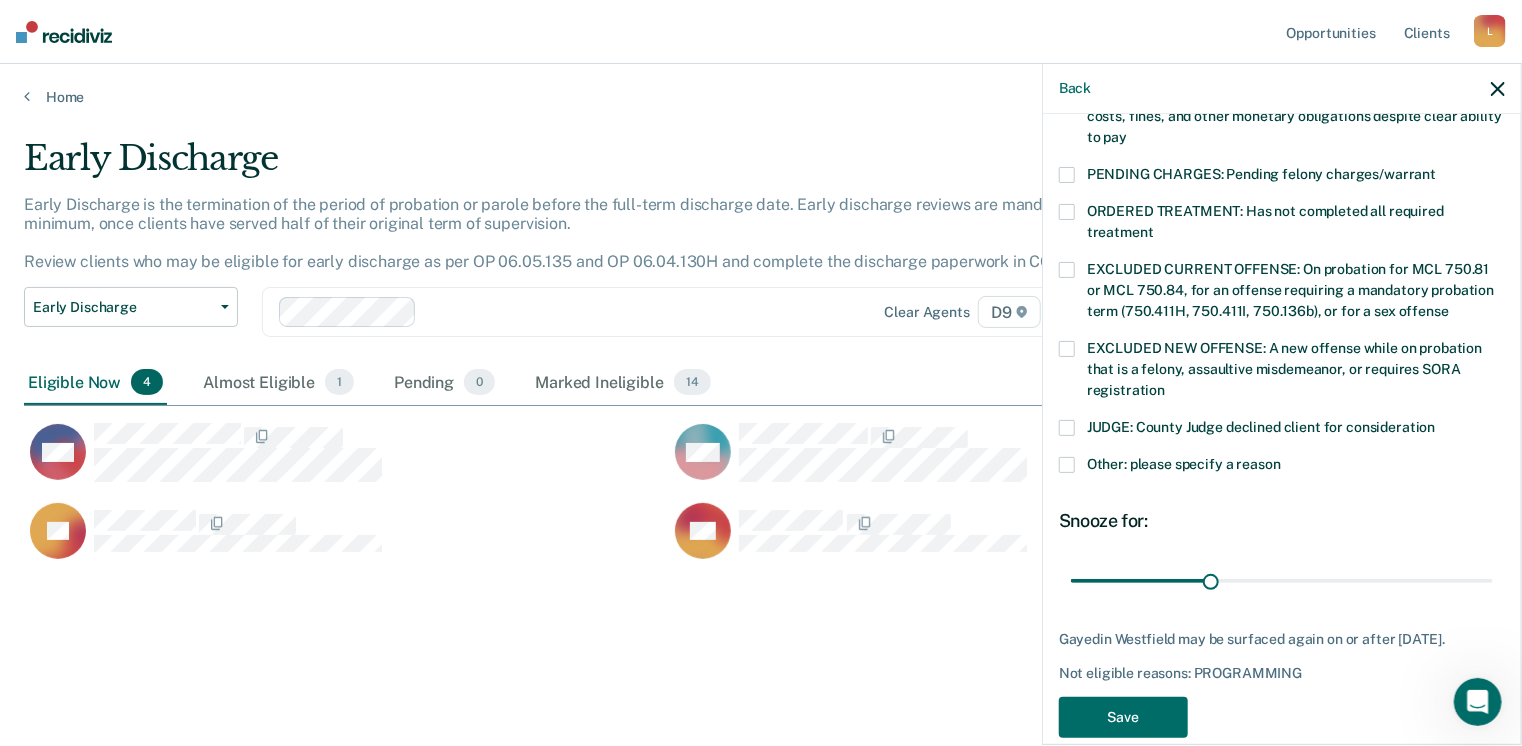 click at bounding box center [1067, 465] 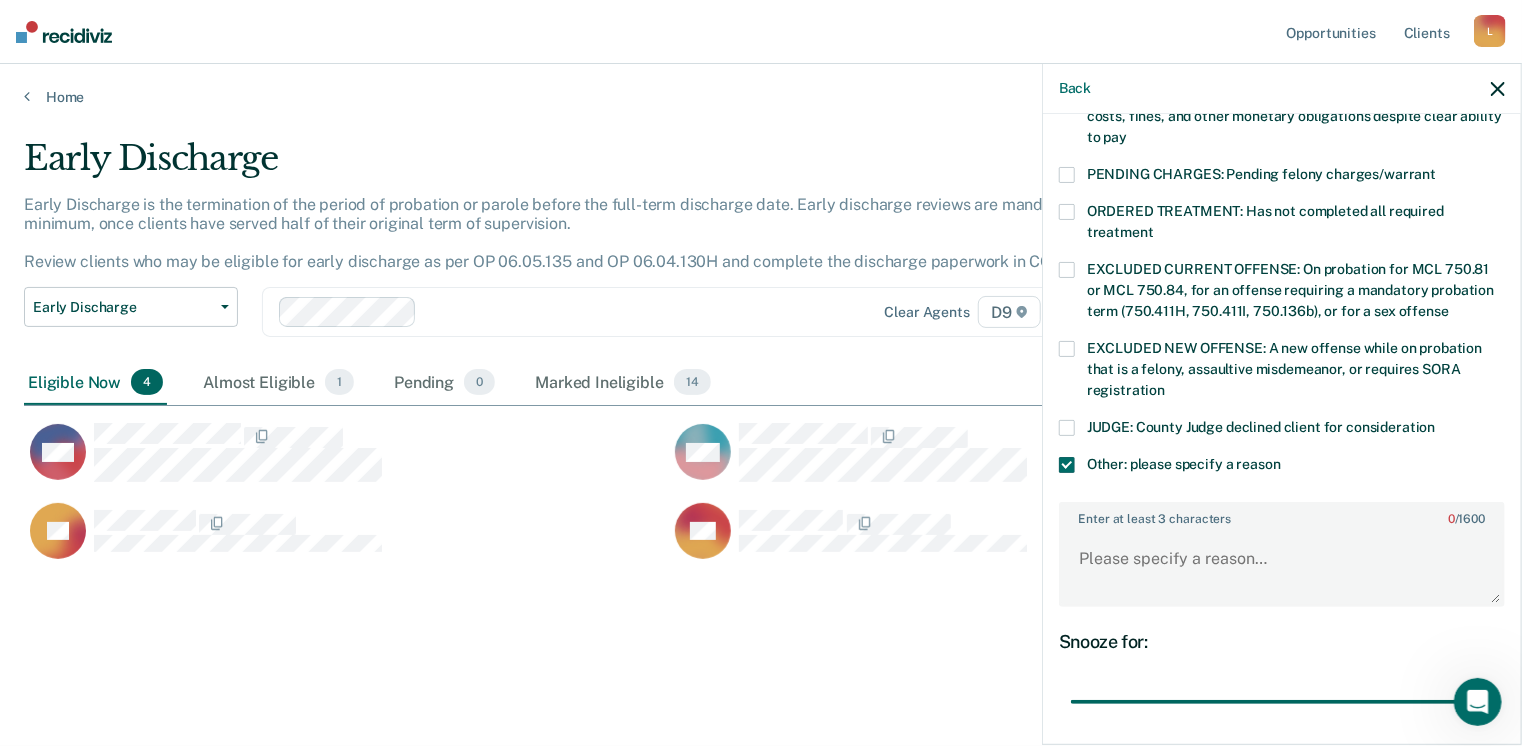 type on "90" 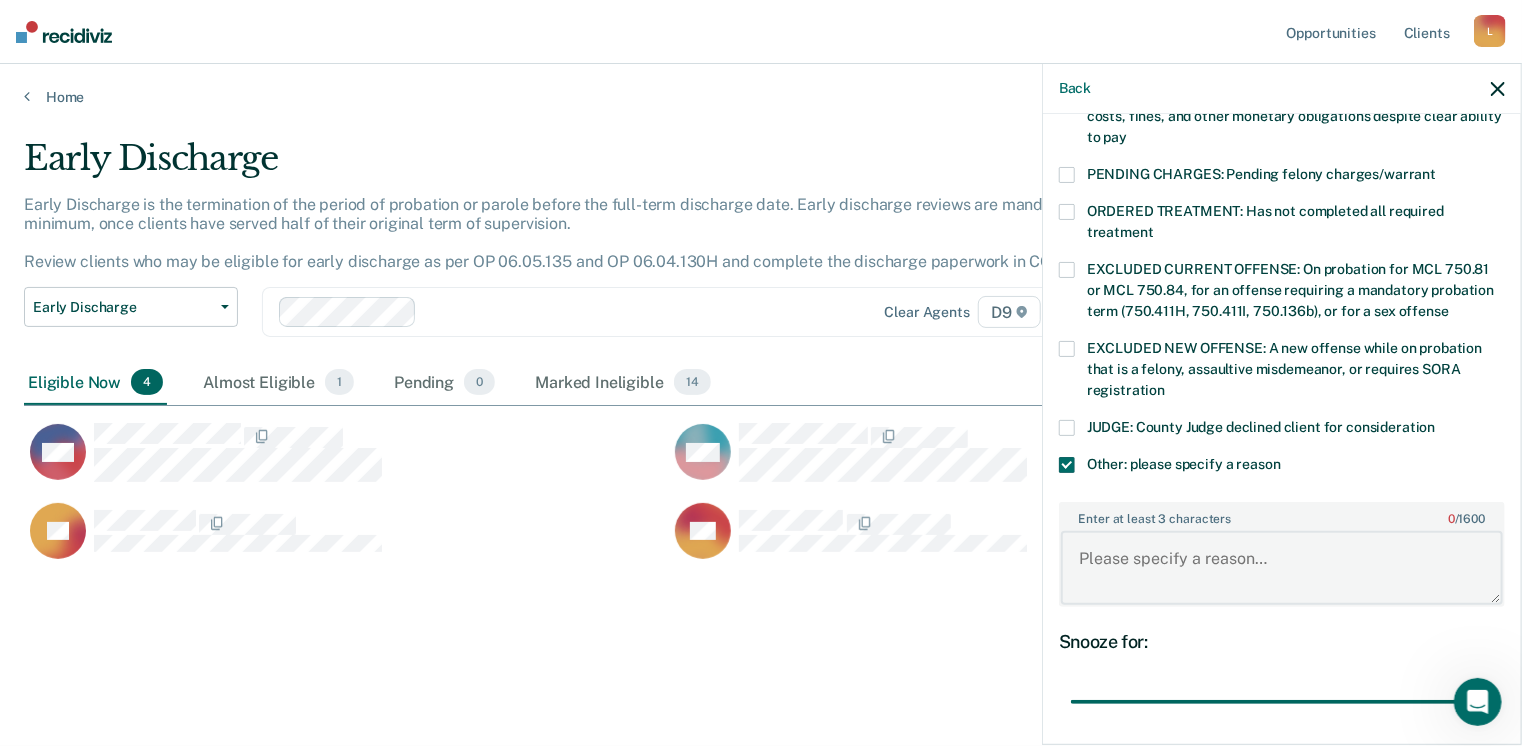 click on "Enter at least 3 characters 0  /  1600" at bounding box center (1282, 568) 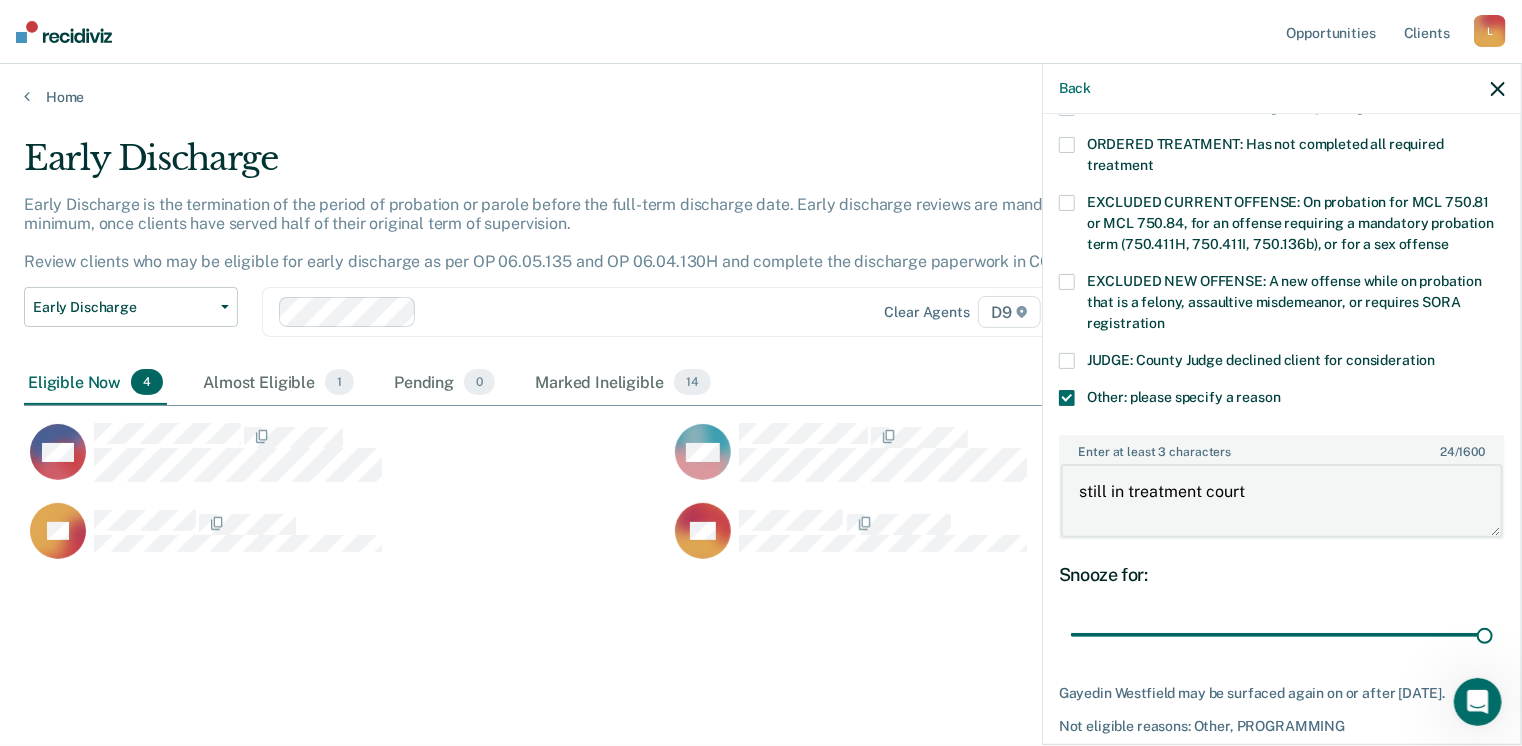scroll, scrollTop: 766, scrollLeft: 0, axis: vertical 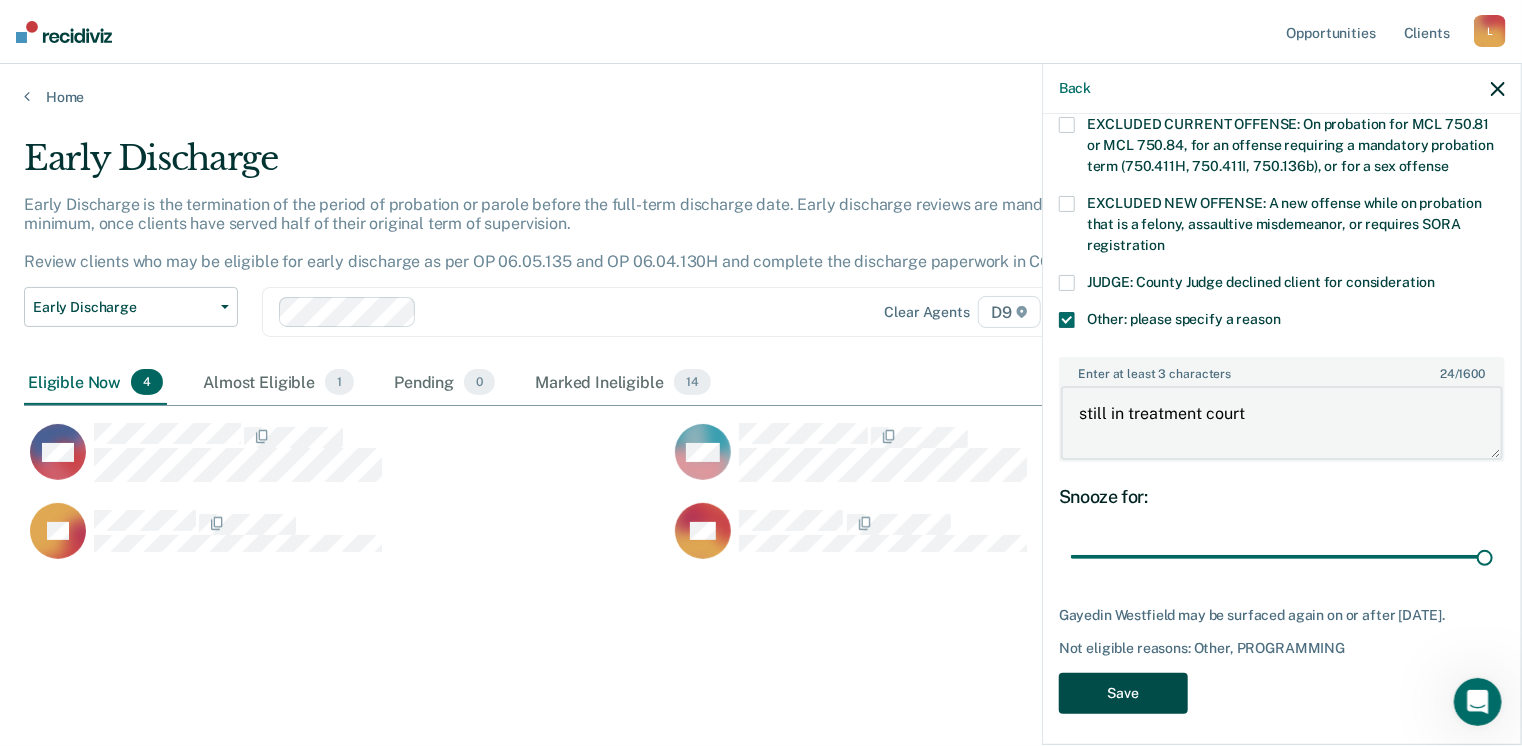 type on "still in treatment court" 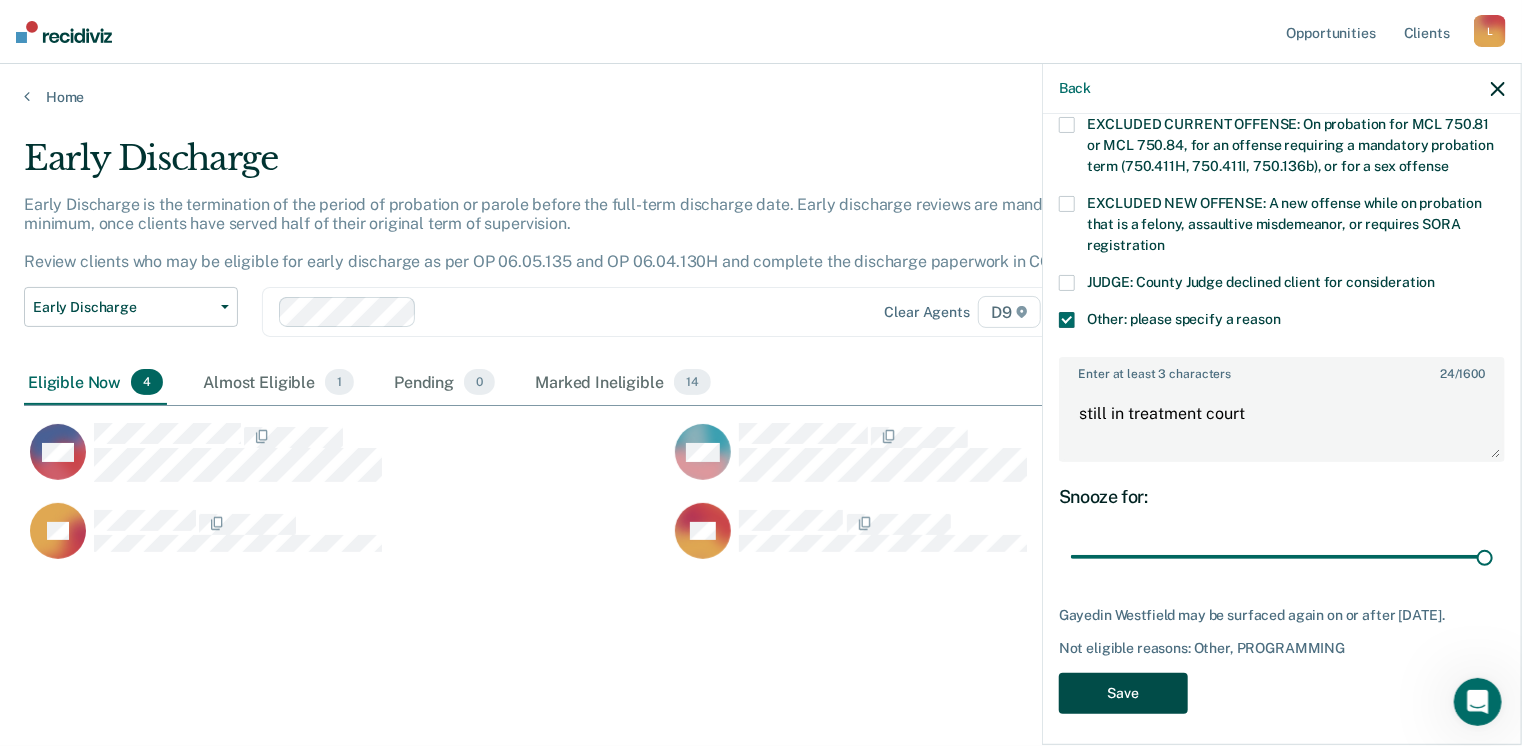 click on "Save" at bounding box center (1123, 693) 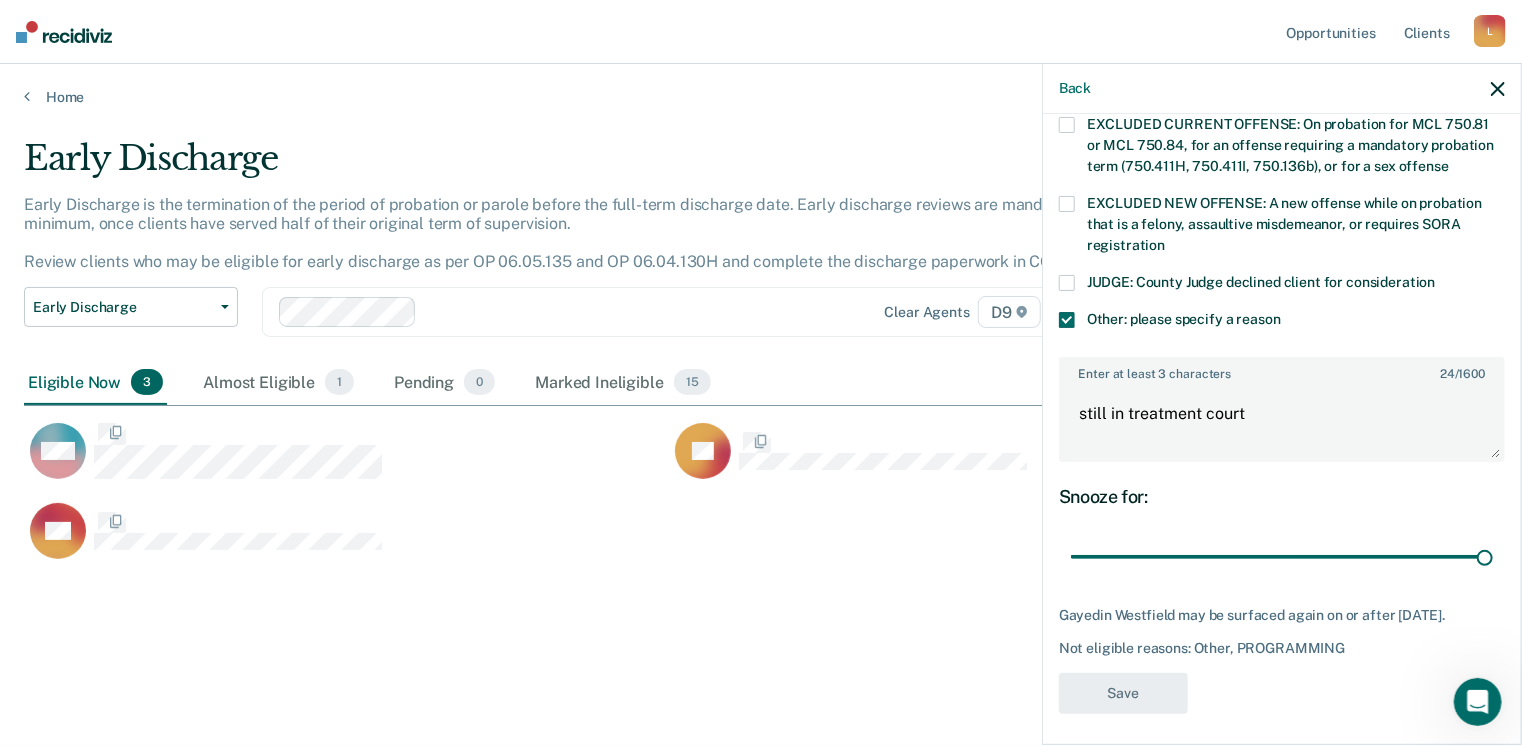 scroll, scrollTop: 572, scrollLeft: 0, axis: vertical 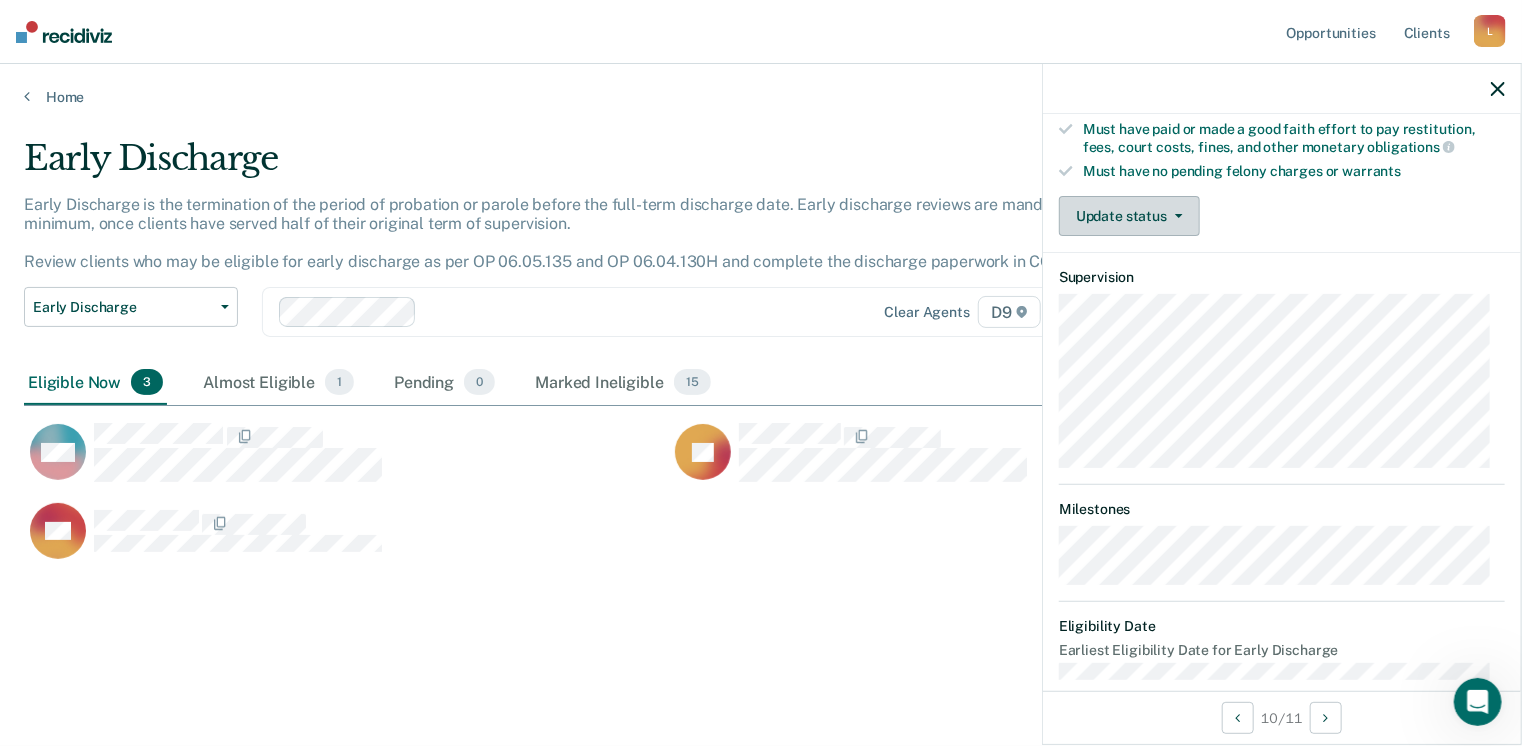 click on "Update status" at bounding box center [1129, 216] 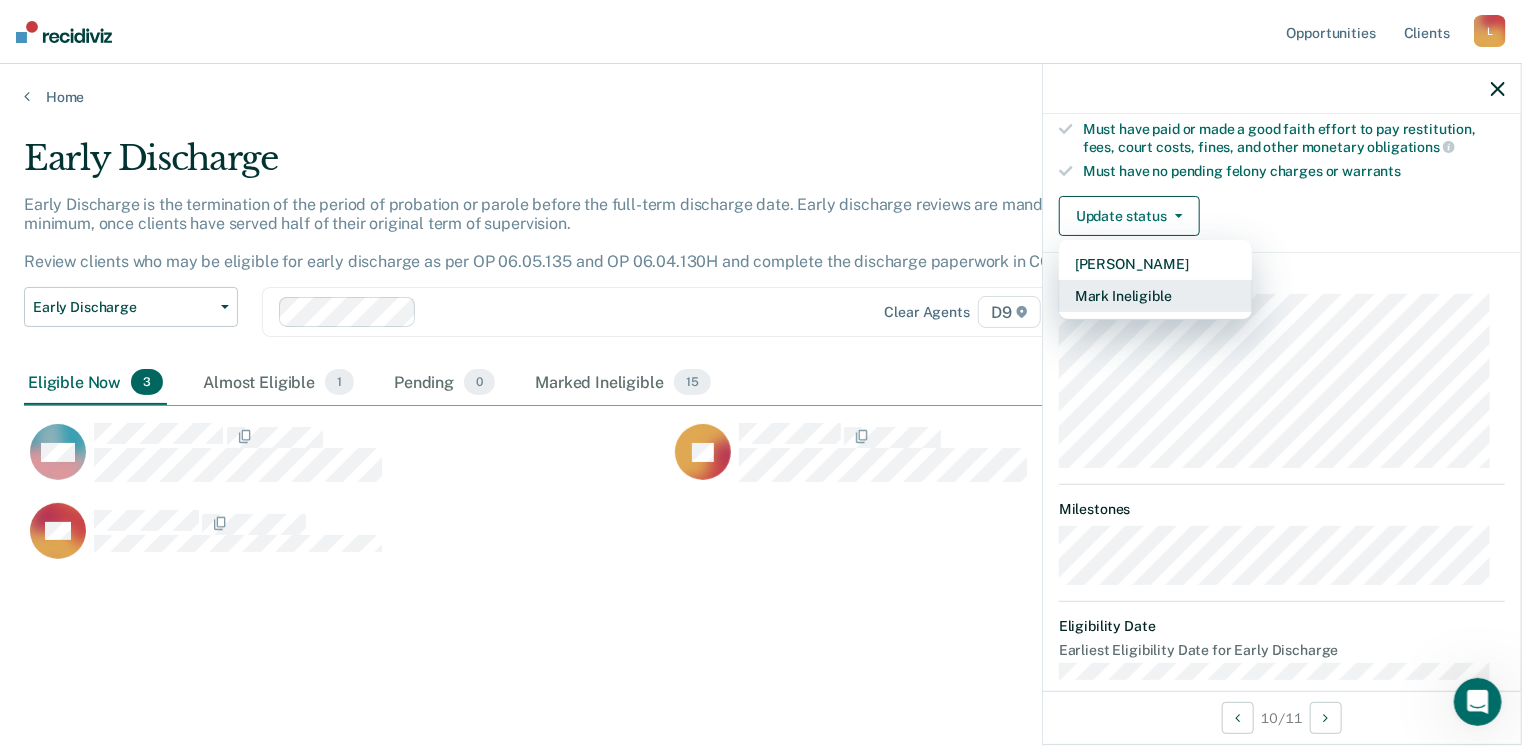 click on "Mark Ineligible" at bounding box center (1155, 296) 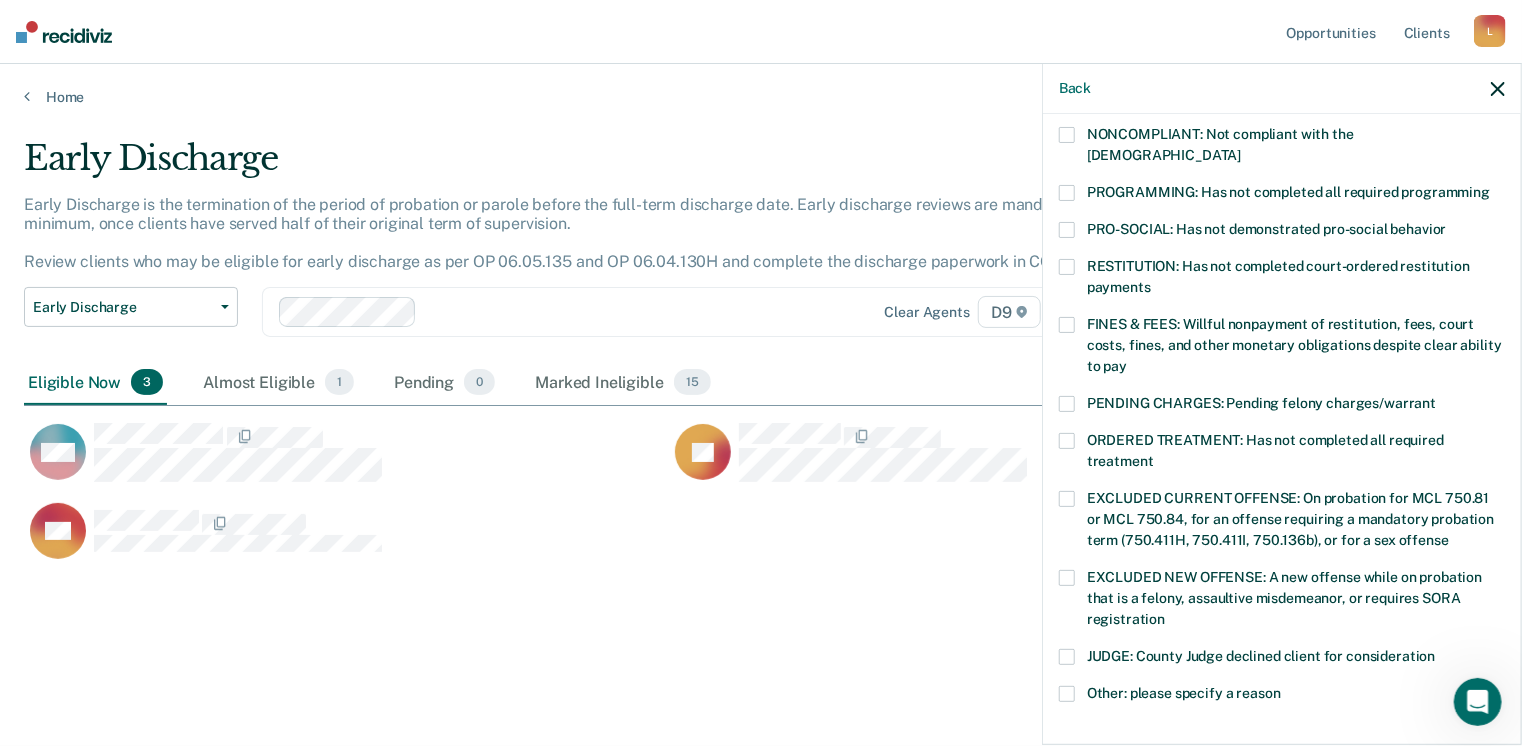 click at bounding box center [1067, 135] 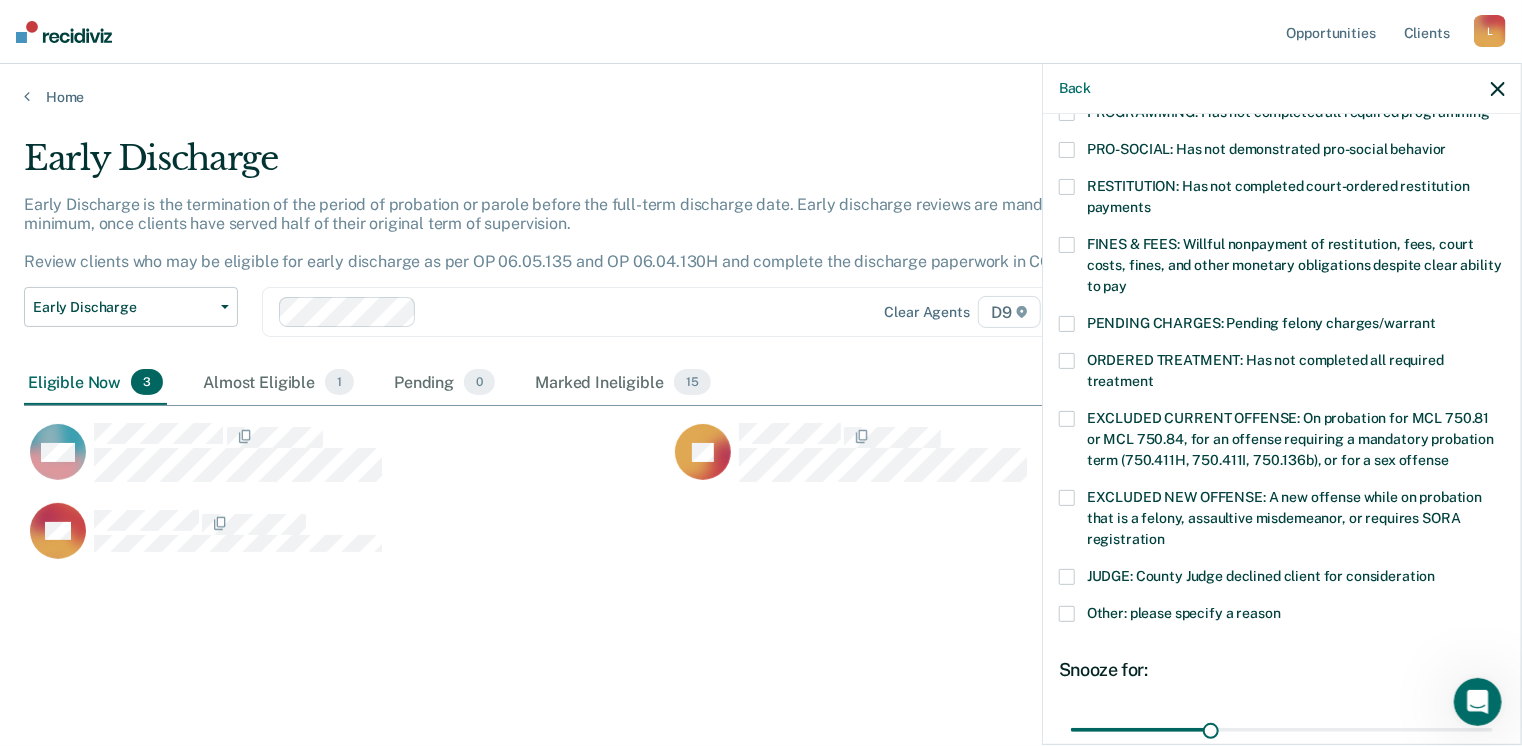scroll, scrollTop: 473, scrollLeft: 0, axis: vertical 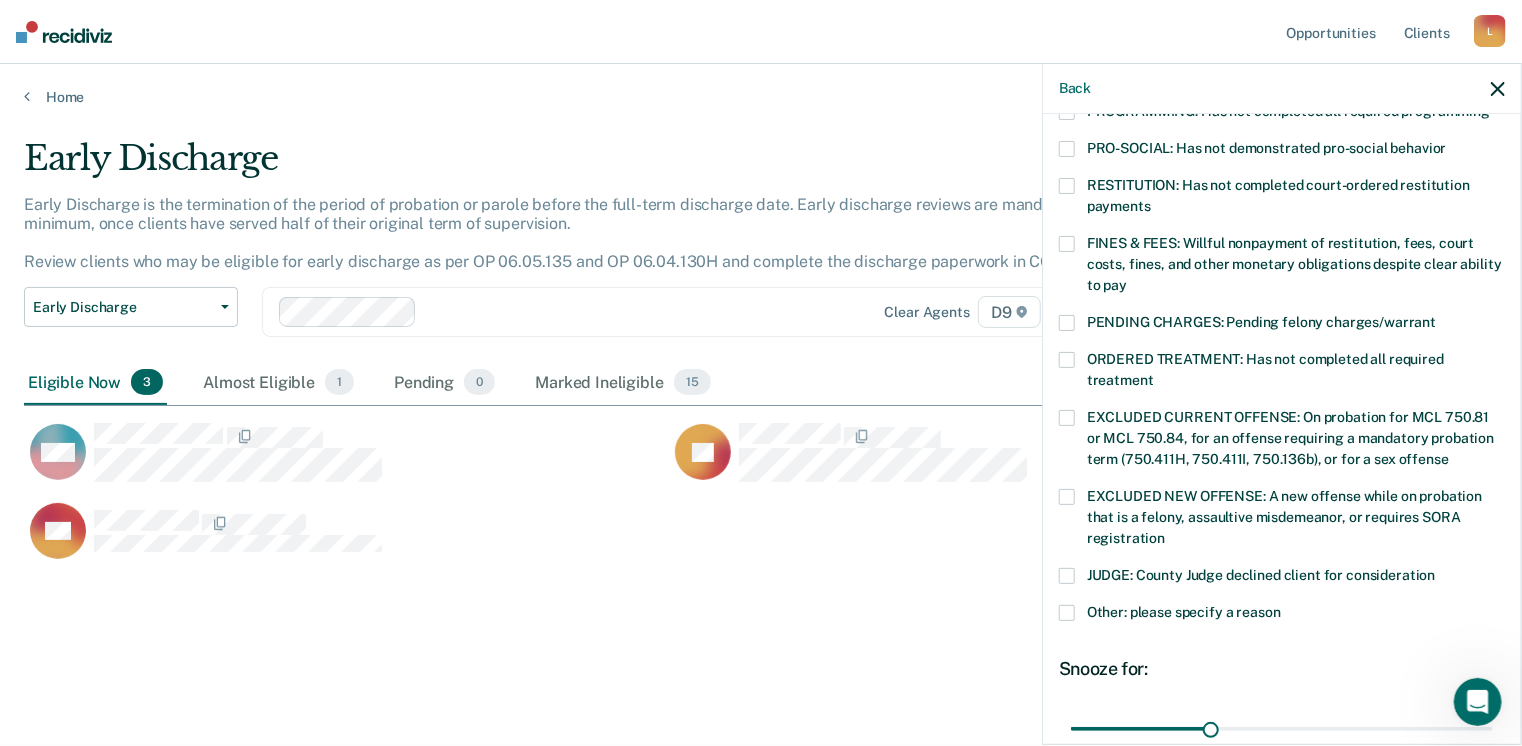 click at bounding box center [1067, 613] 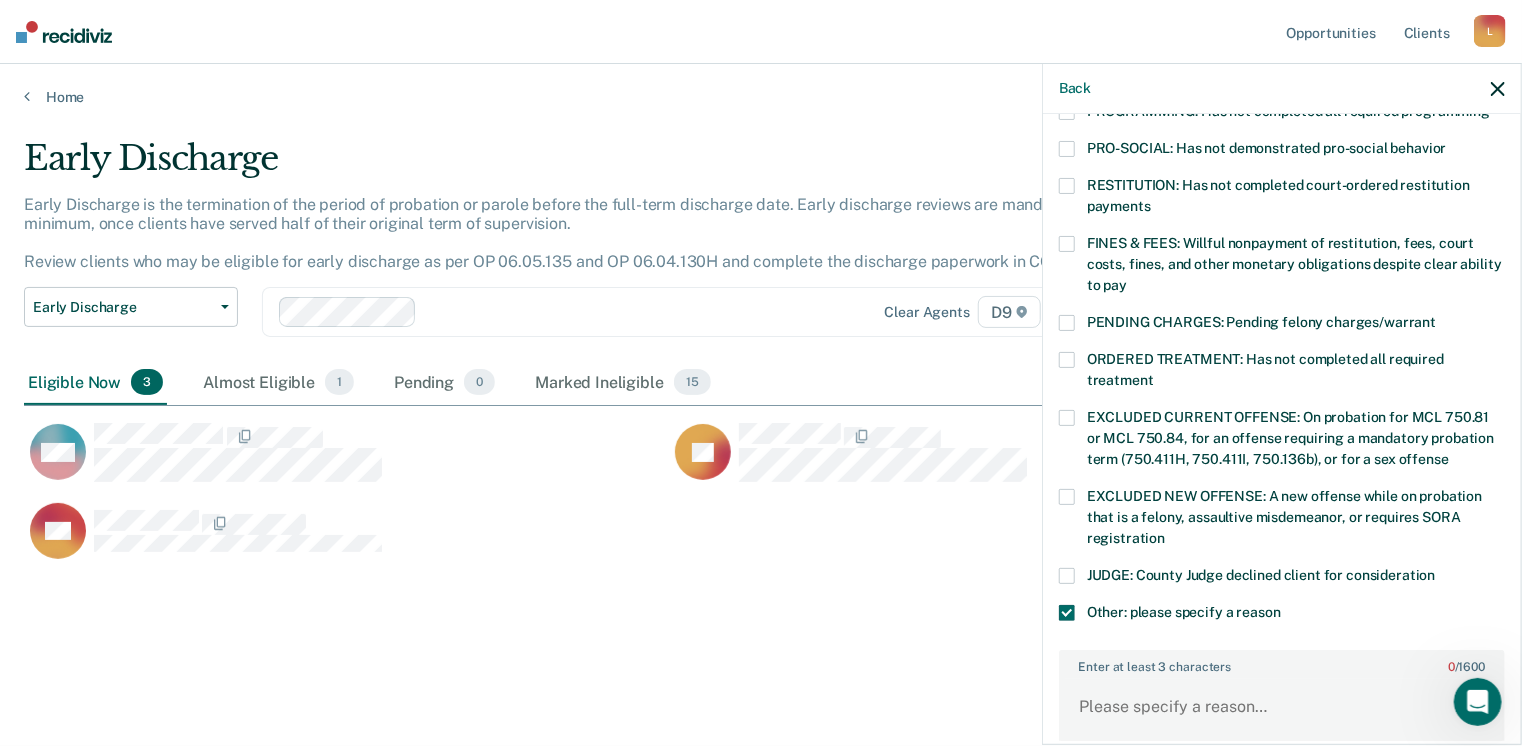 click at bounding box center [1067, 613] 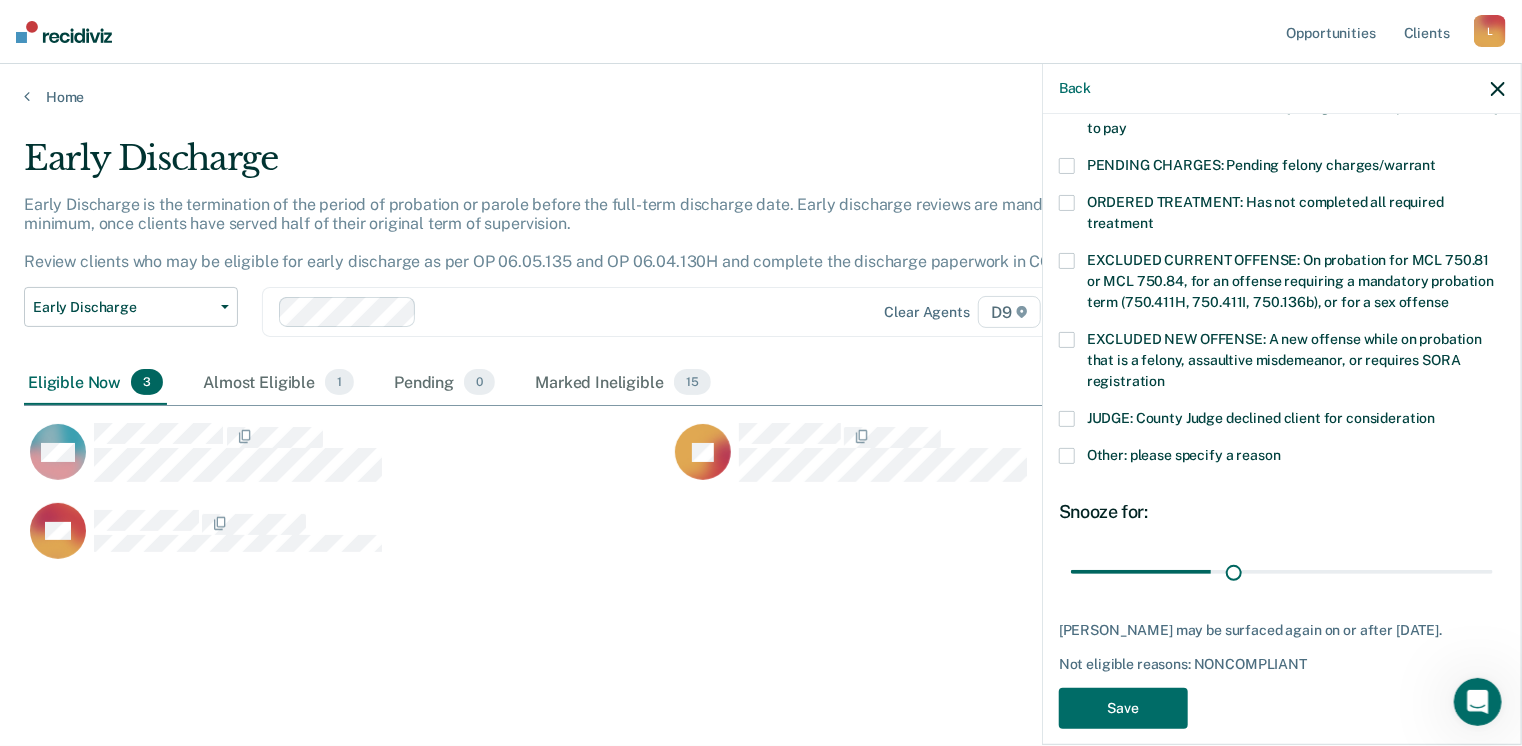 scroll, scrollTop: 628, scrollLeft: 0, axis: vertical 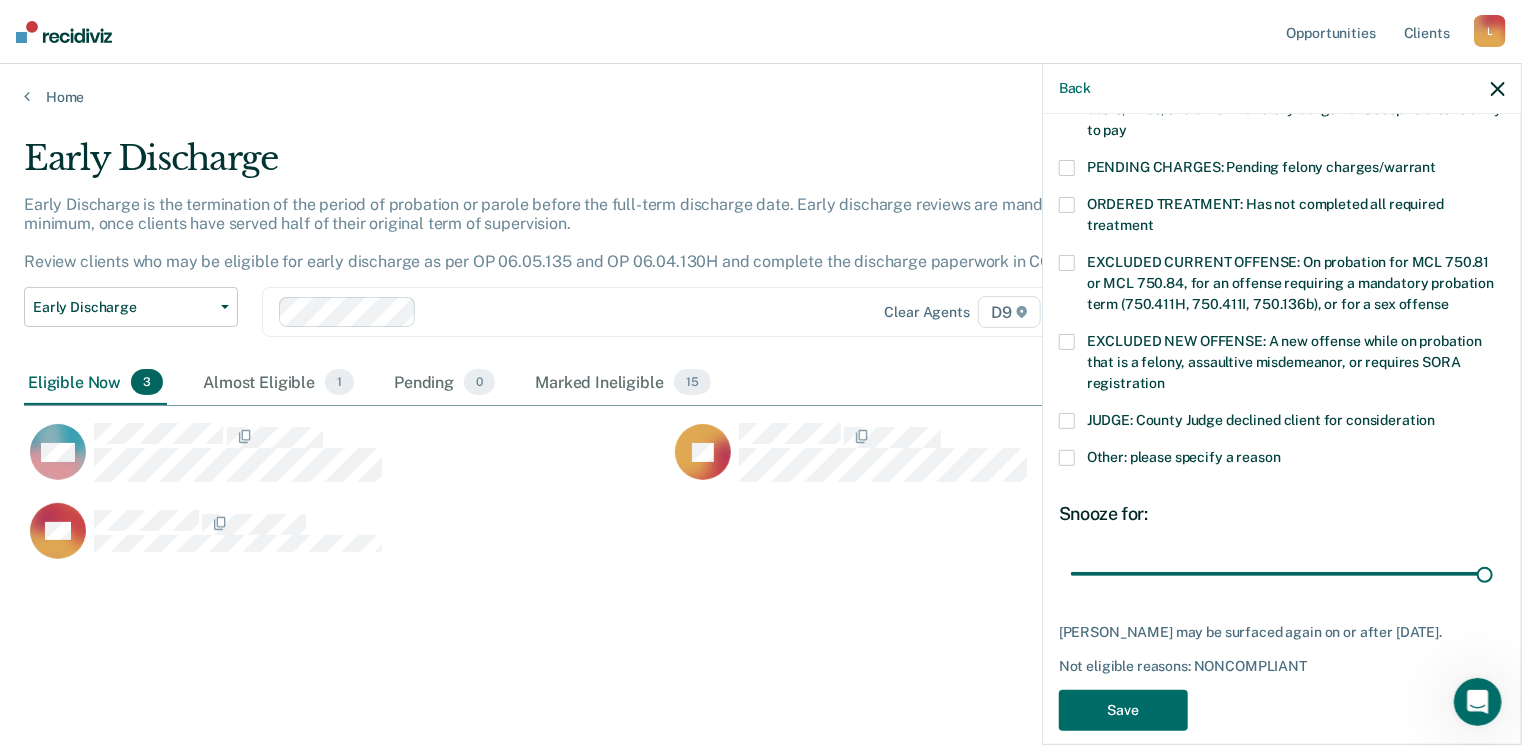 type on "90" 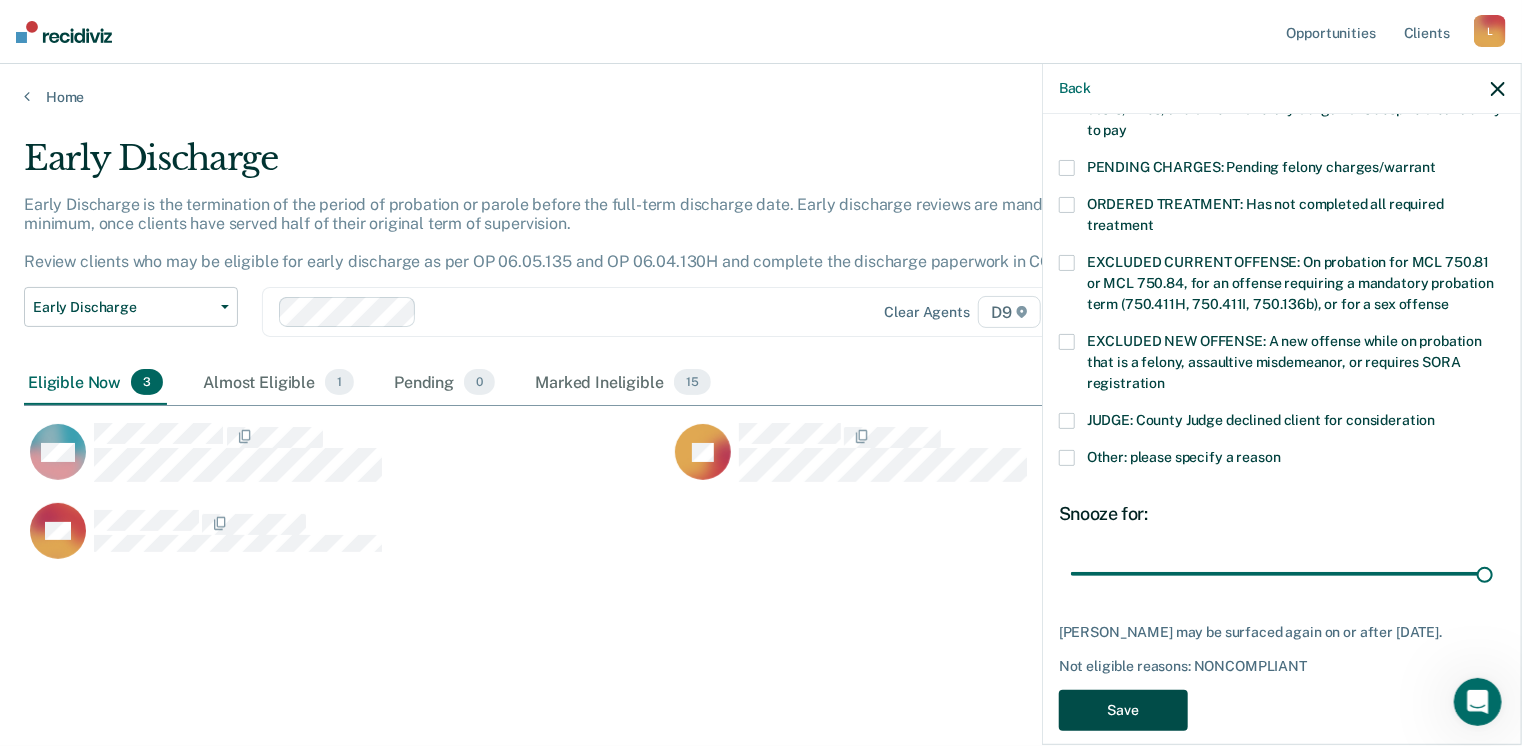 click on "Save" at bounding box center [1123, 710] 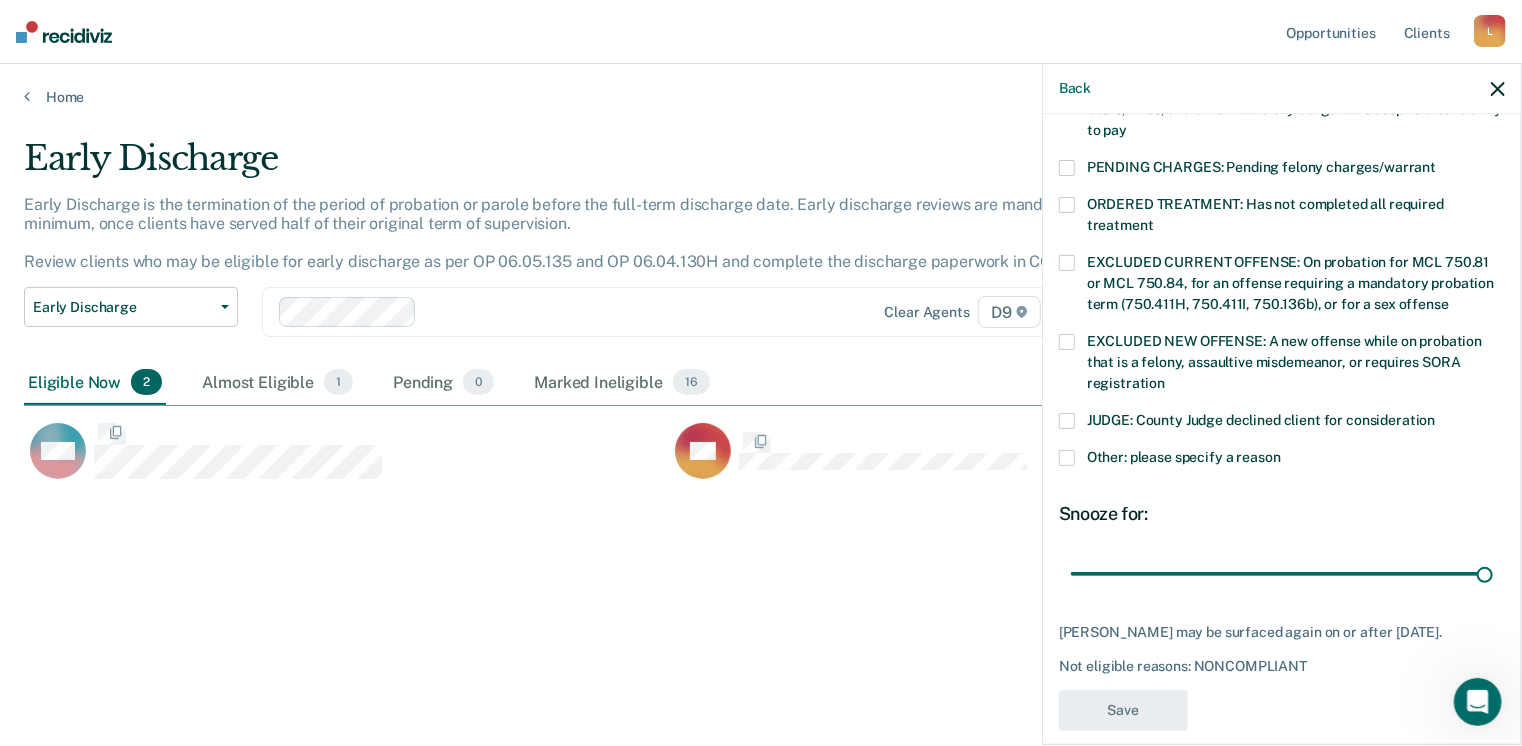 scroll, scrollTop: 560, scrollLeft: 0, axis: vertical 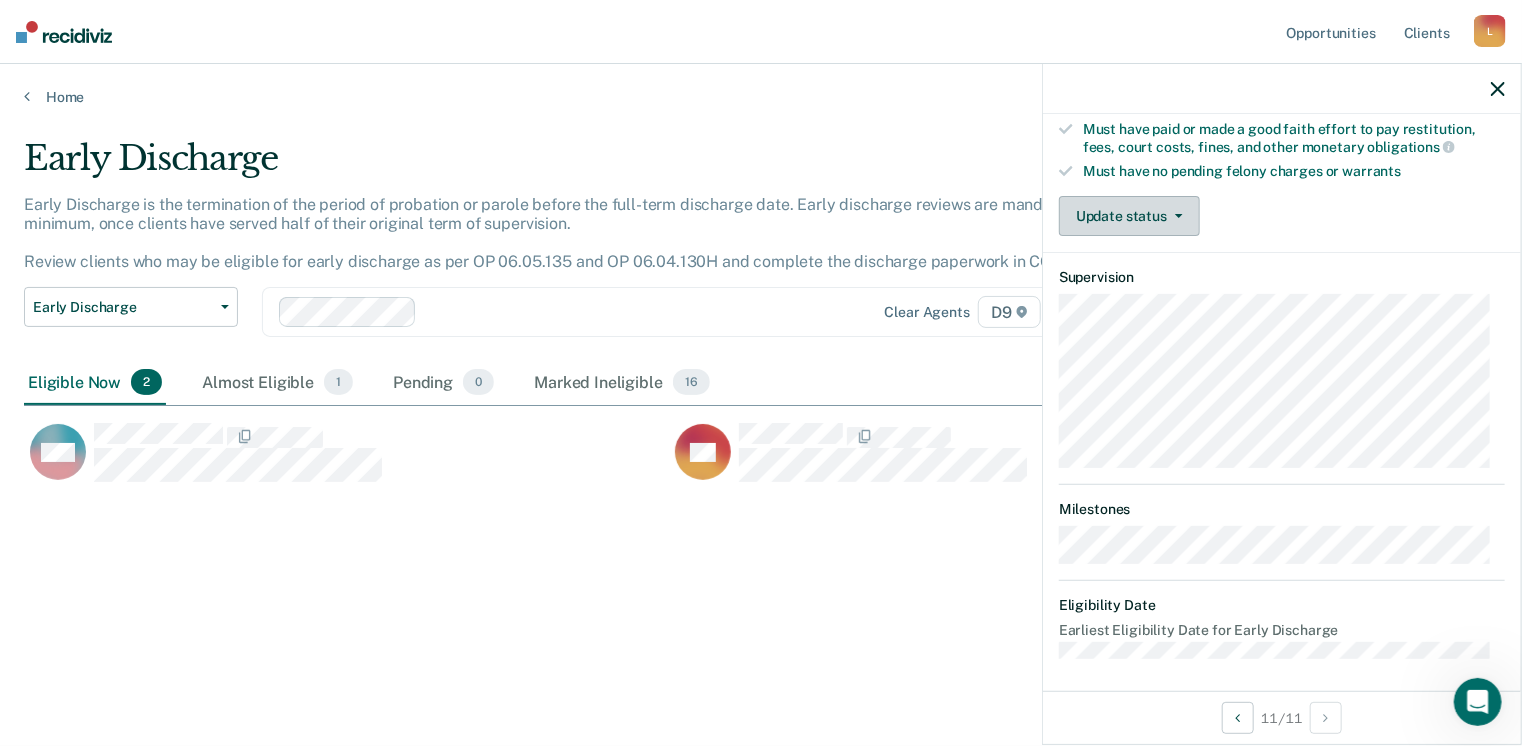 click on "Update status" at bounding box center [1129, 216] 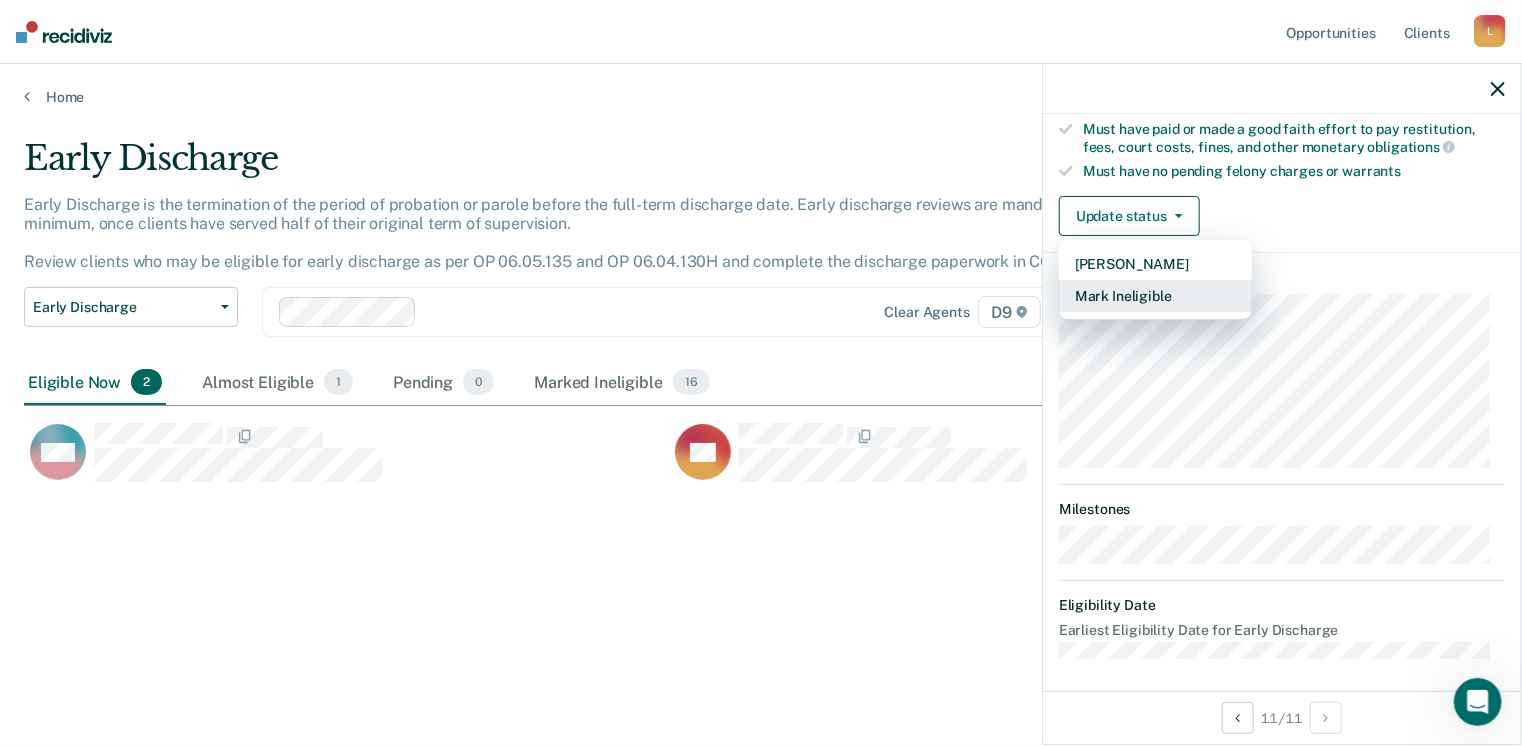 click on "Mark Ineligible" at bounding box center (1155, 296) 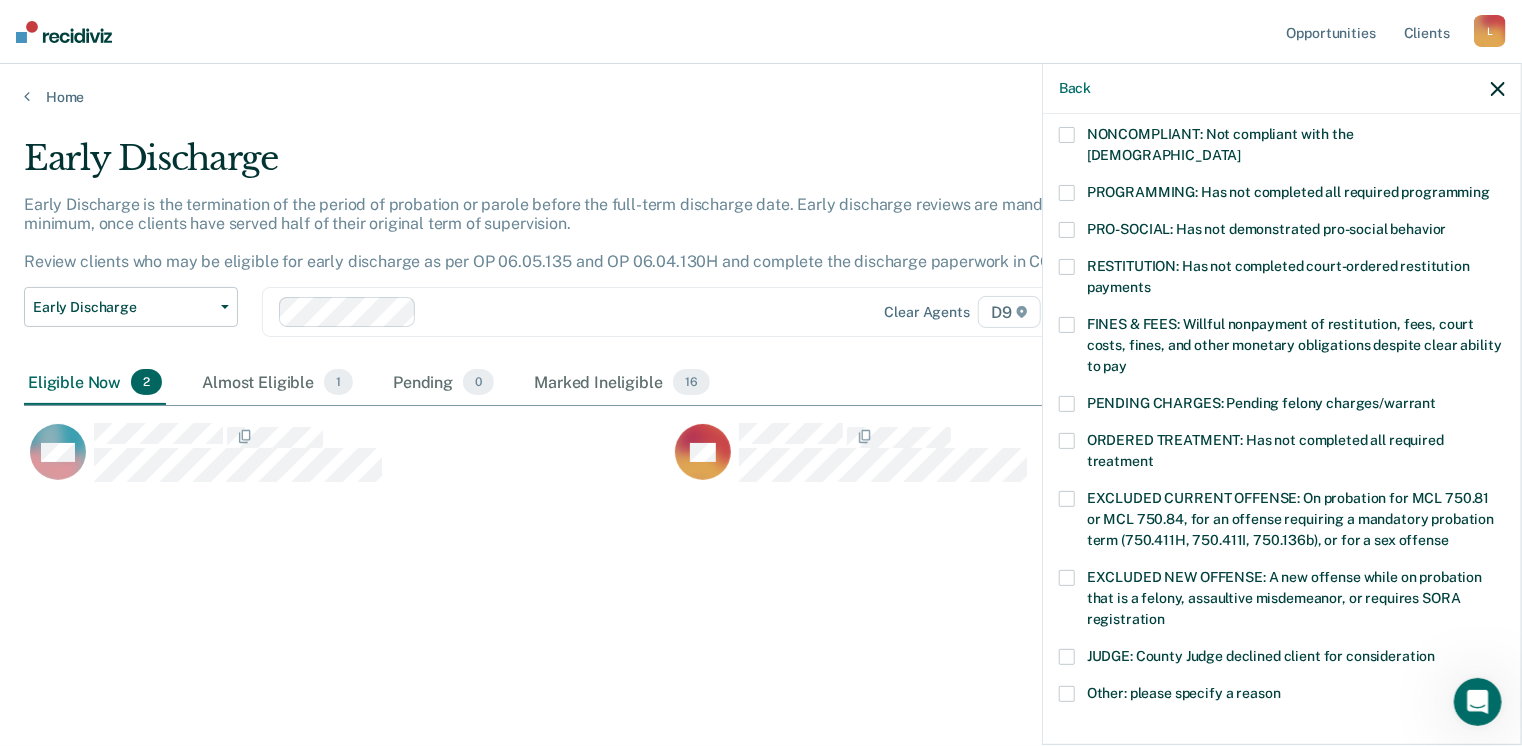 click at bounding box center [1067, 267] 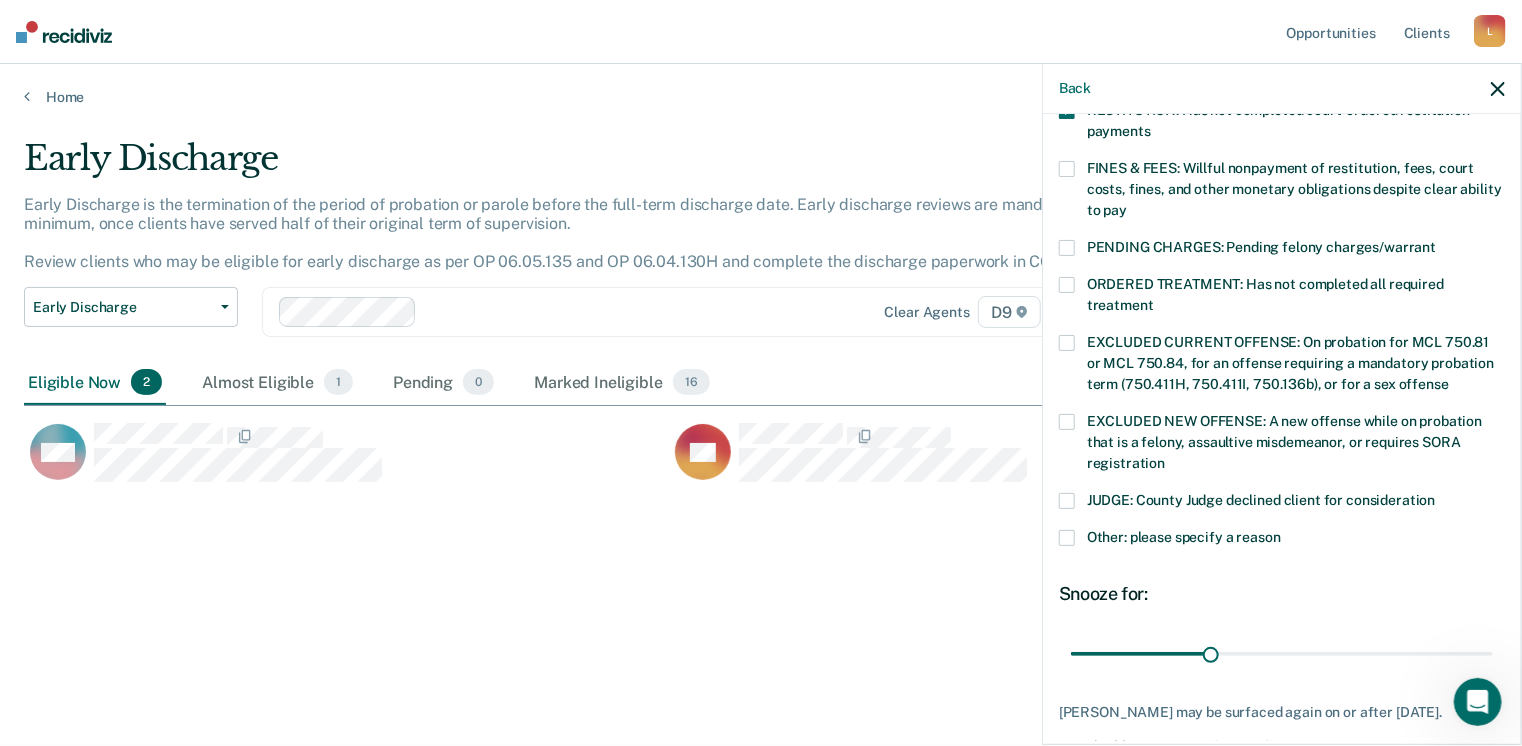 scroll, scrollTop: 630, scrollLeft: 0, axis: vertical 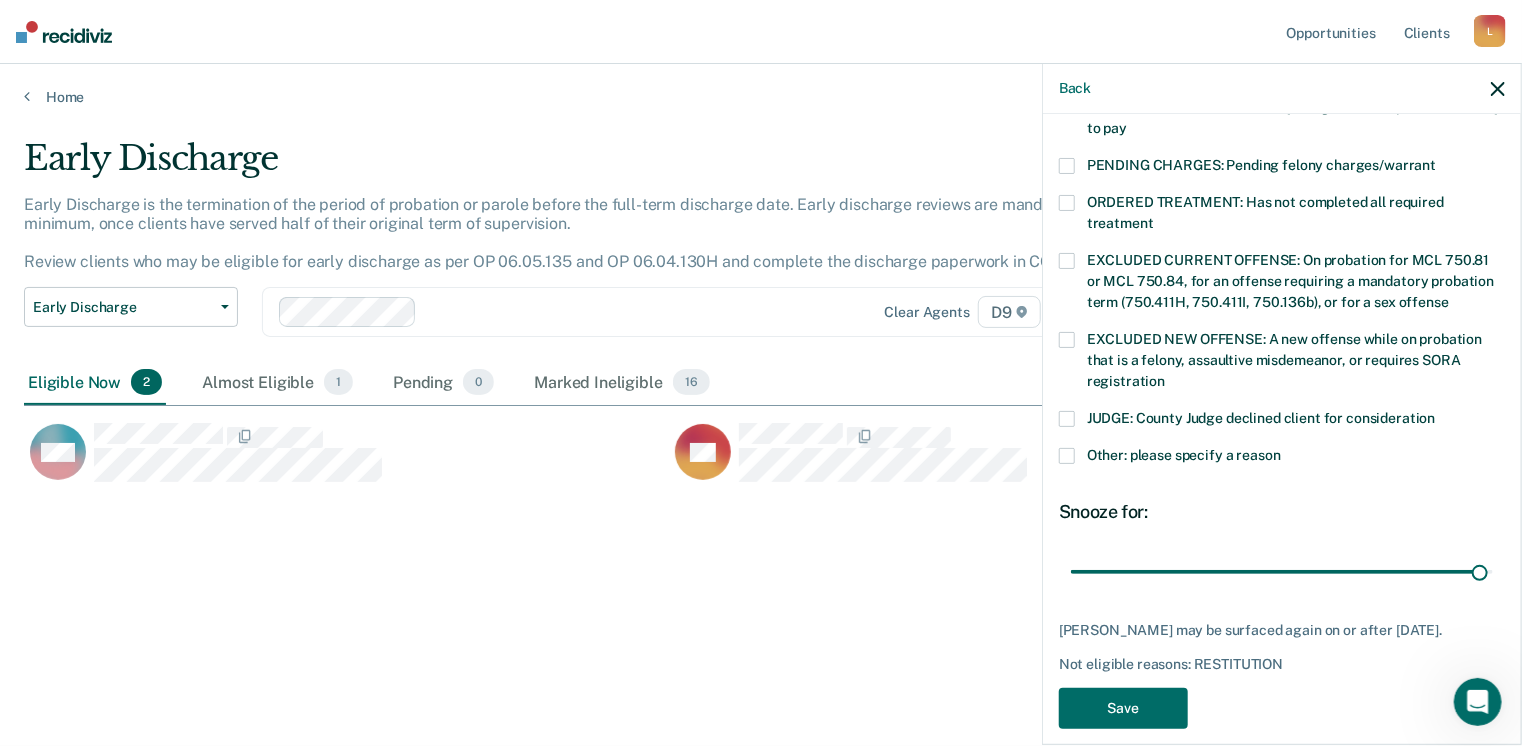 type on "90" 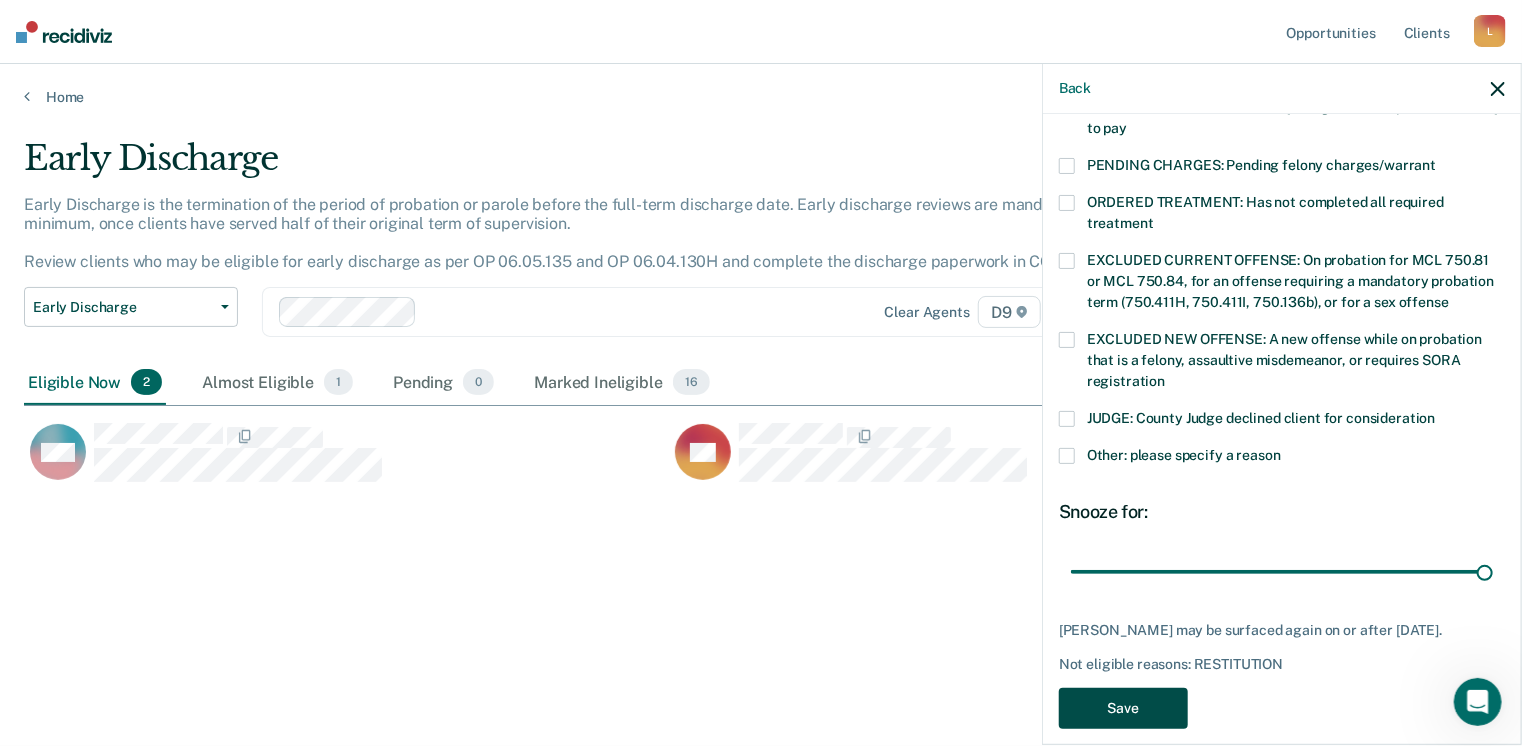 click on "Save" at bounding box center [1123, 708] 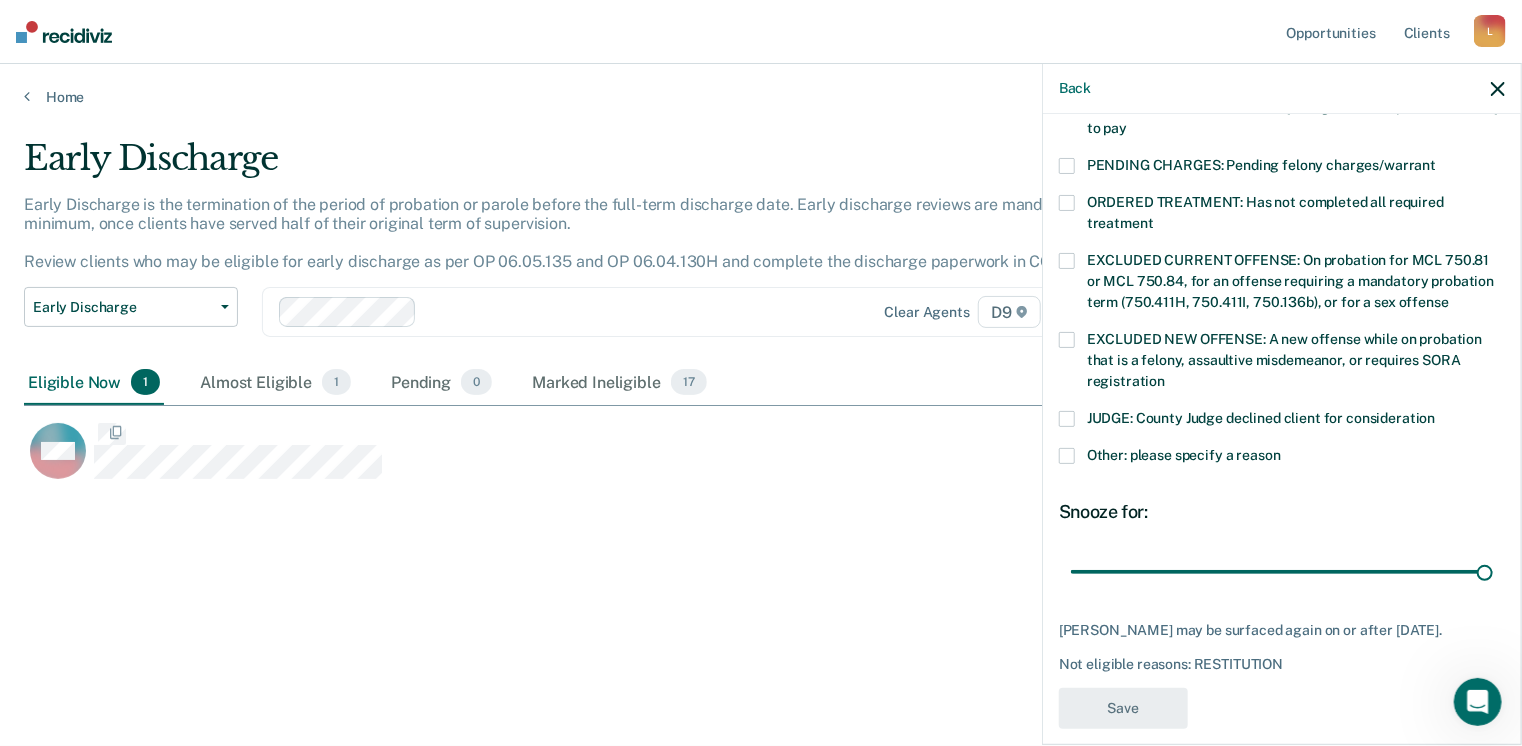 scroll, scrollTop: 540, scrollLeft: 0, axis: vertical 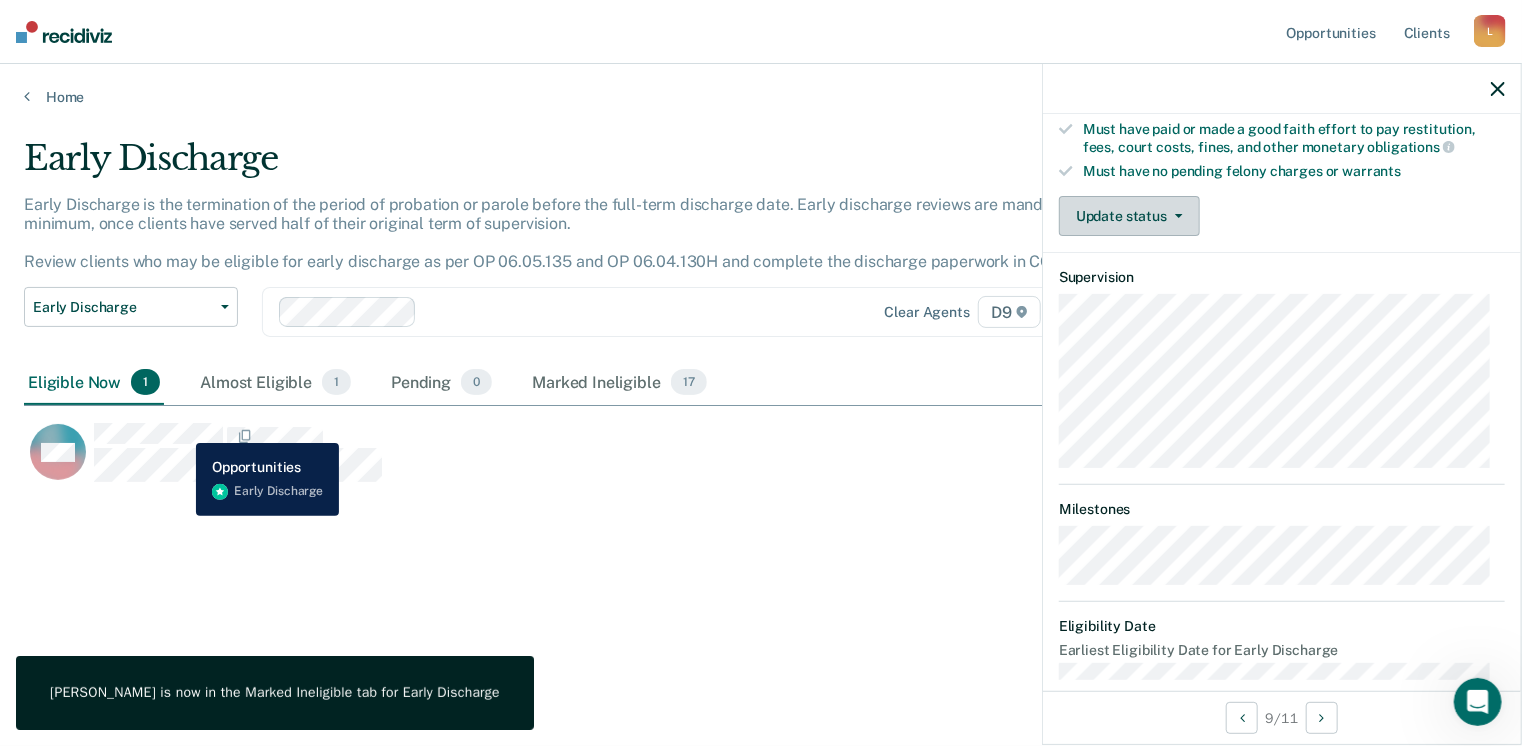 click on "Update status" at bounding box center (1129, 216) 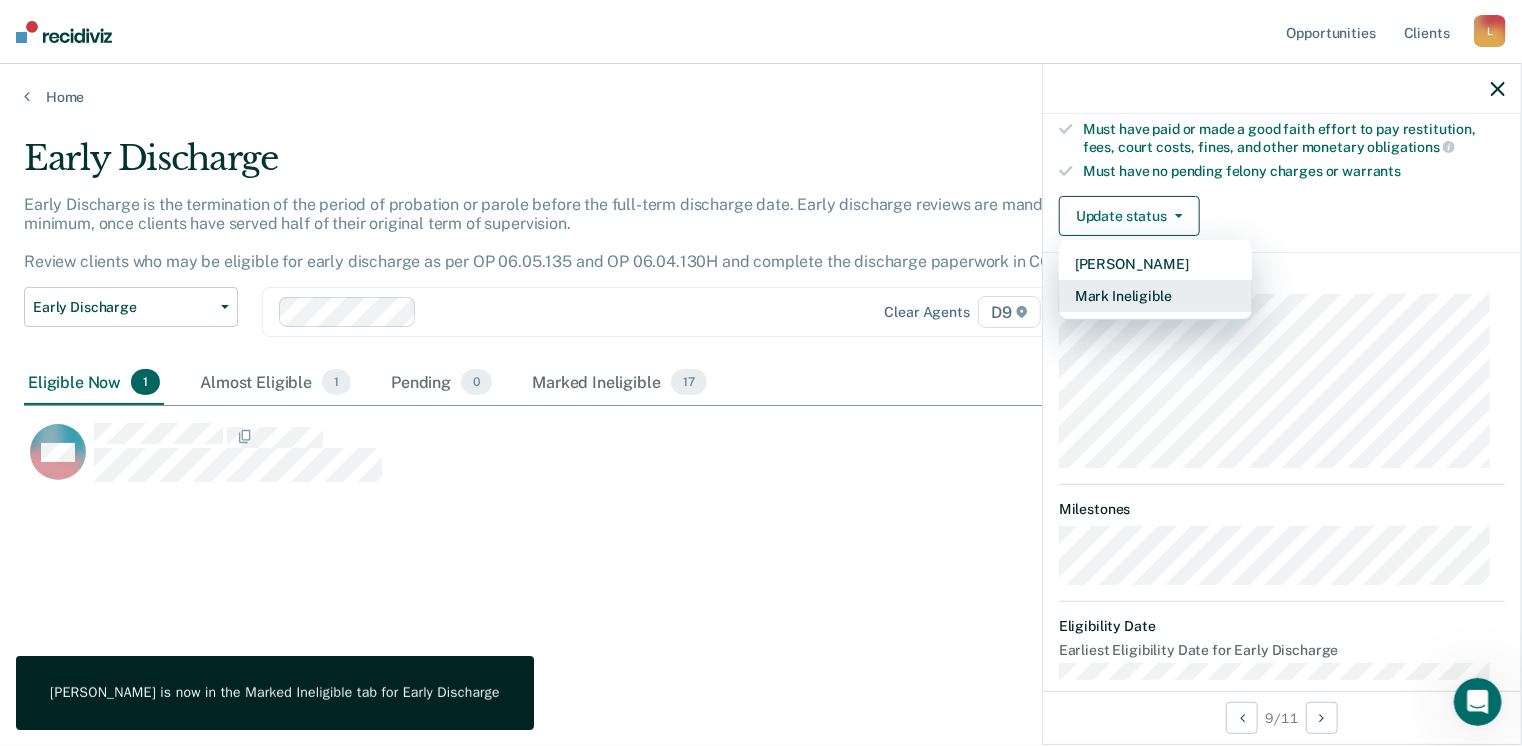 click on "Mark Ineligible" at bounding box center (1155, 296) 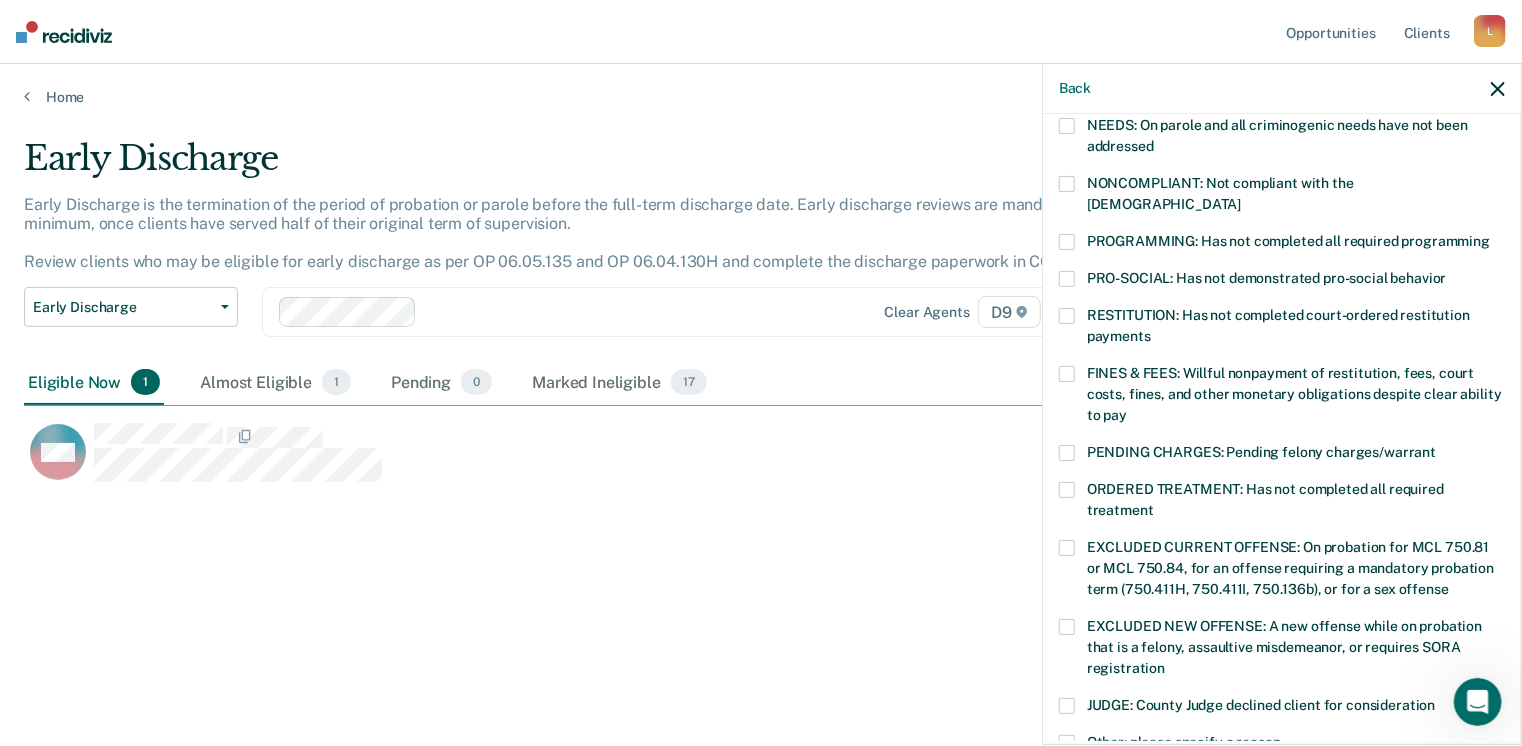 scroll, scrollTop: 340, scrollLeft: 0, axis: vertical 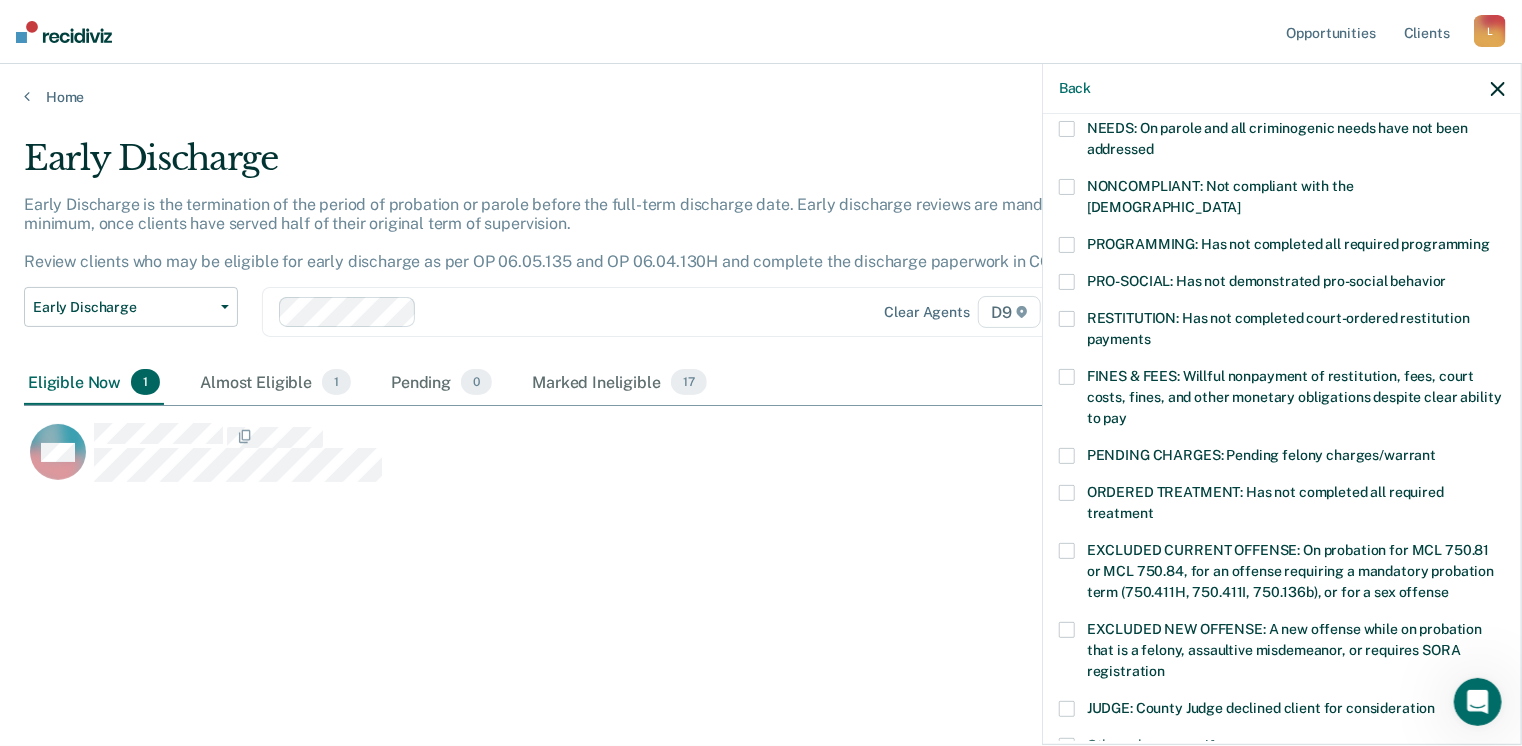 click on "PROGRAMMING: Has not completed all required programming" at bounding box center [1282, 247] 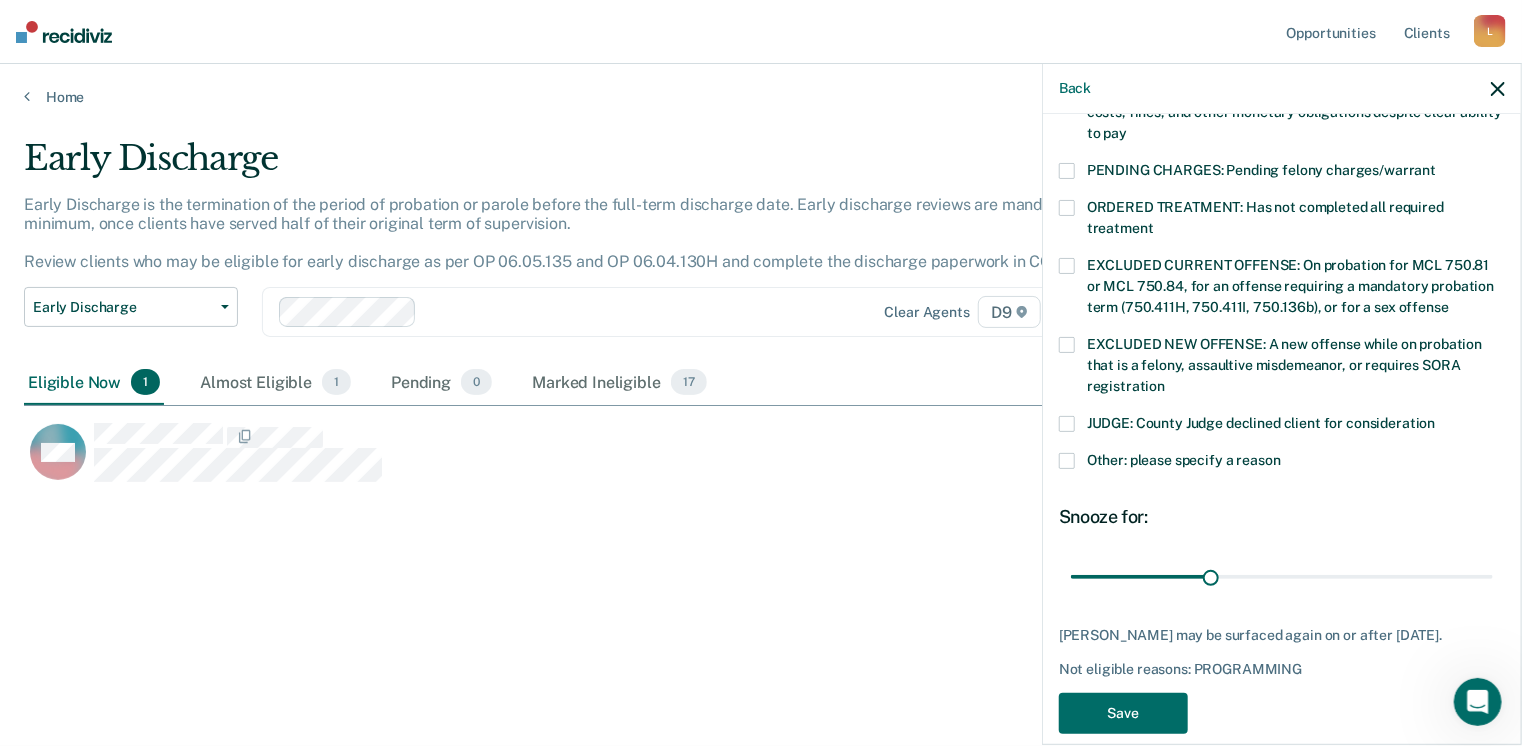 scroll, scrollTop: 629, scrollLeft: 0, axis: vertical 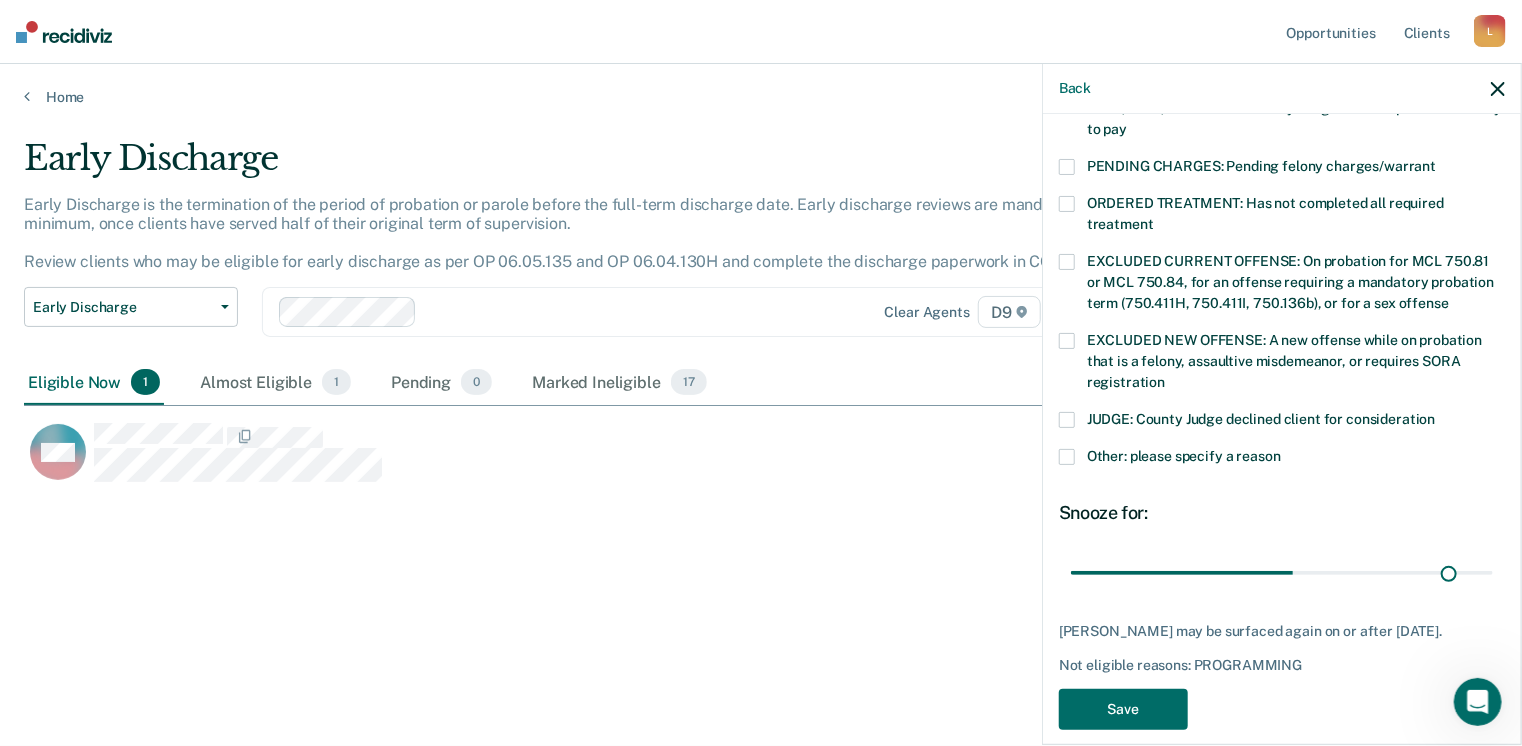 type on "90" 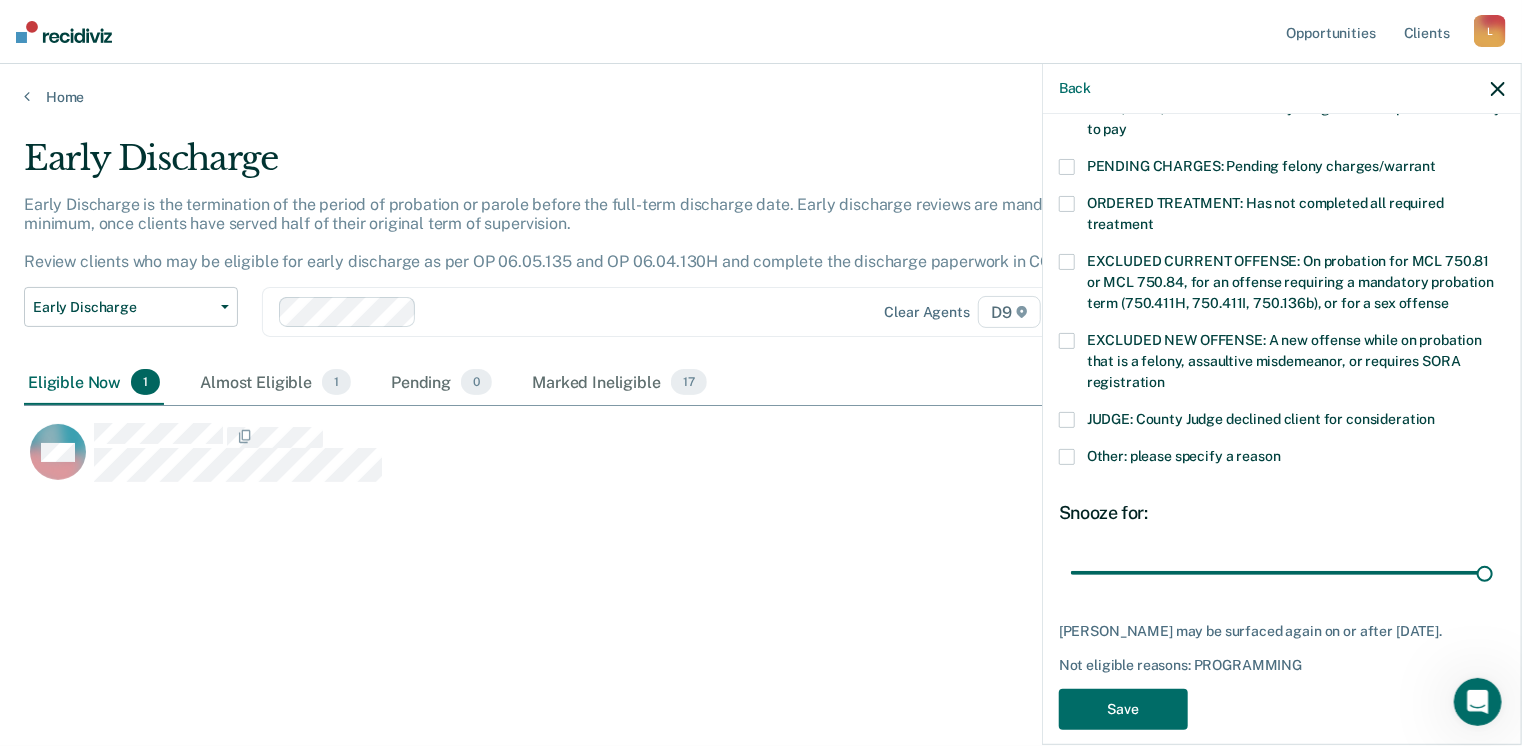 click at bounding box center [1067, 457] 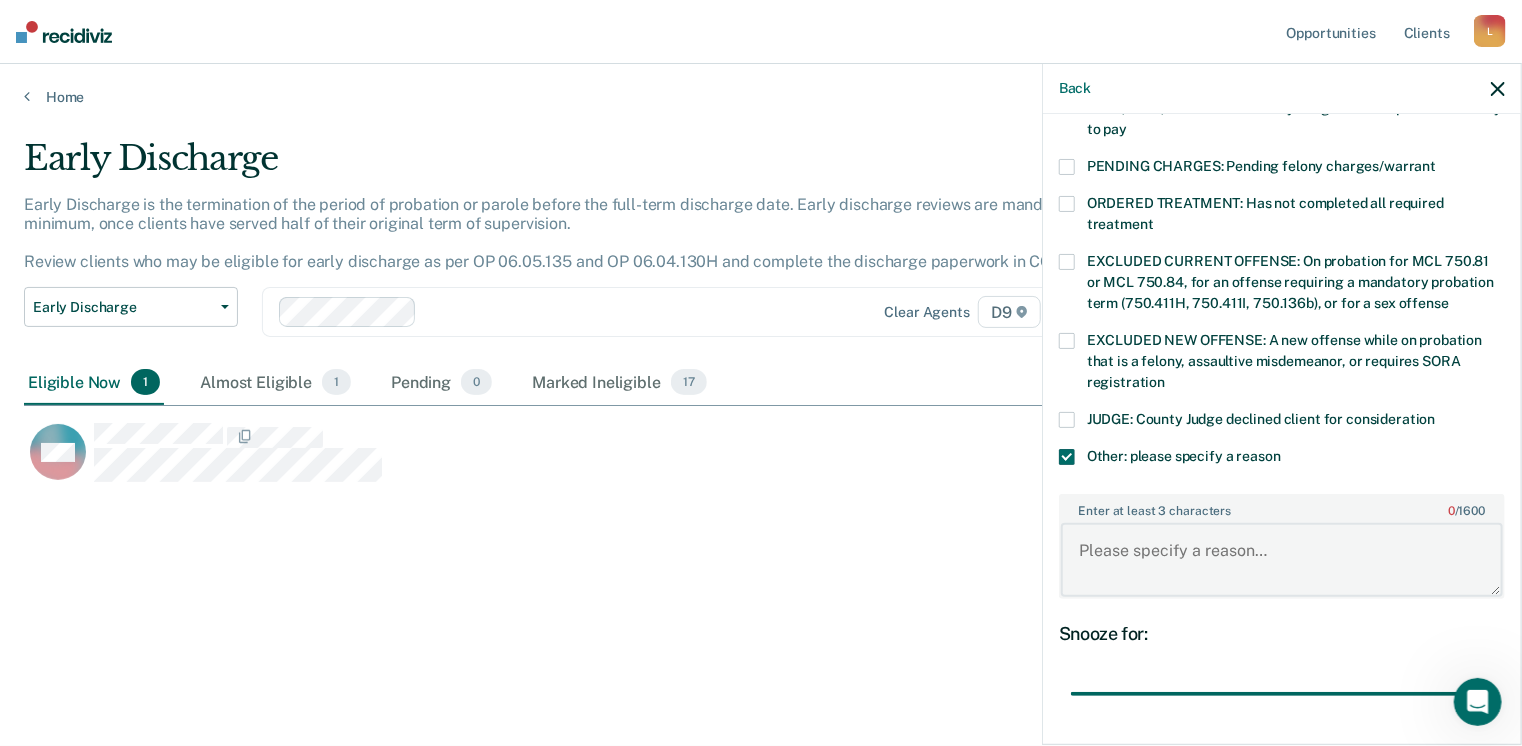 click on "Enter at least 3 characters 0  /  1600" at bounding box center [1282, 560] 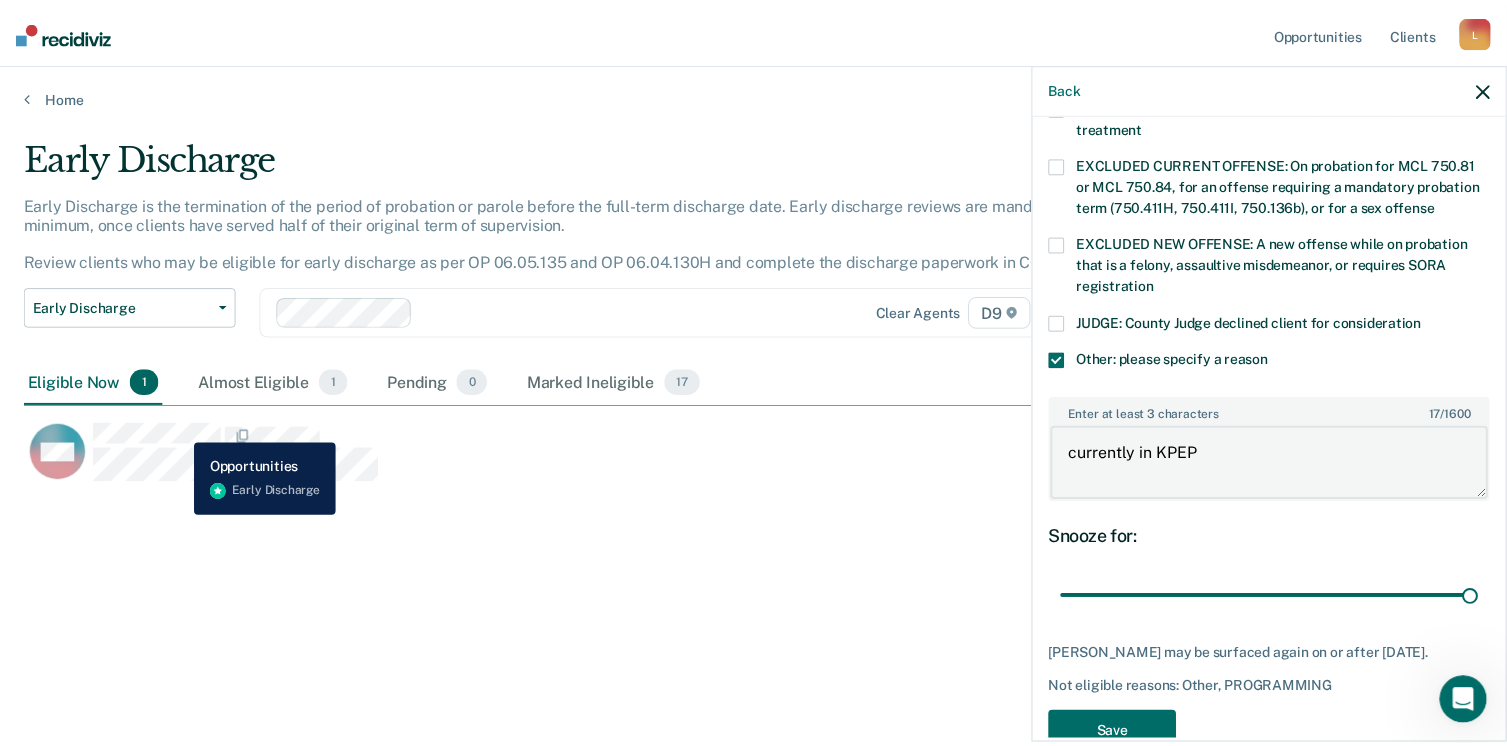 scroll, scrollTop: 766, scrollLeft: 0, axis: vertical 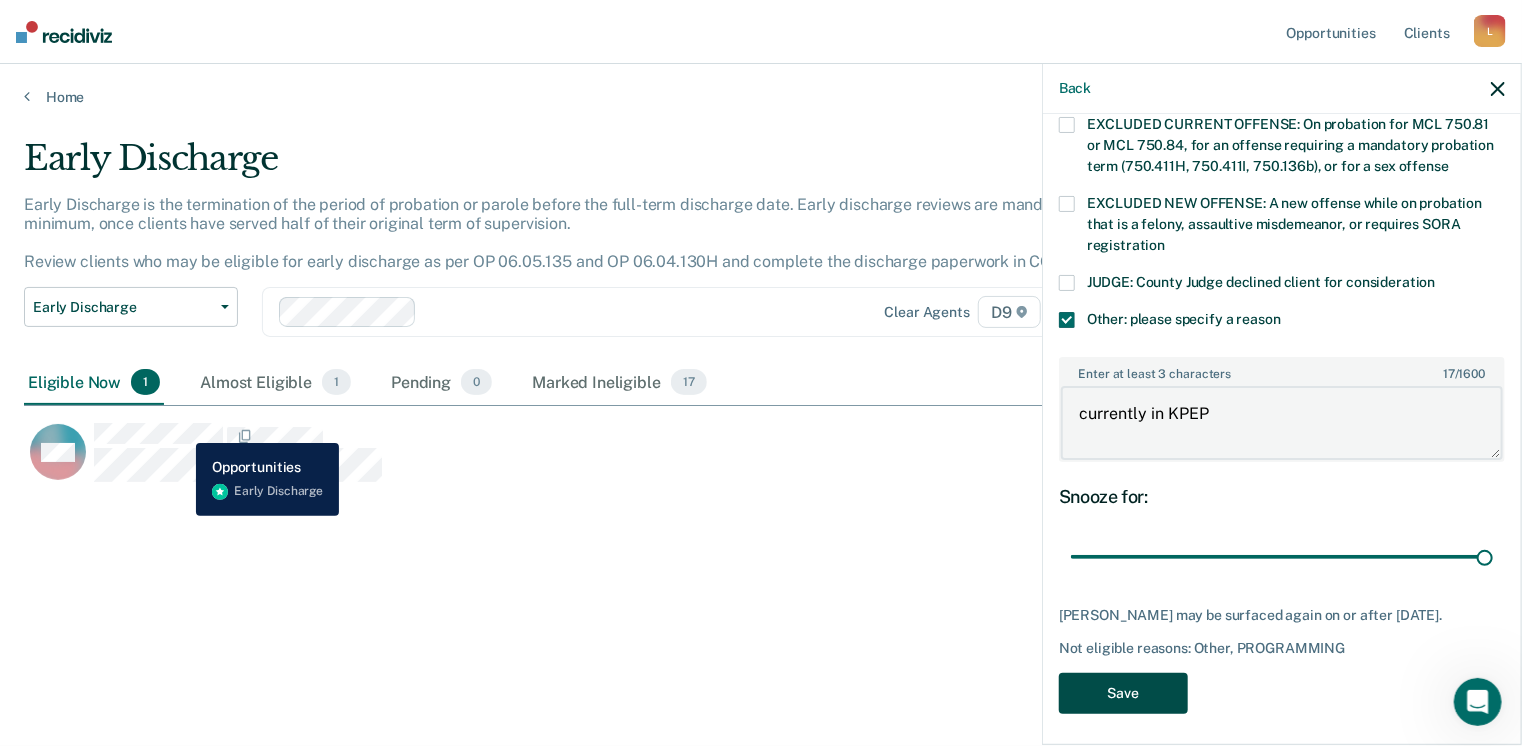 type on "currently in KPEP" 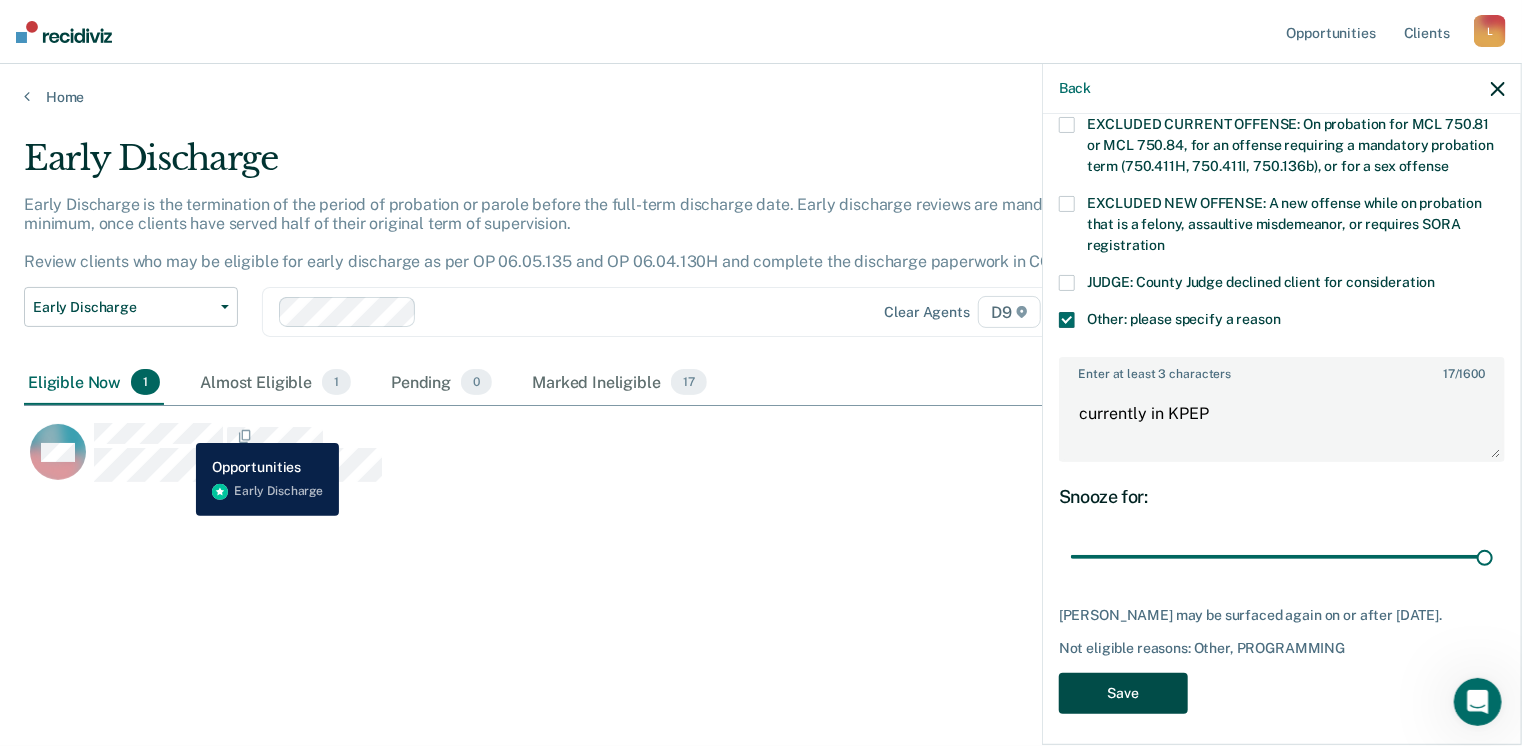 click on "Save" at bounding box center [1123, 693] 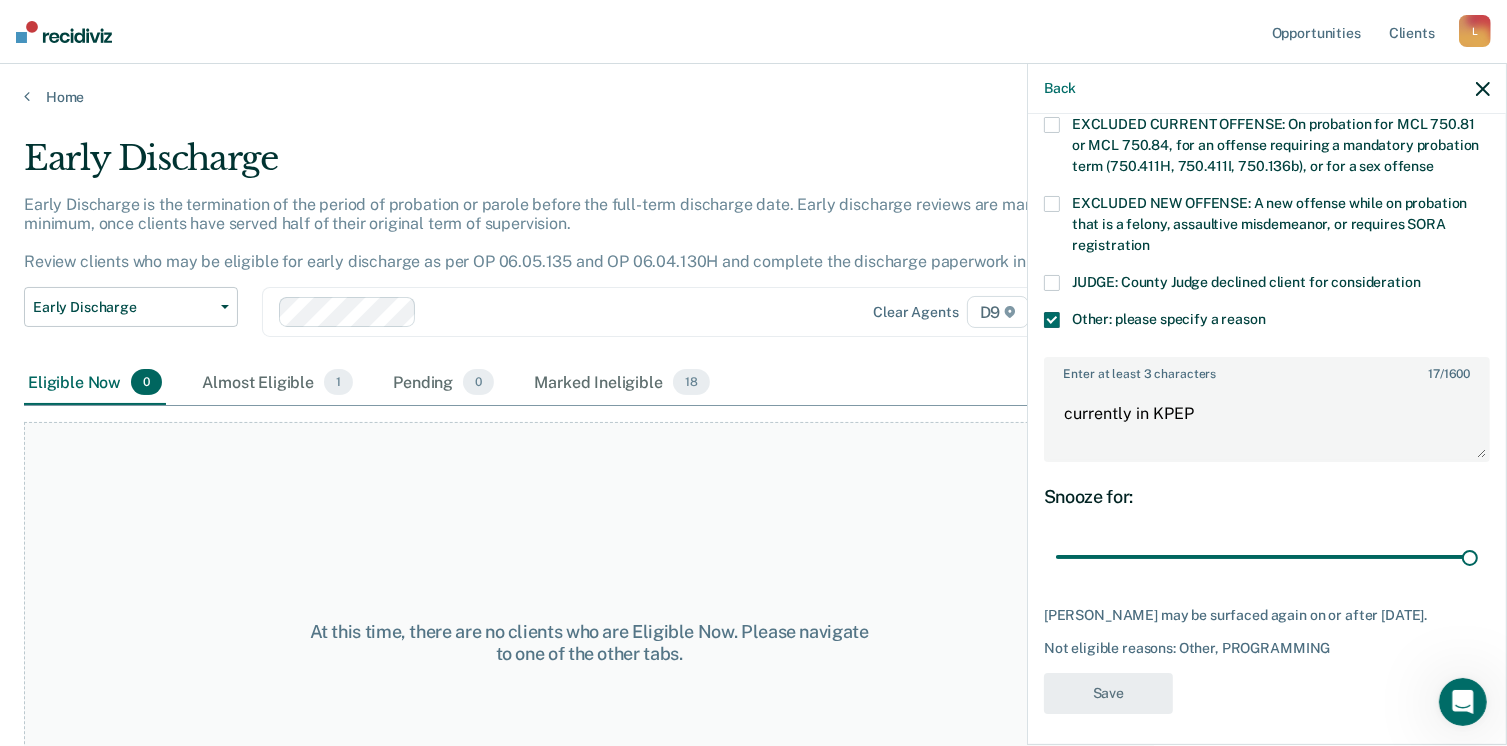 scroll, scrollTop: 593, scrollLeft: 0, axis: vertical 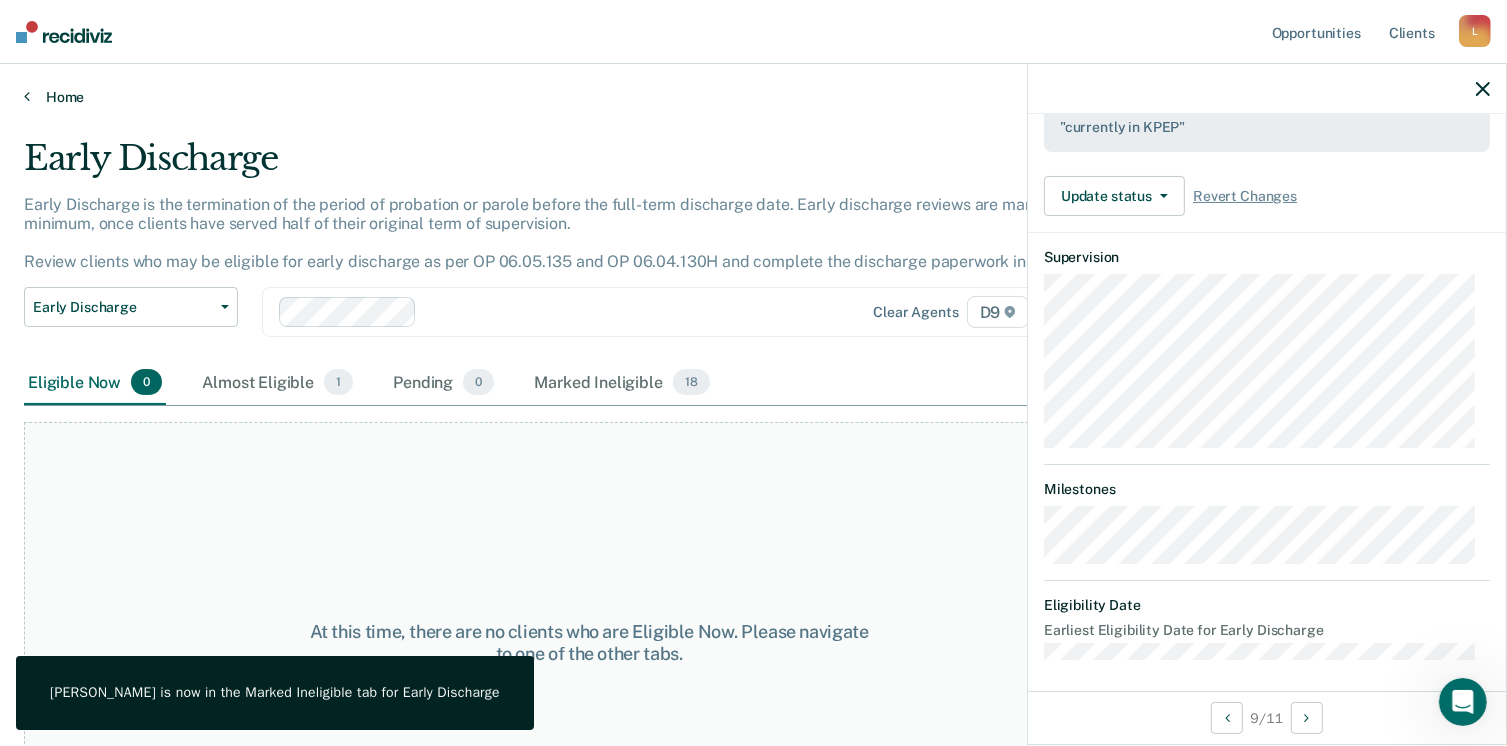 click on "Home" at bounding box center [753, 97] 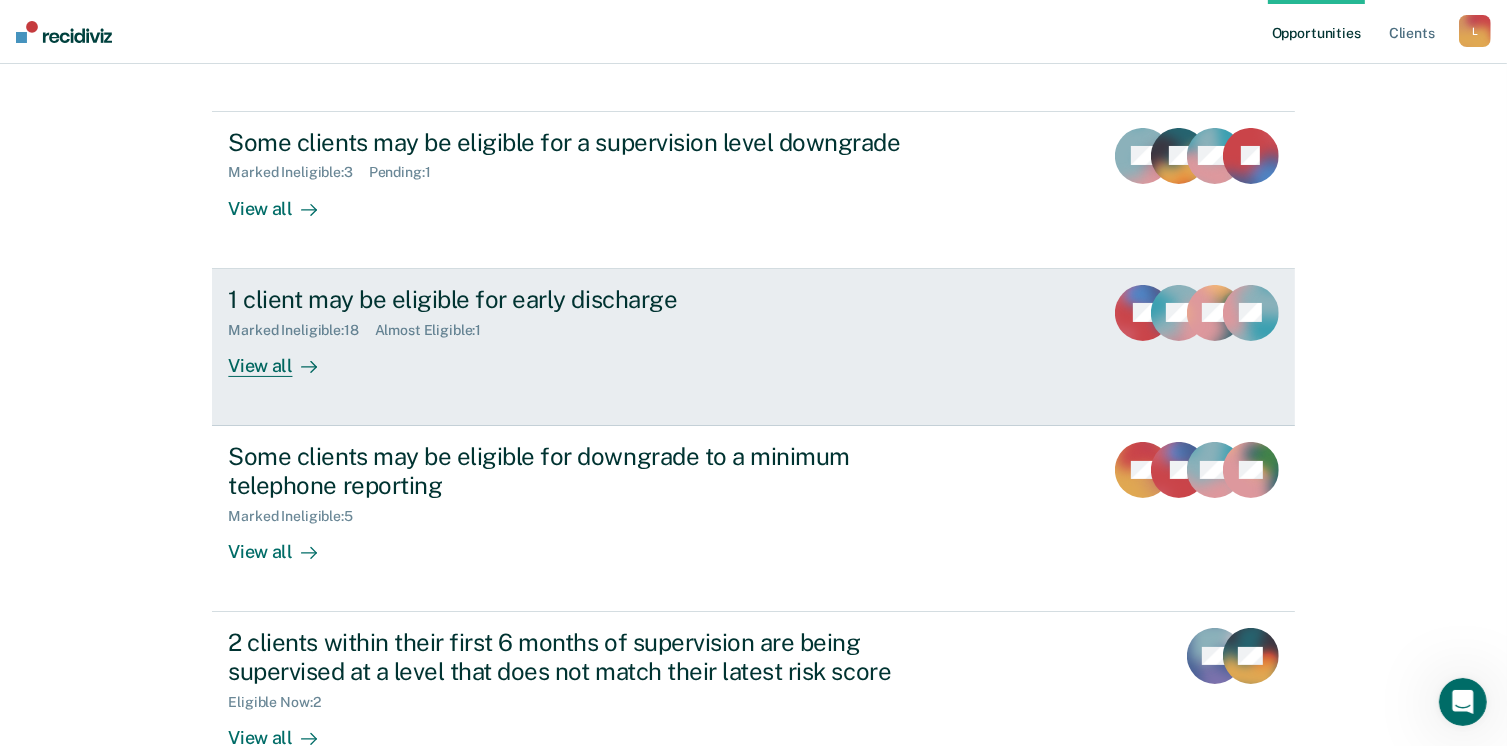 scroll, scrollTop: 192, scrollLeft: 0, axis: vertical 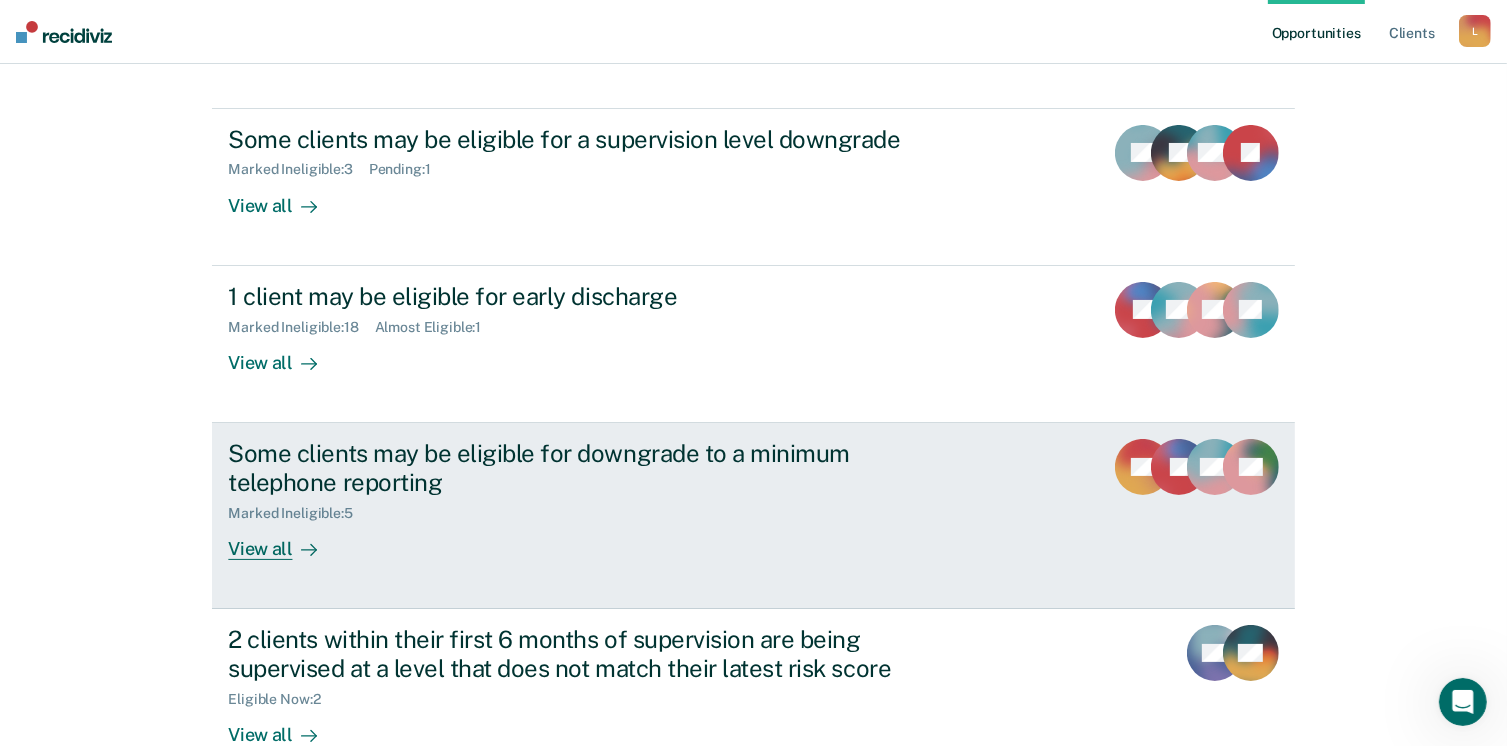 click on "View all" at bounding box center [284, 540] 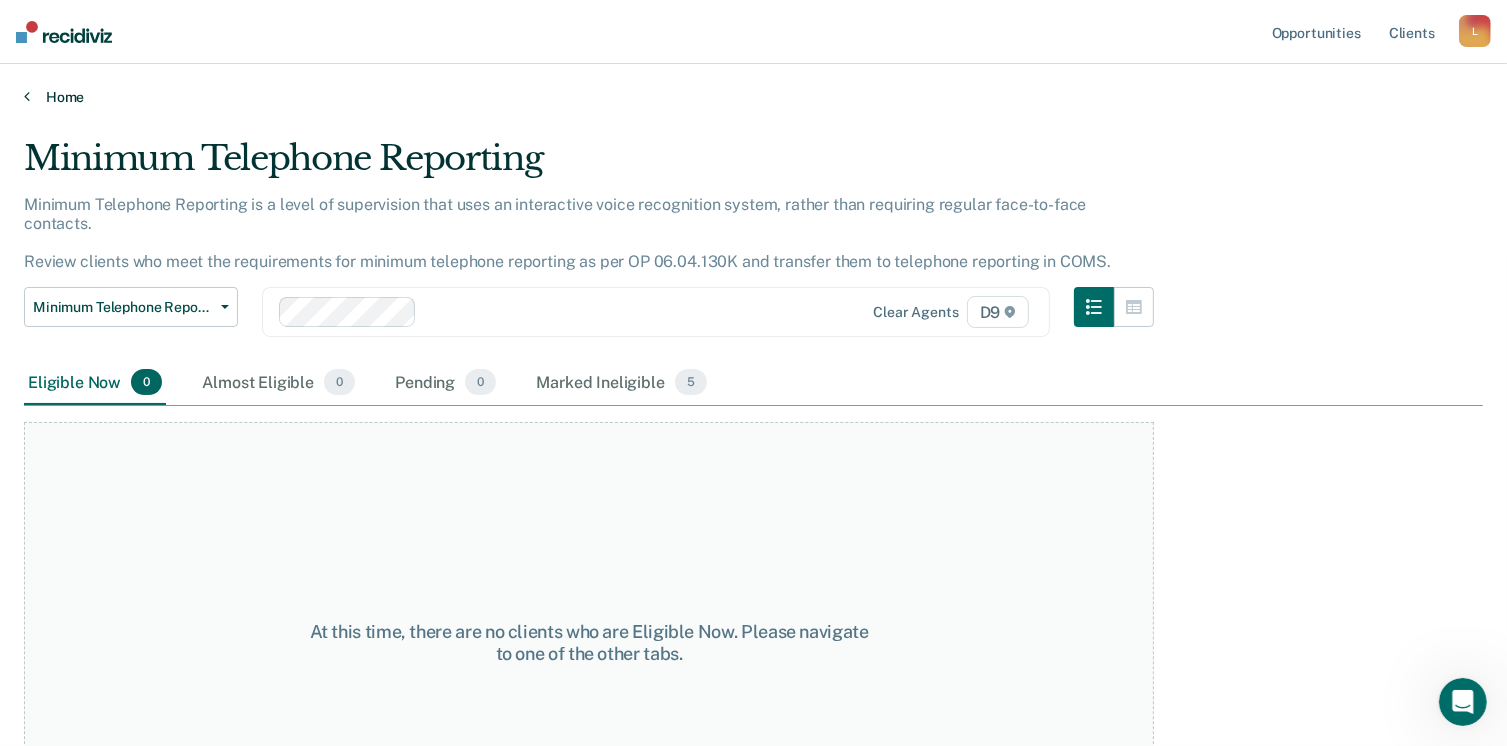 click on "Home" at bounding box center [753, 97] 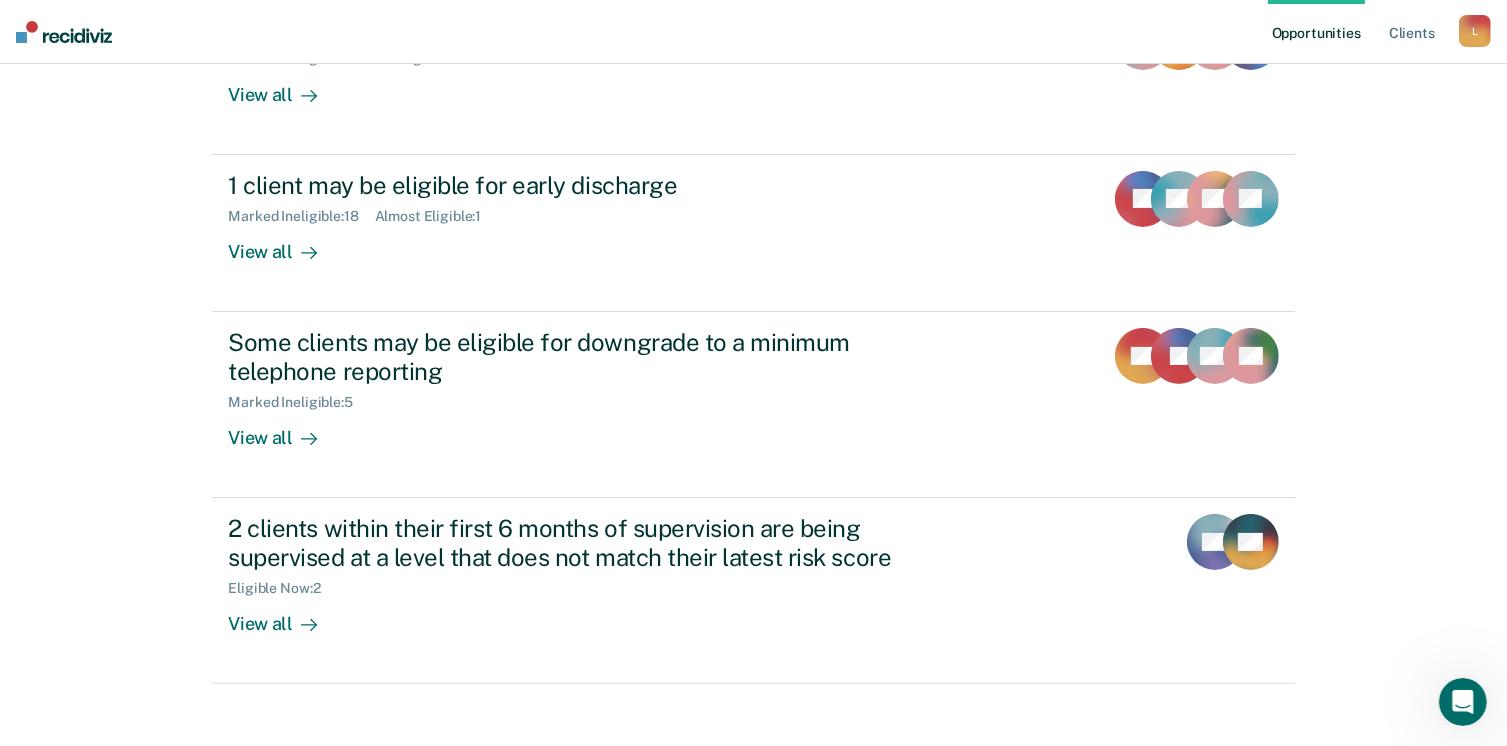 scroll, scrollTop: 319, scrollLeft: 0, axis: vertical 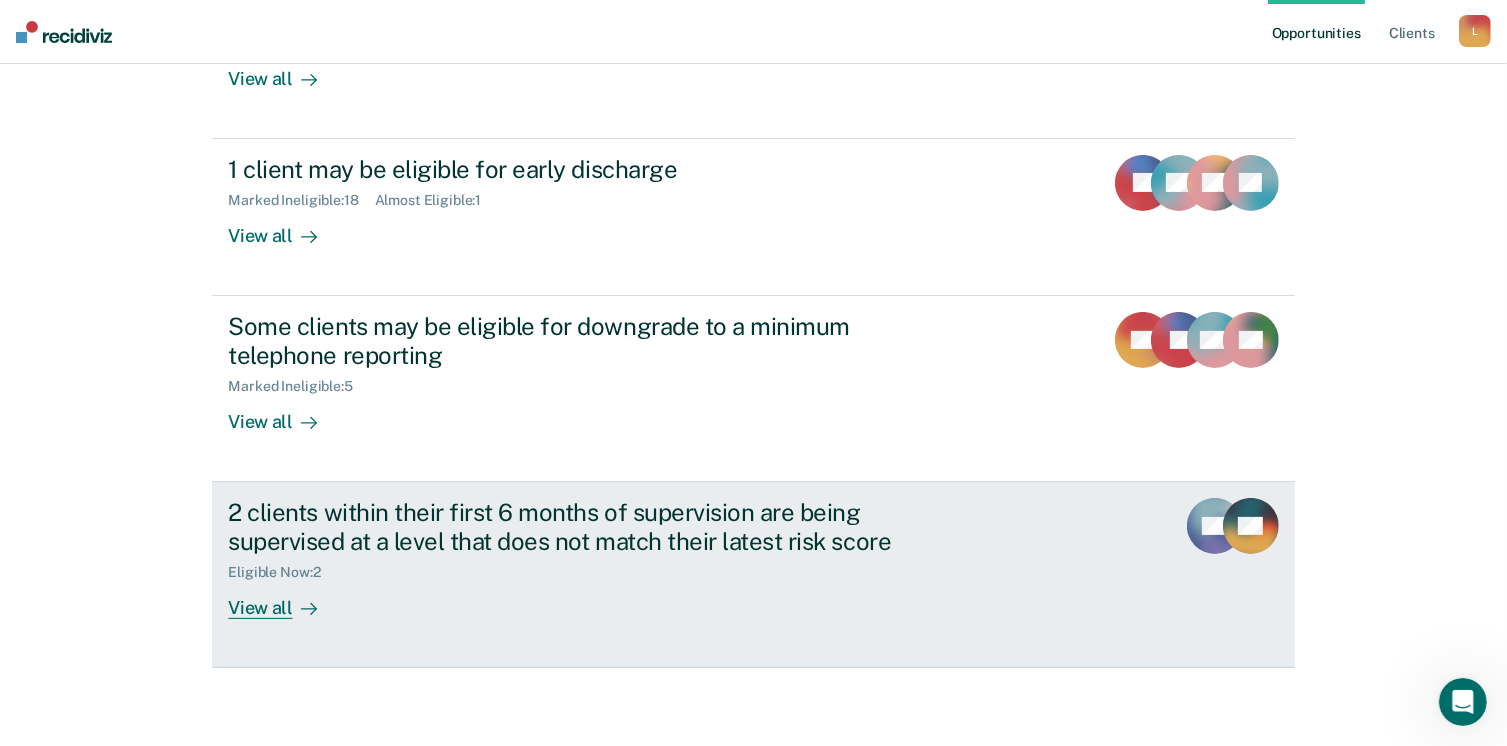 click on "View all" at bounding box center (284, 599) 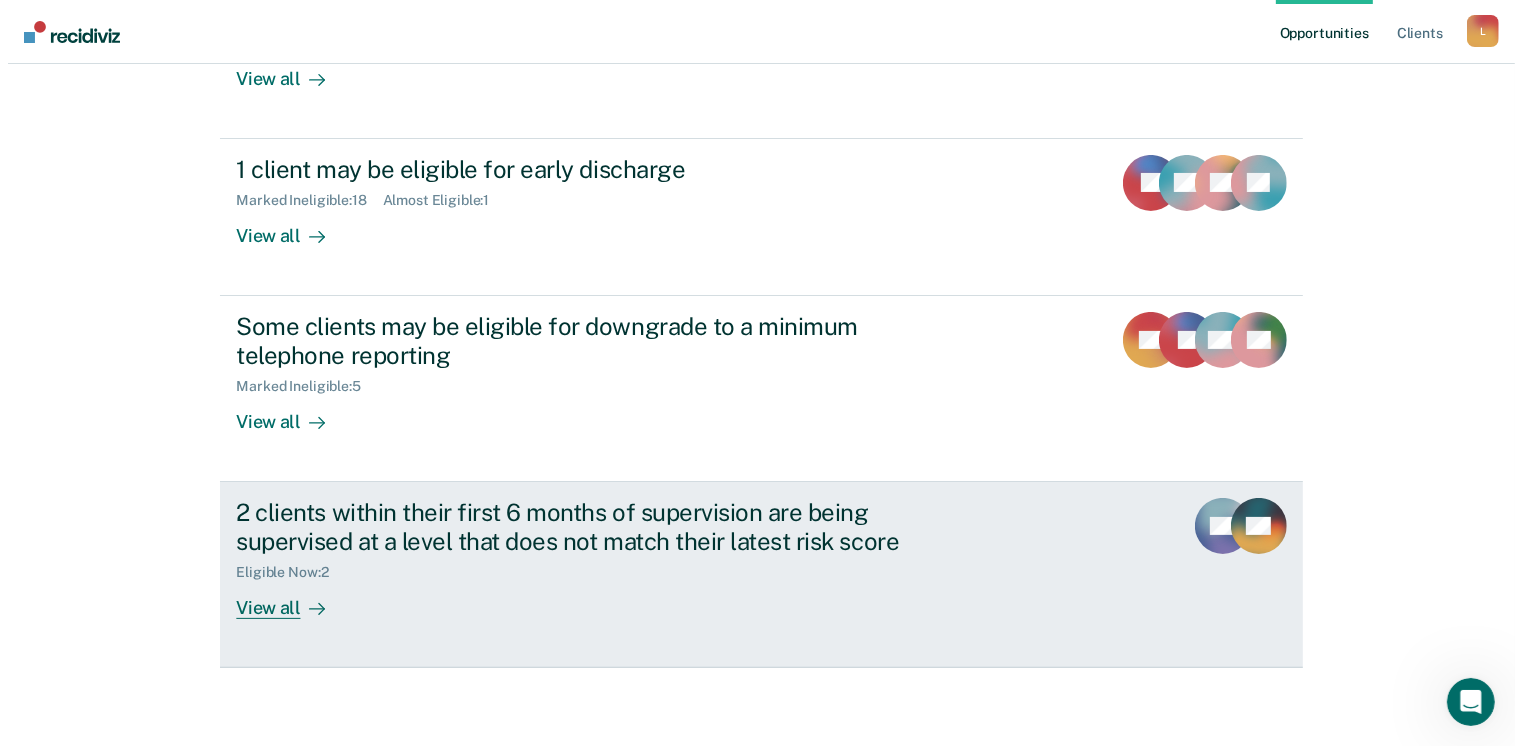 scroll, scrollTop: 0, scrollLeft: 0, axis: both 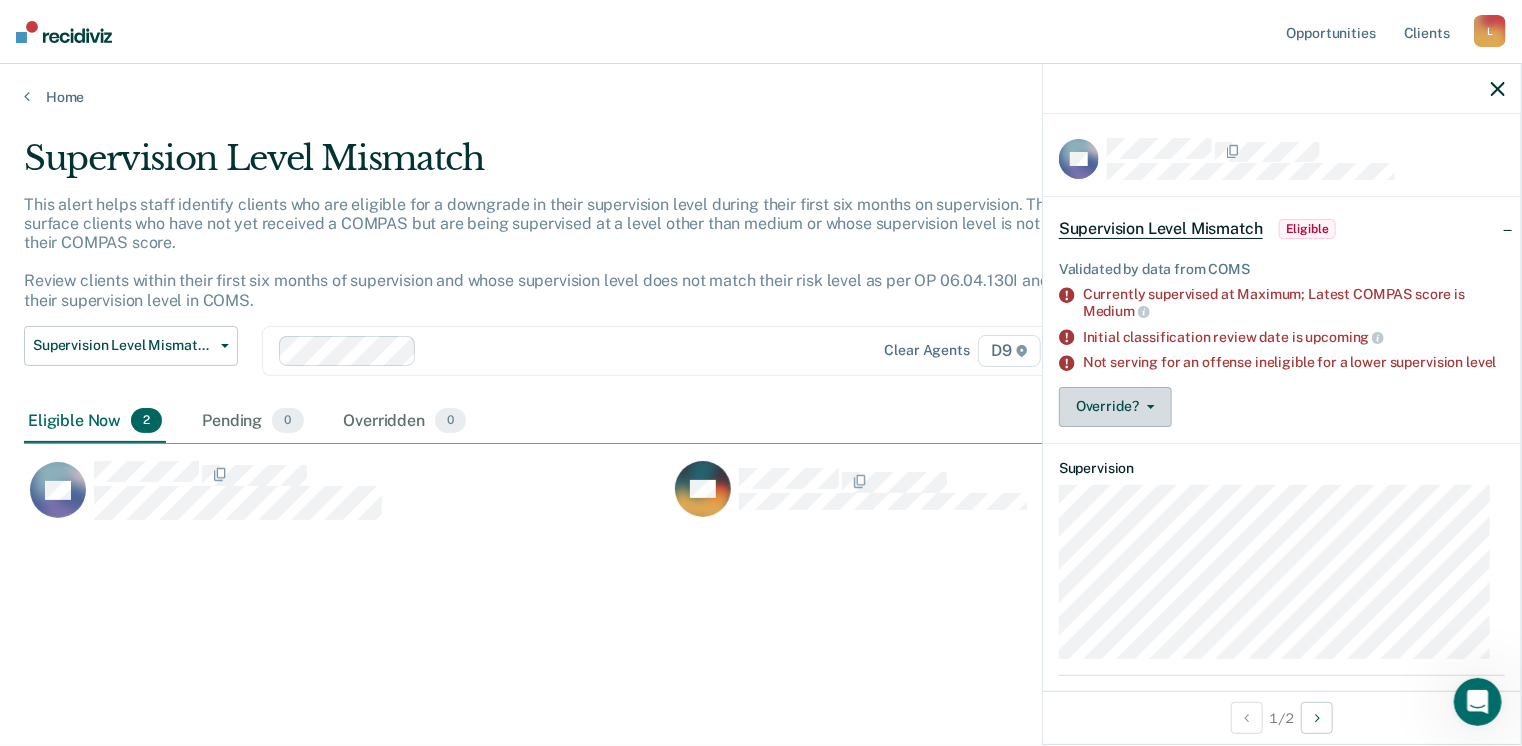 click on "Override?" at bounding box center [1115, 407] 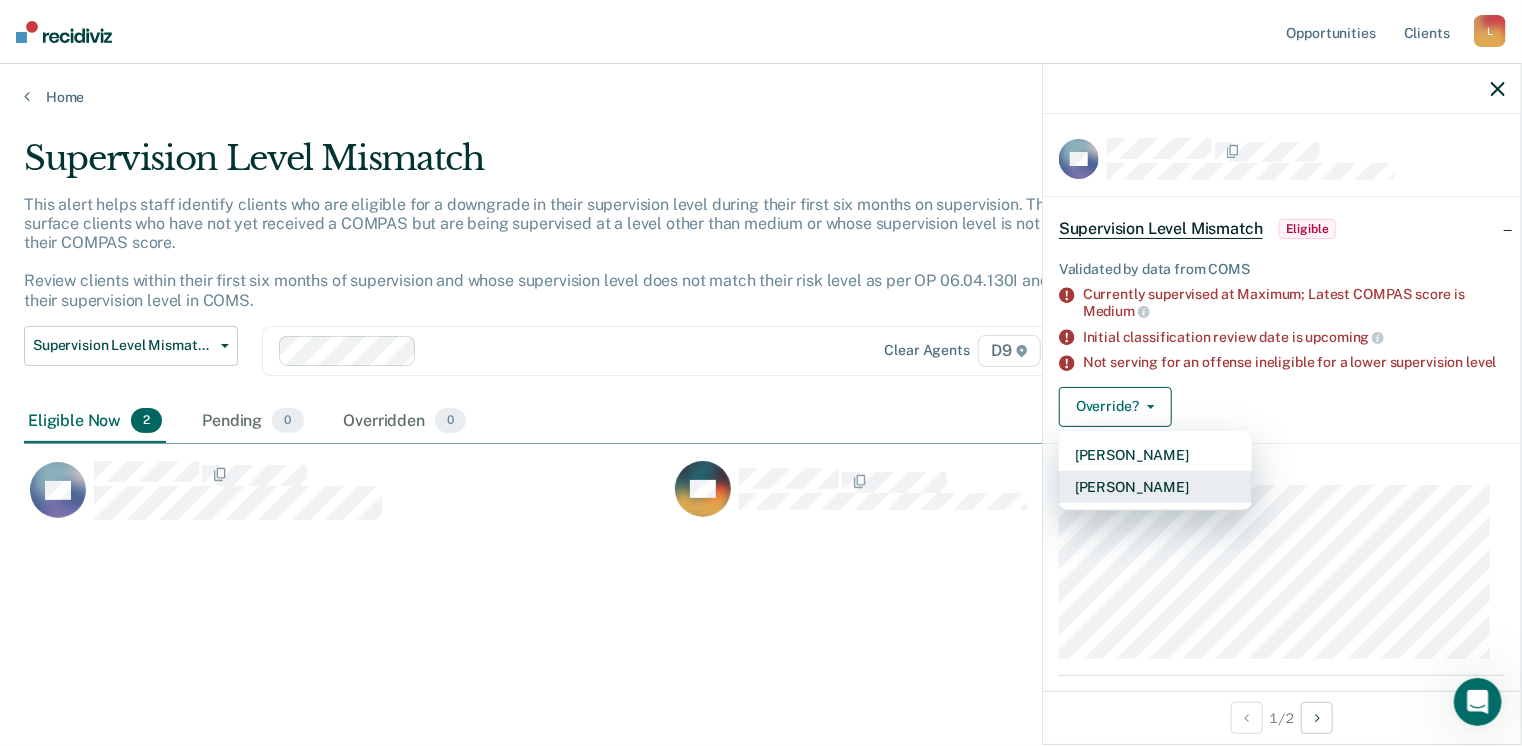 click on "[PERSON_NAME]" at bounding box center [1155, 487] 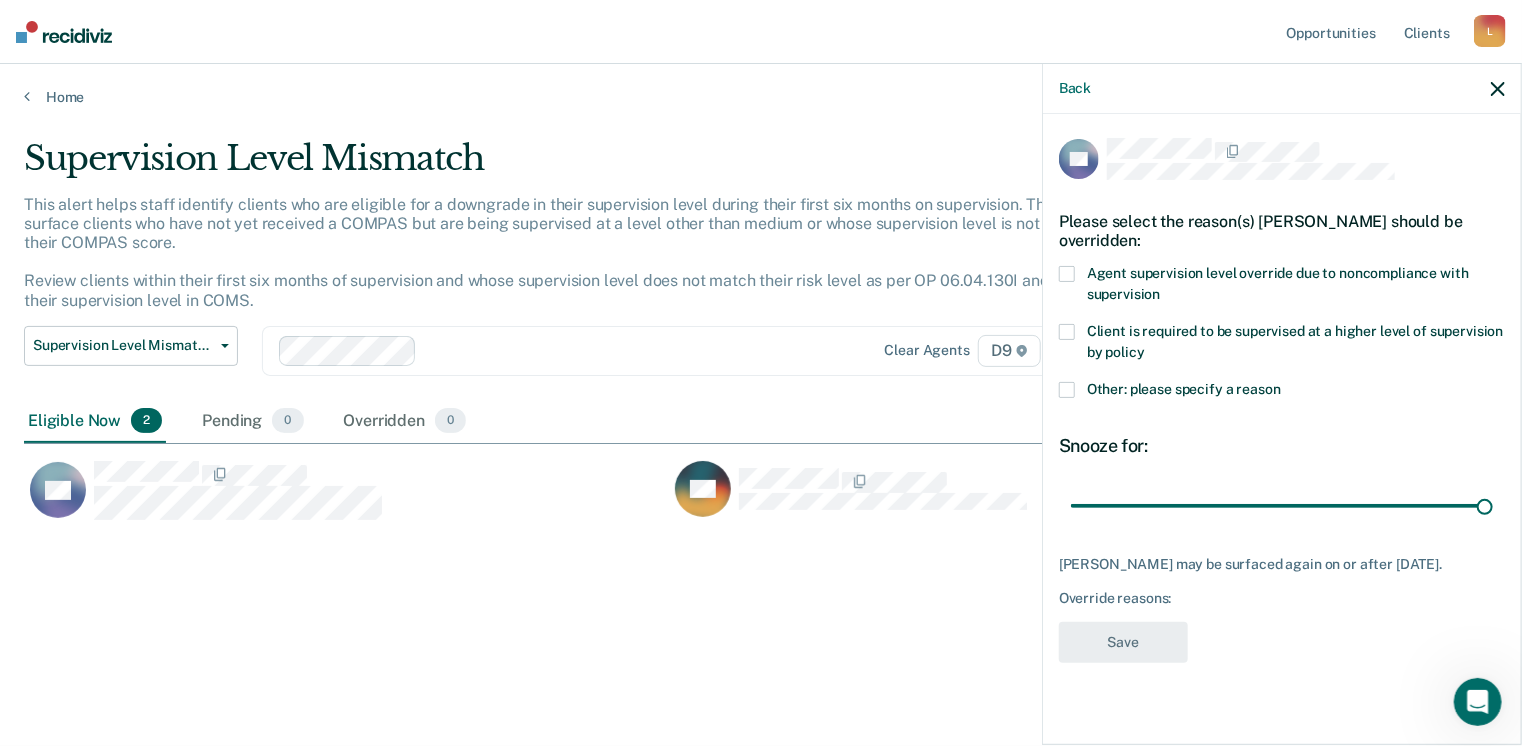 type on "90" 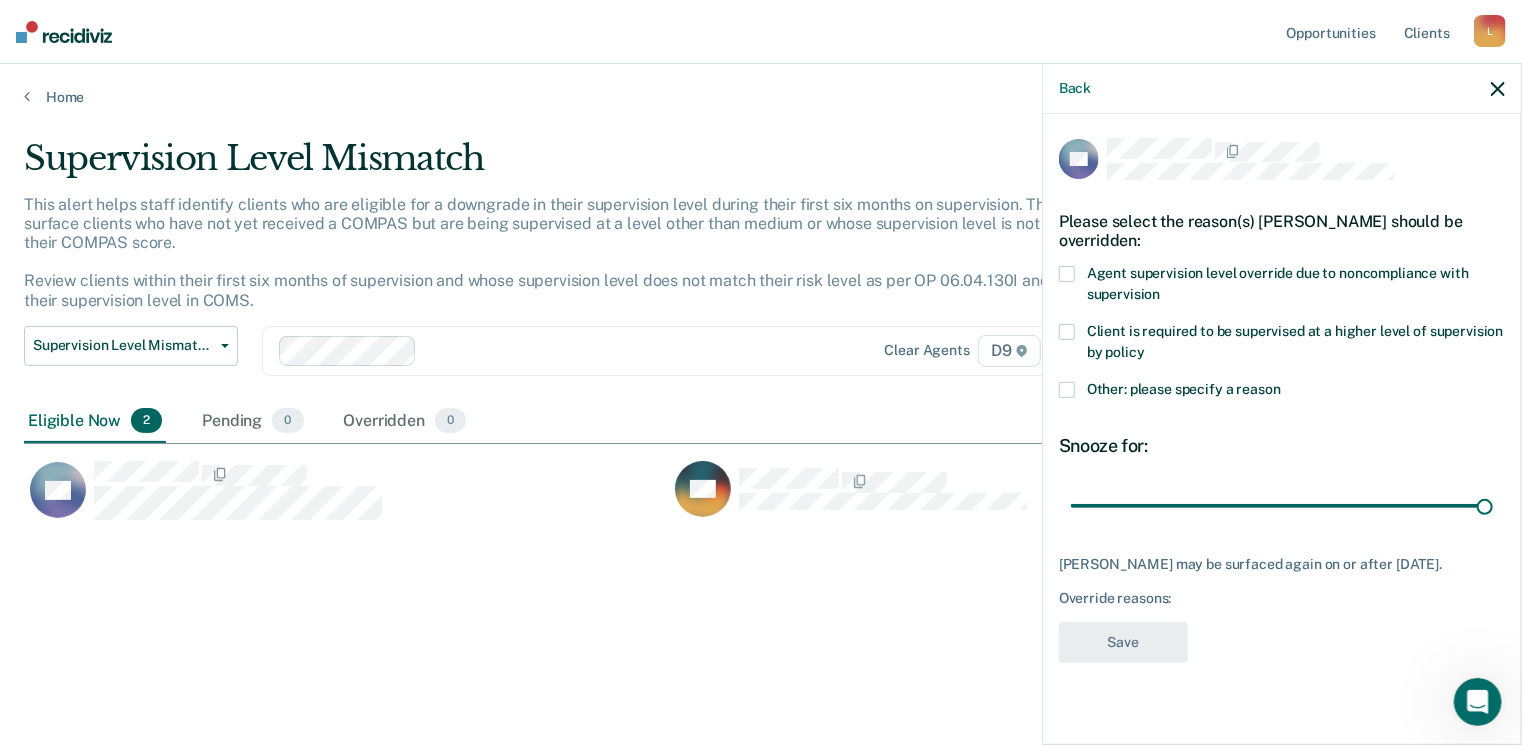 click at bounding box center [1067, 332] 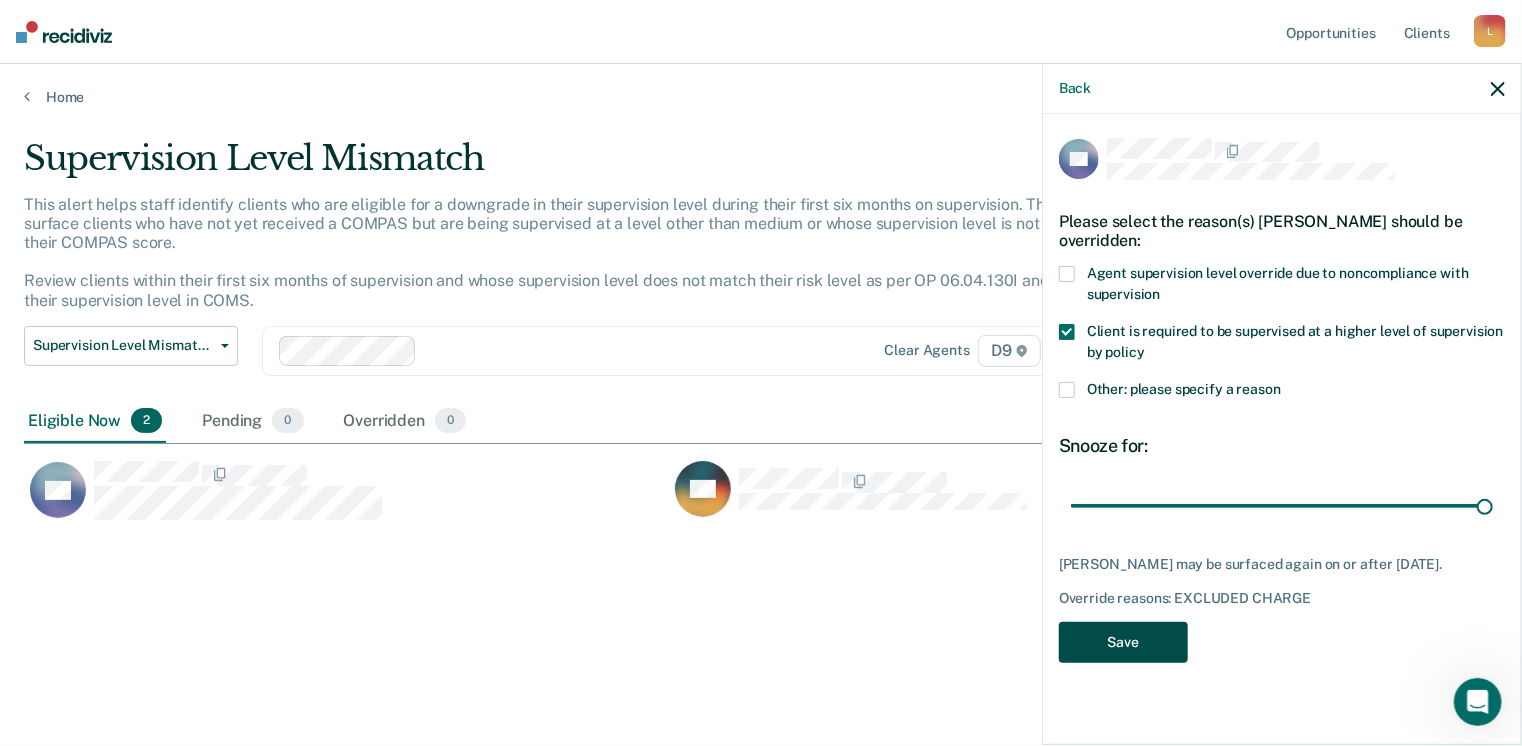 click on "Save" at bounding box center [1123, 642] 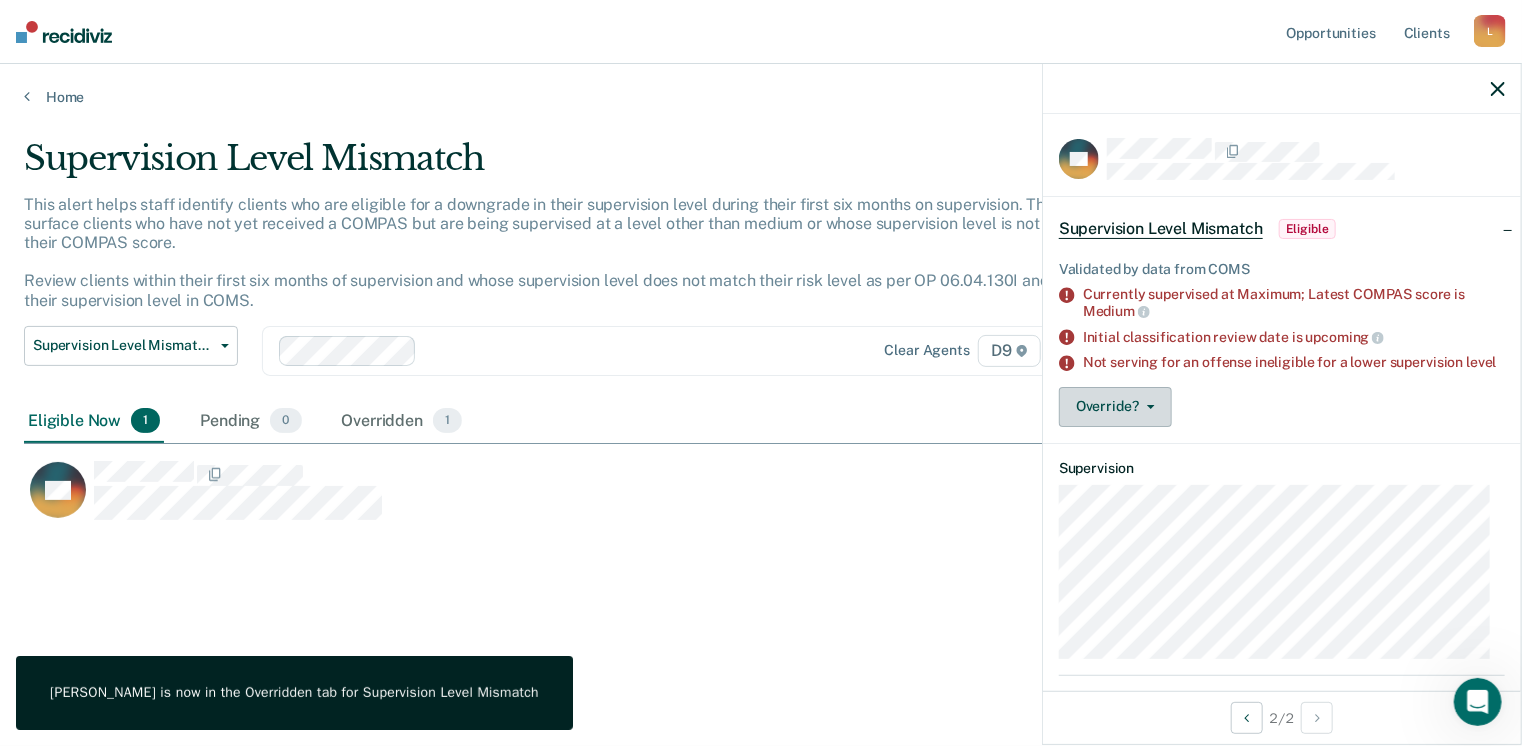 click 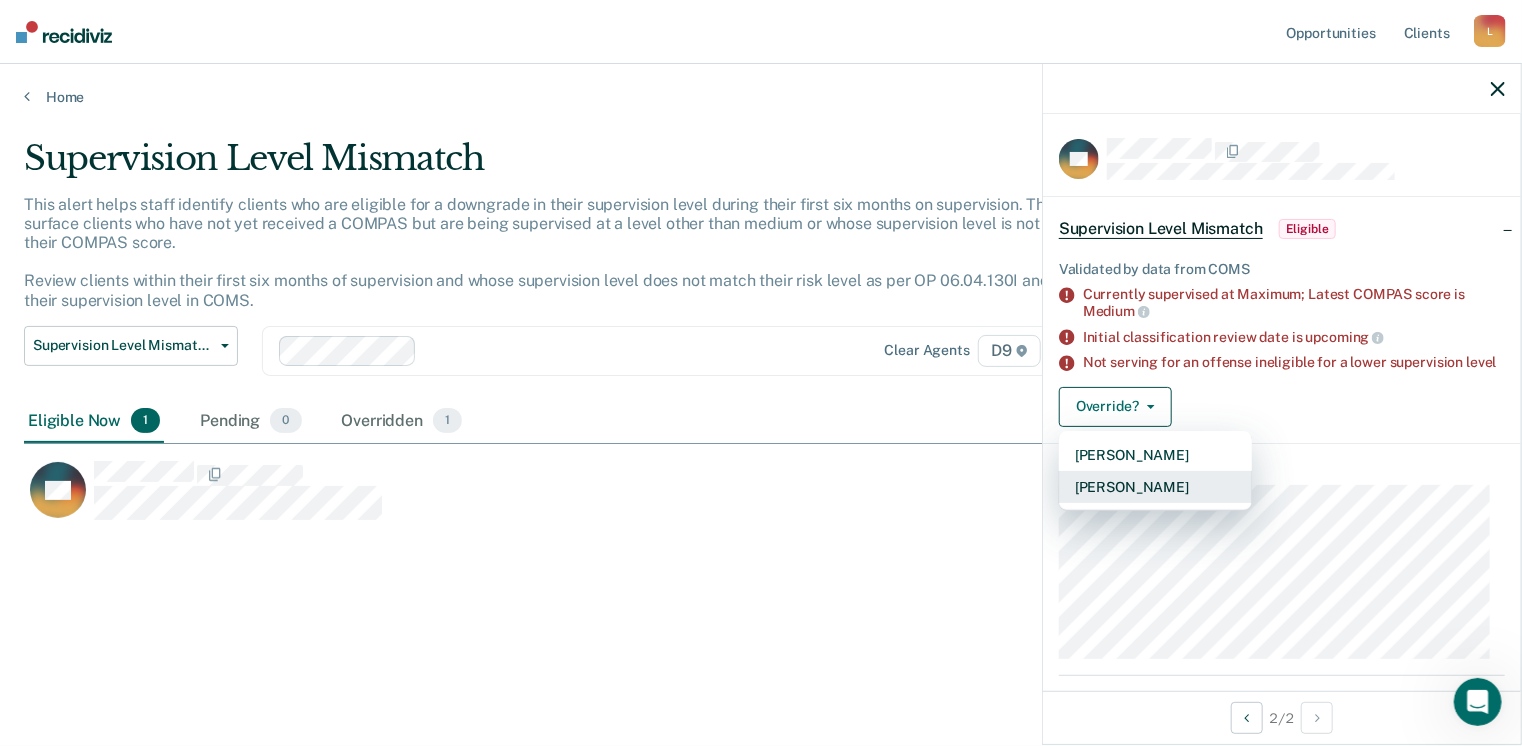 click on "[PERSON_NAME]" at bounding box center (1155, 487) 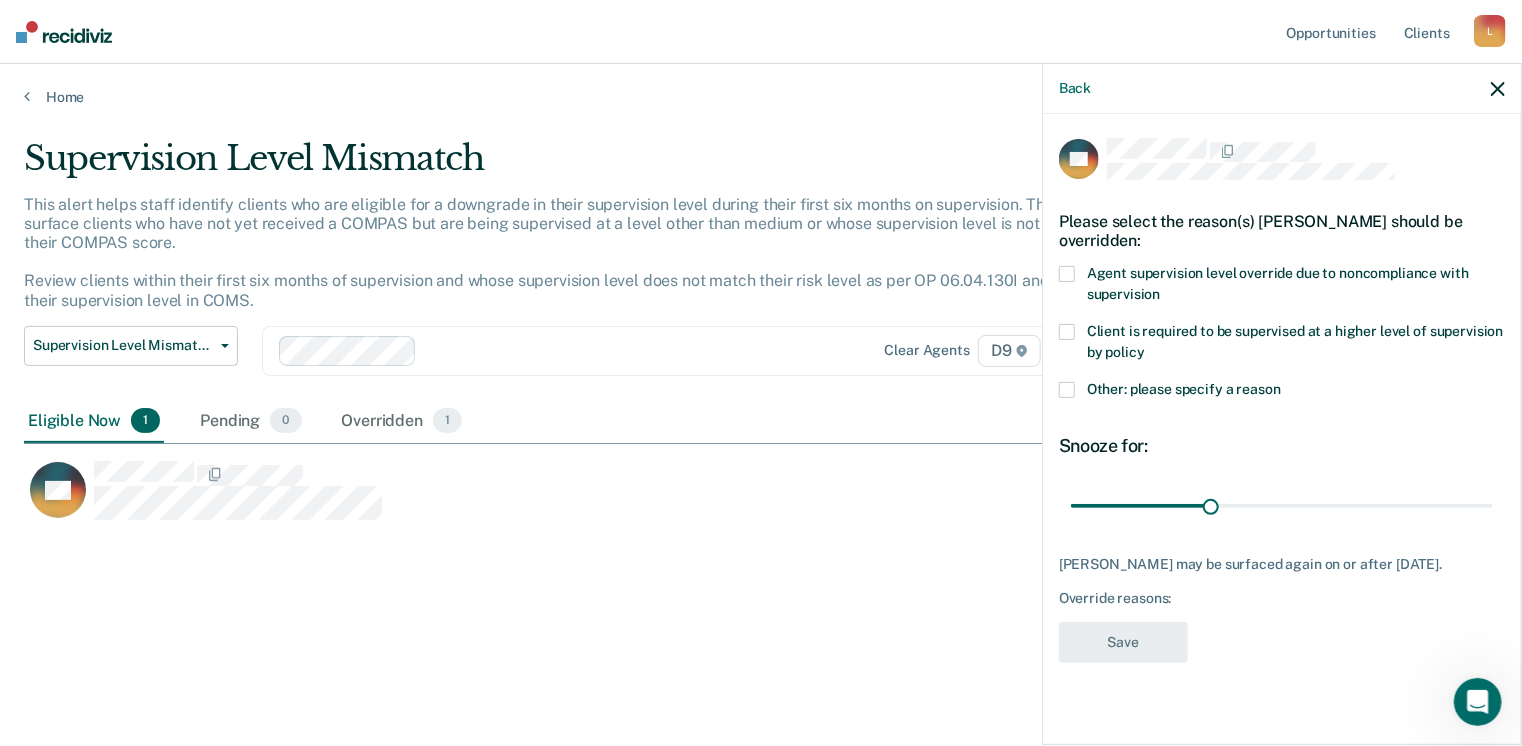 click at bounding box center [1067, 332] 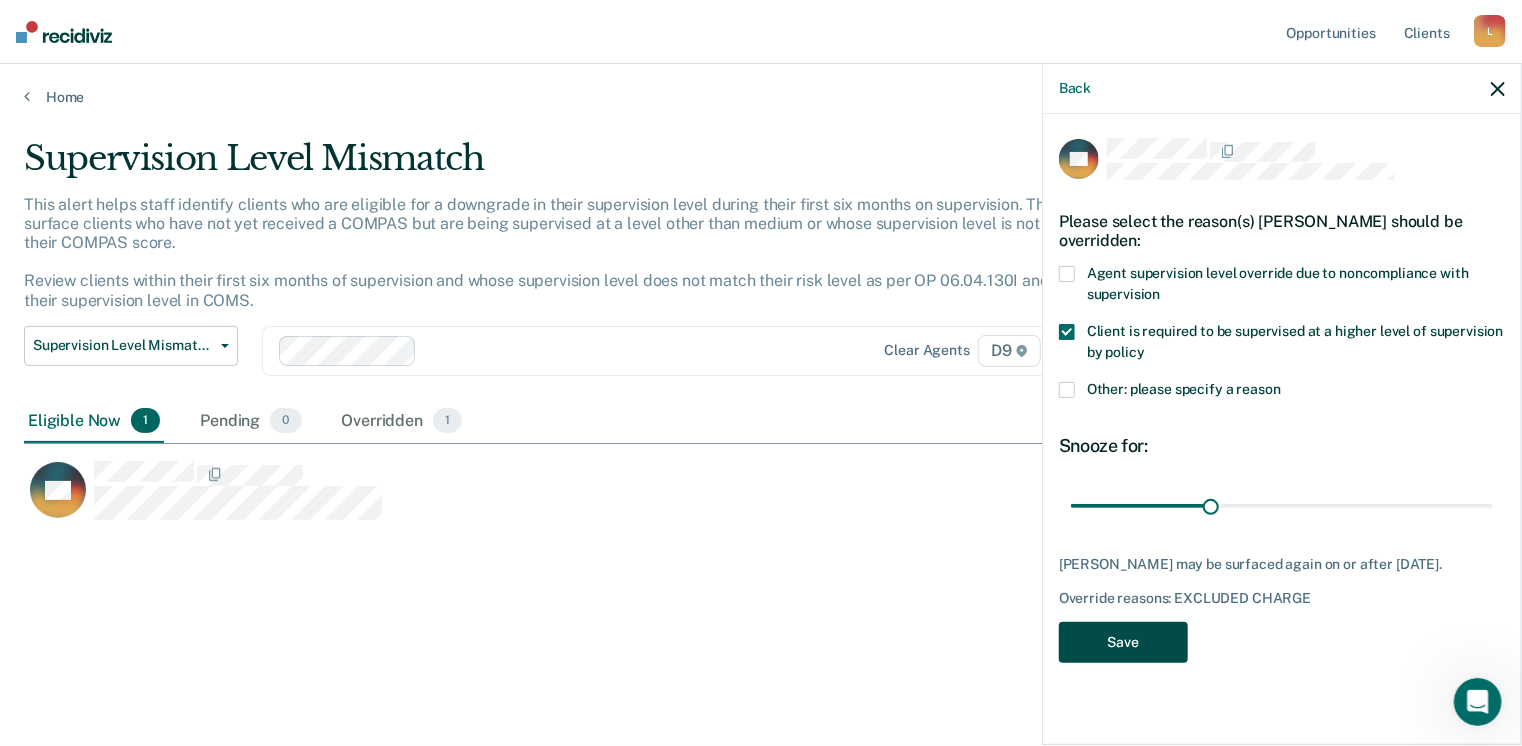 click on "Save" at bounding box center (1123, 642) 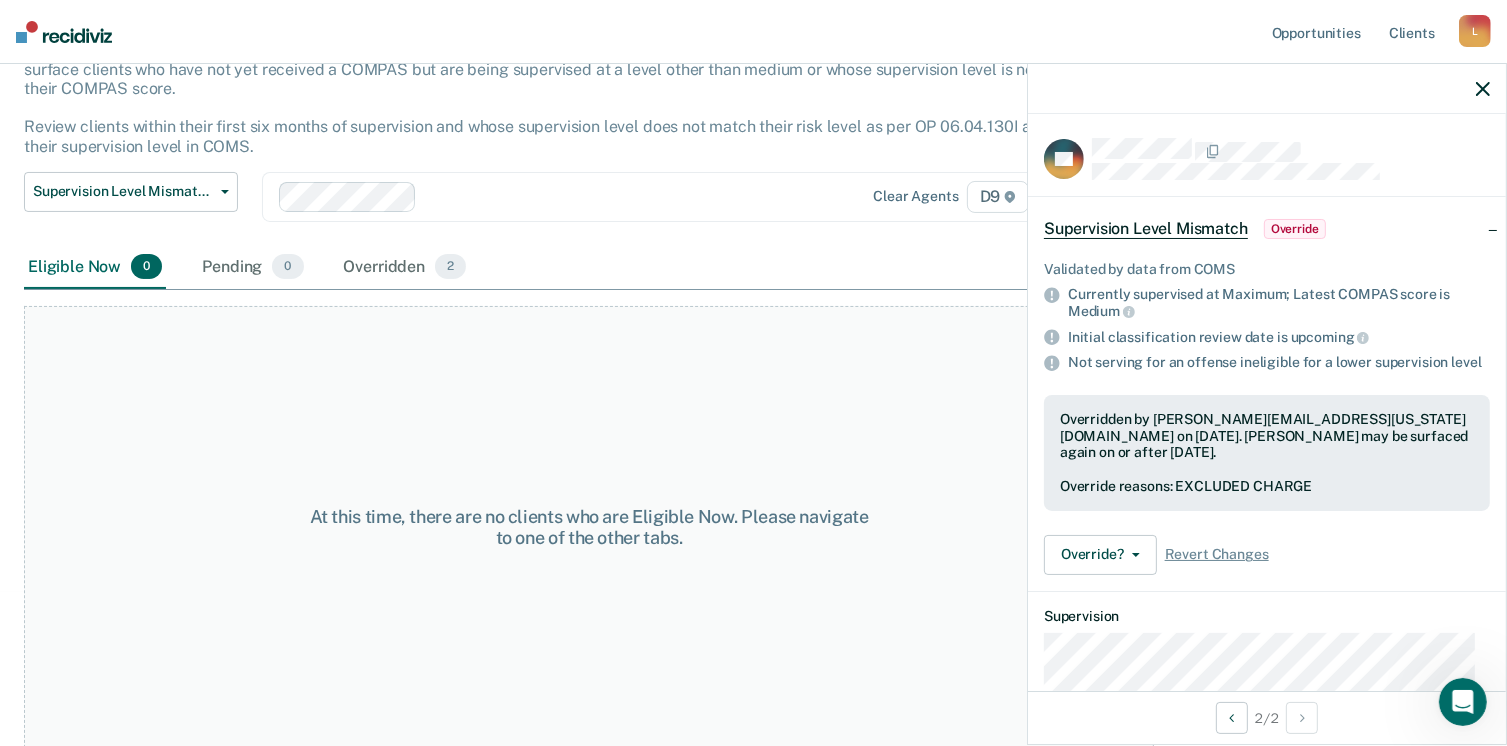 scroll, scrollTop: 0, scrollLeft: 0, axis: both 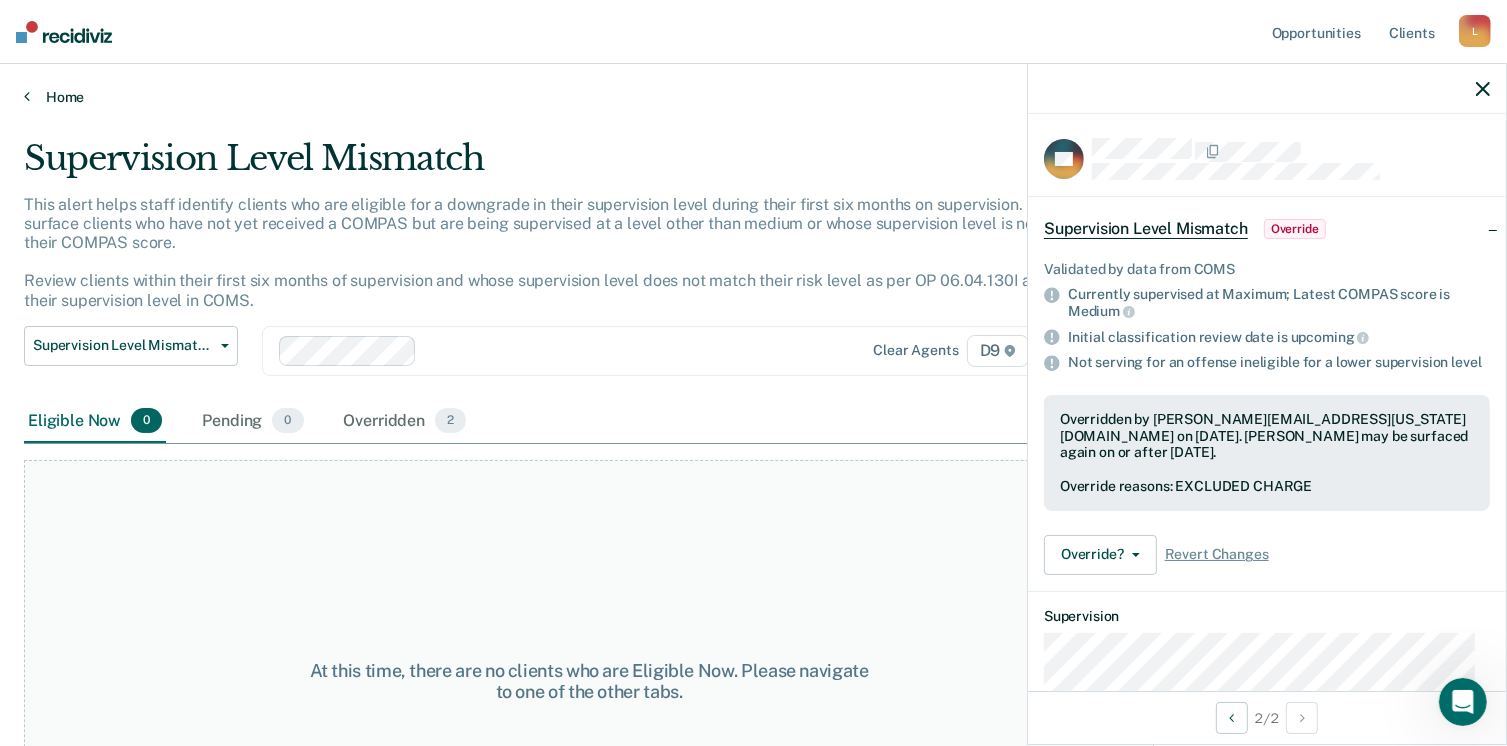 click on "Home" at bounding box center [753, 97] 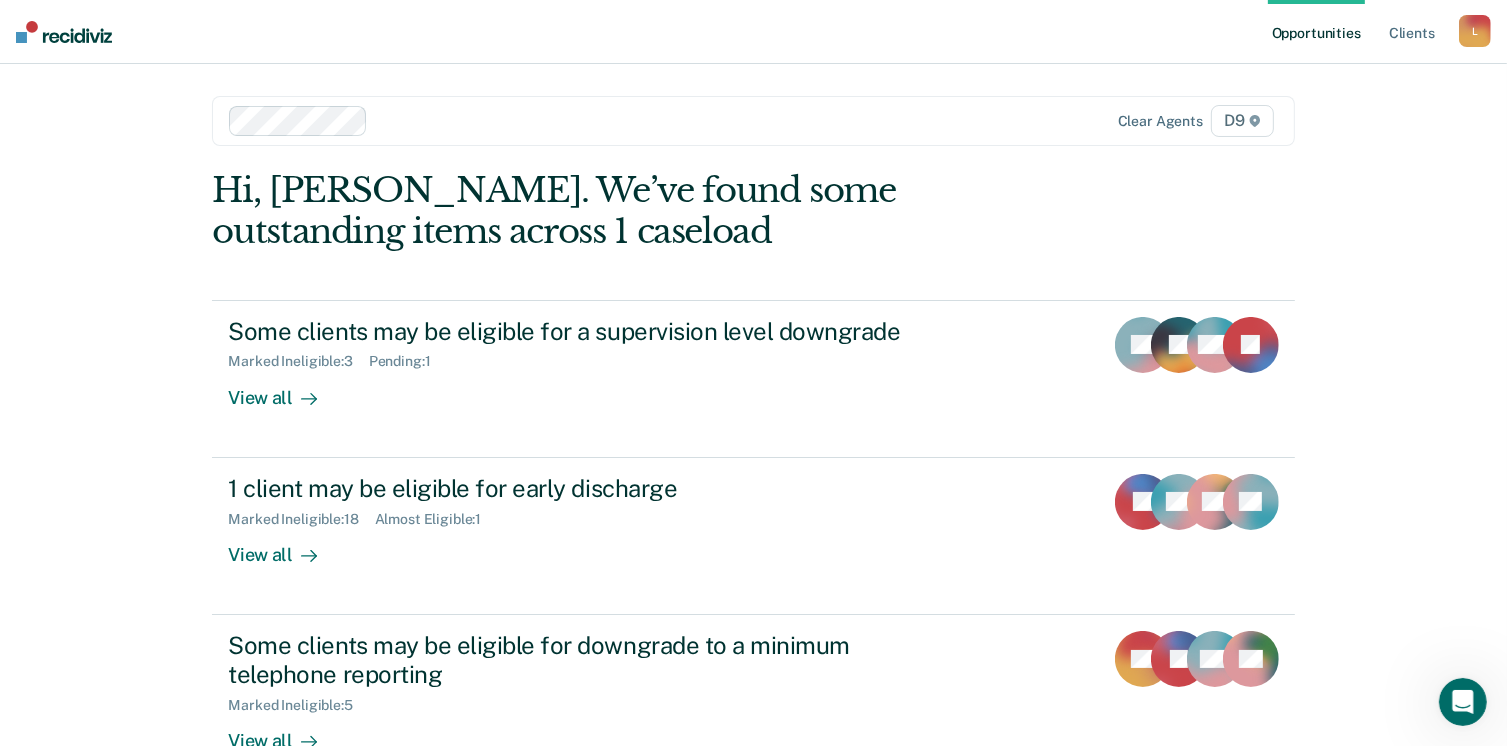 click on "Opportunities Client s [EMAIL_ADDRESS][US_STATE][DOMAIN_NAME] L Profile How it works Log Out Clear   agents D9   Hi, [PERSON_NAME]. We’ve found some outstanding items across 1 caseload Some clients may be eligible for a supervision level downgrade Marked Ineligible :  3 Pending :  1 View all   [PERSON_NAME] MM JT 1 client may be eligible for early discharge Marked Ineligible :  18 Almost Eligible :  1 View all   JB NL TY LB Some clients may be eligible for downgrade to a minimum telephone reporting Marked Ineligible :  5 View all   JM TJ MS TS Some clients within their first 6 months of supervision are being supervised at a level that does not match their latest risk score Overridden :  2 View all   SR BB" at bounding box center [753, 533] 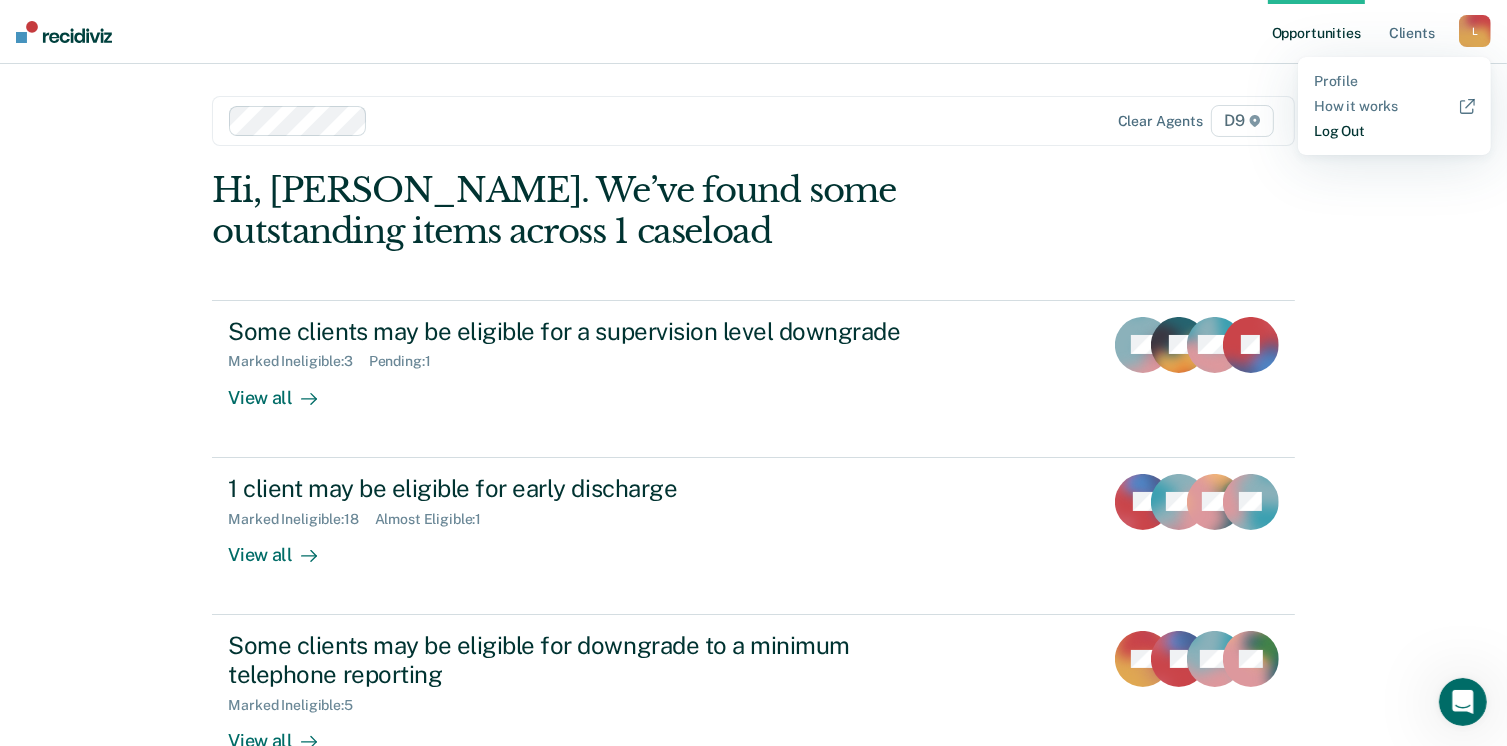 click on "Log Out" at bounding box center [1394, 131] 